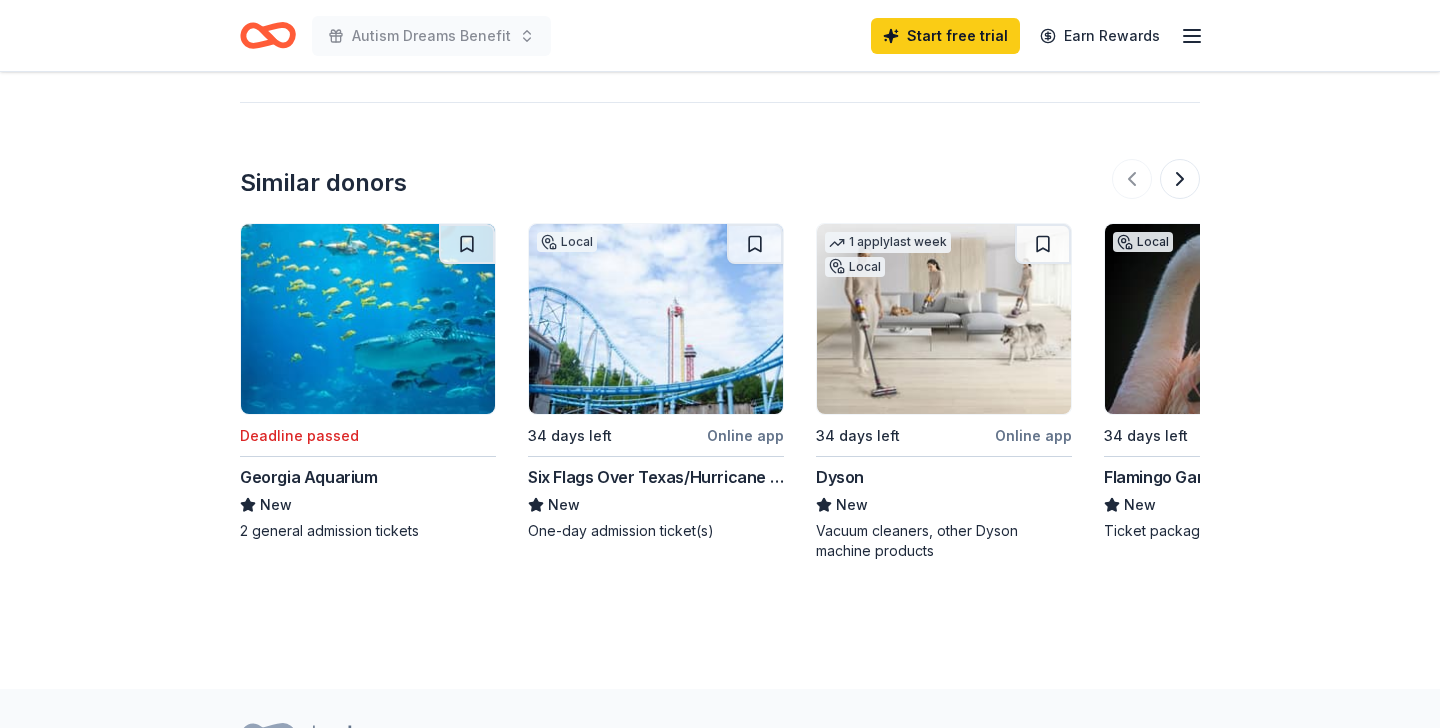 scroll, scrollTop: 1995, scrollLeft: 0, axis: vertical 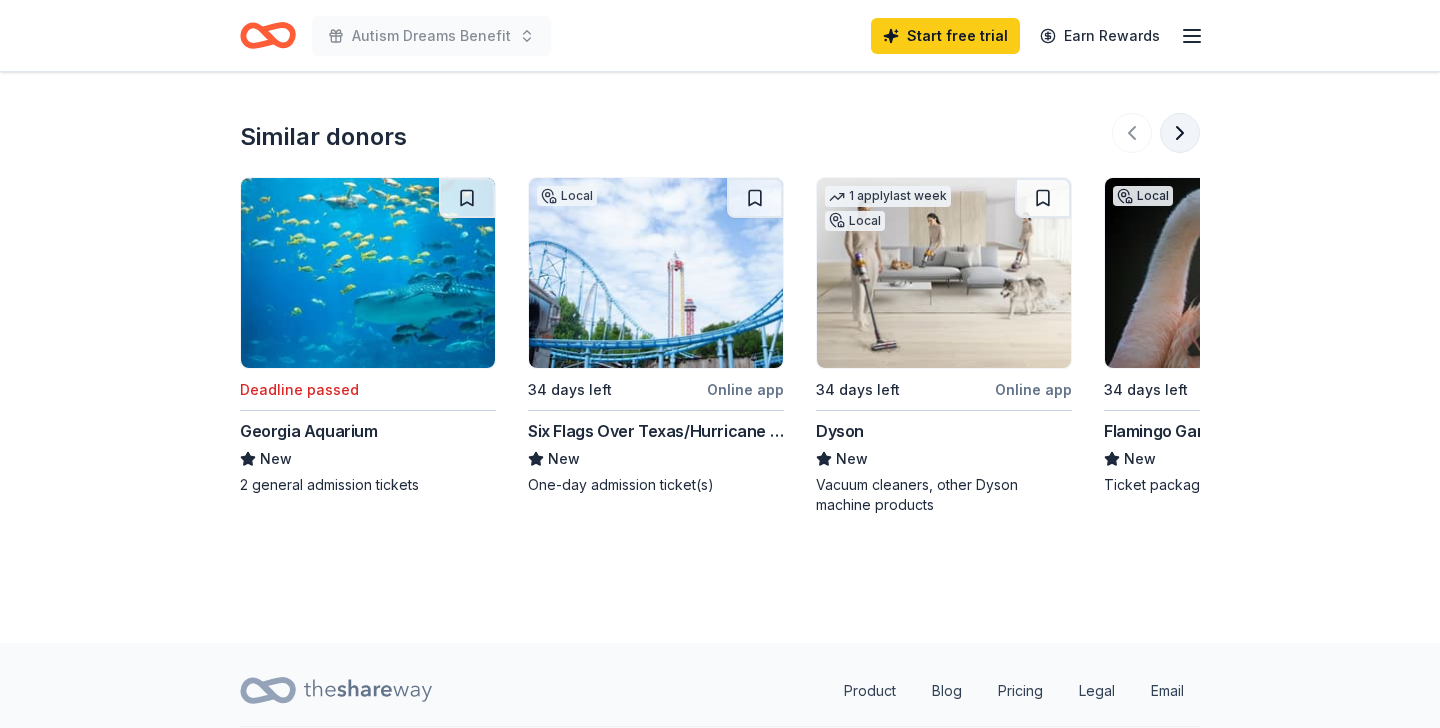 click at bounding box center [1180, 133] 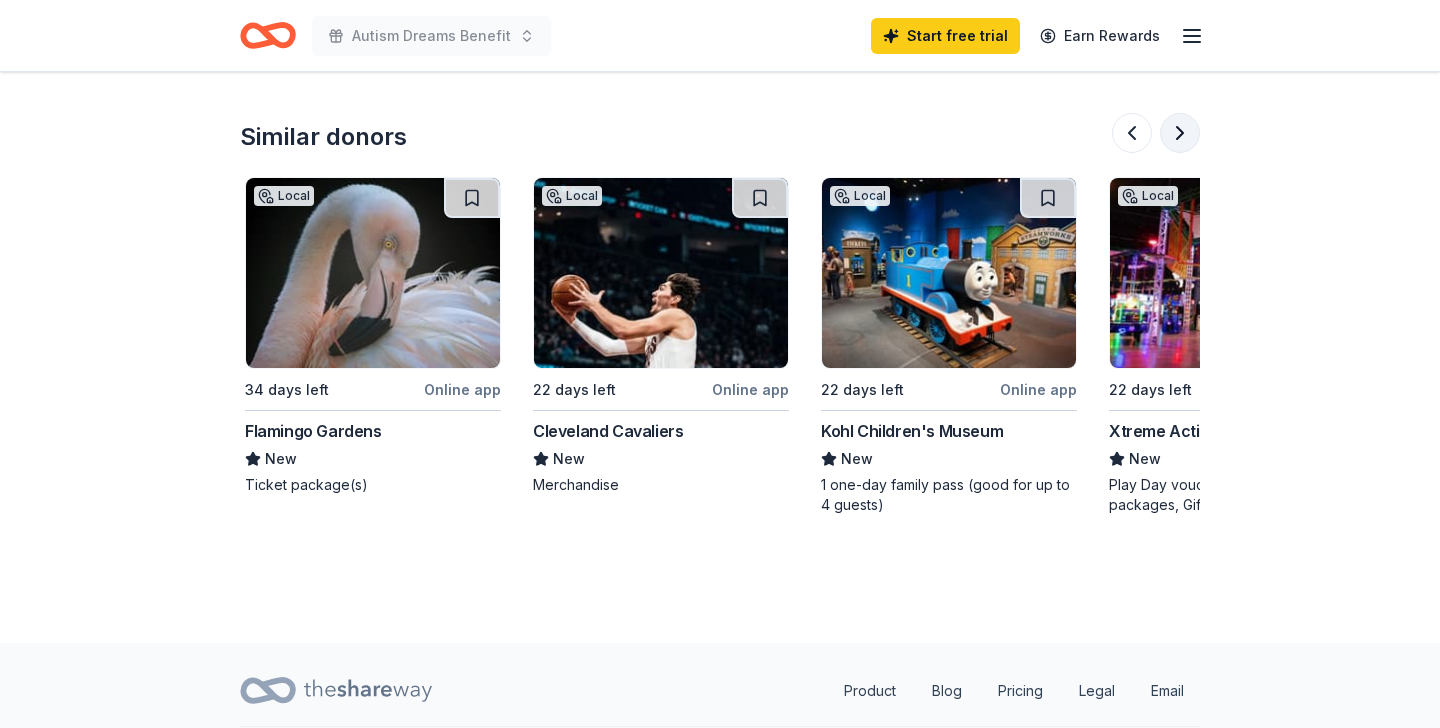 scroll, scrollTop: 0, scrollLeft: 864, axis: horizontal 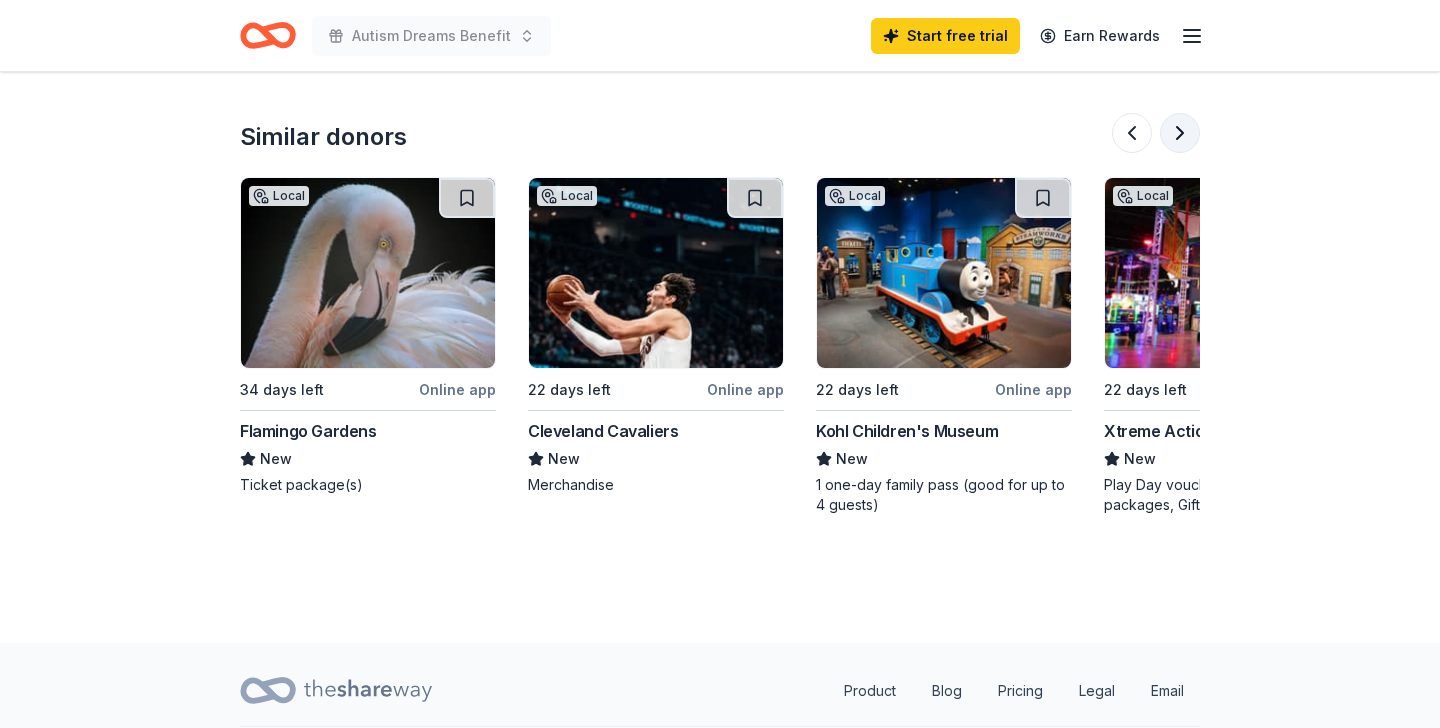 click at bounding box center (1180, 133) 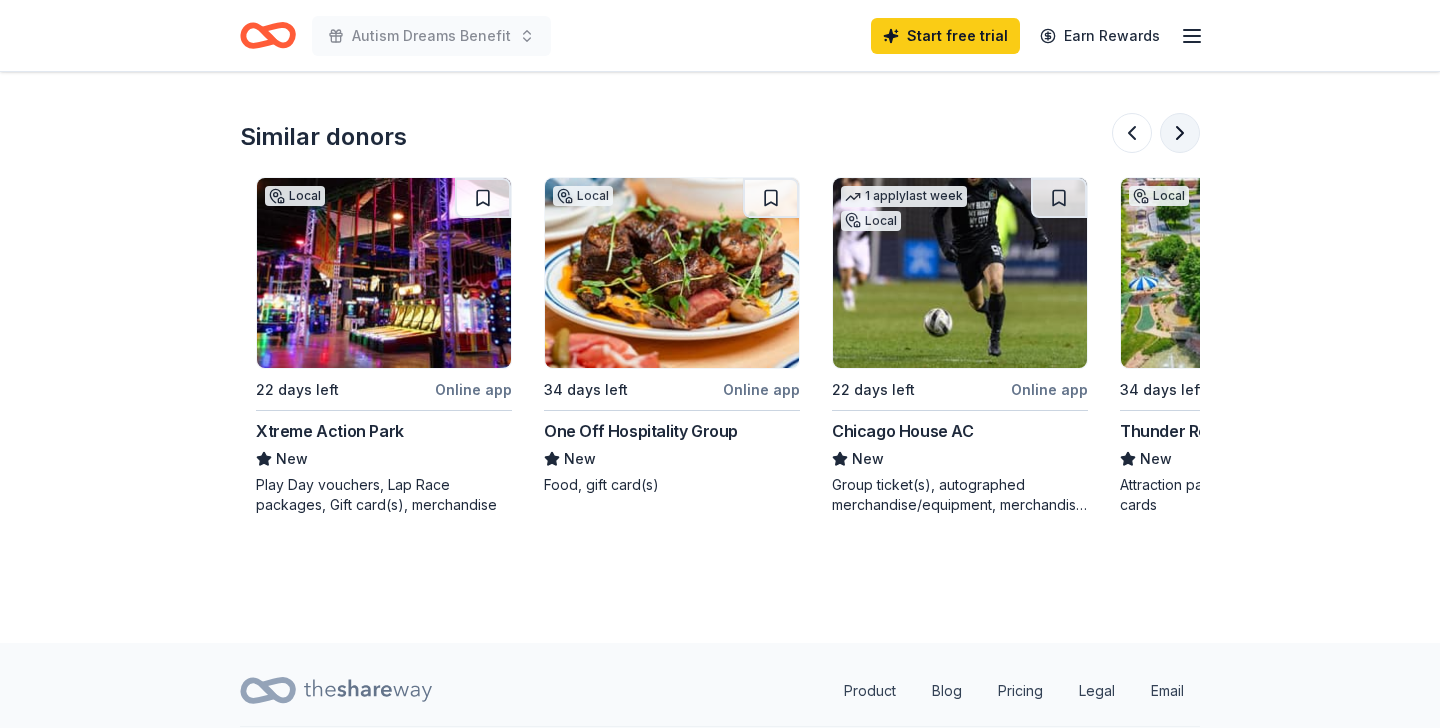 scroll, scrollTop: 0, scrollLeft: 1728, axis: horizontal 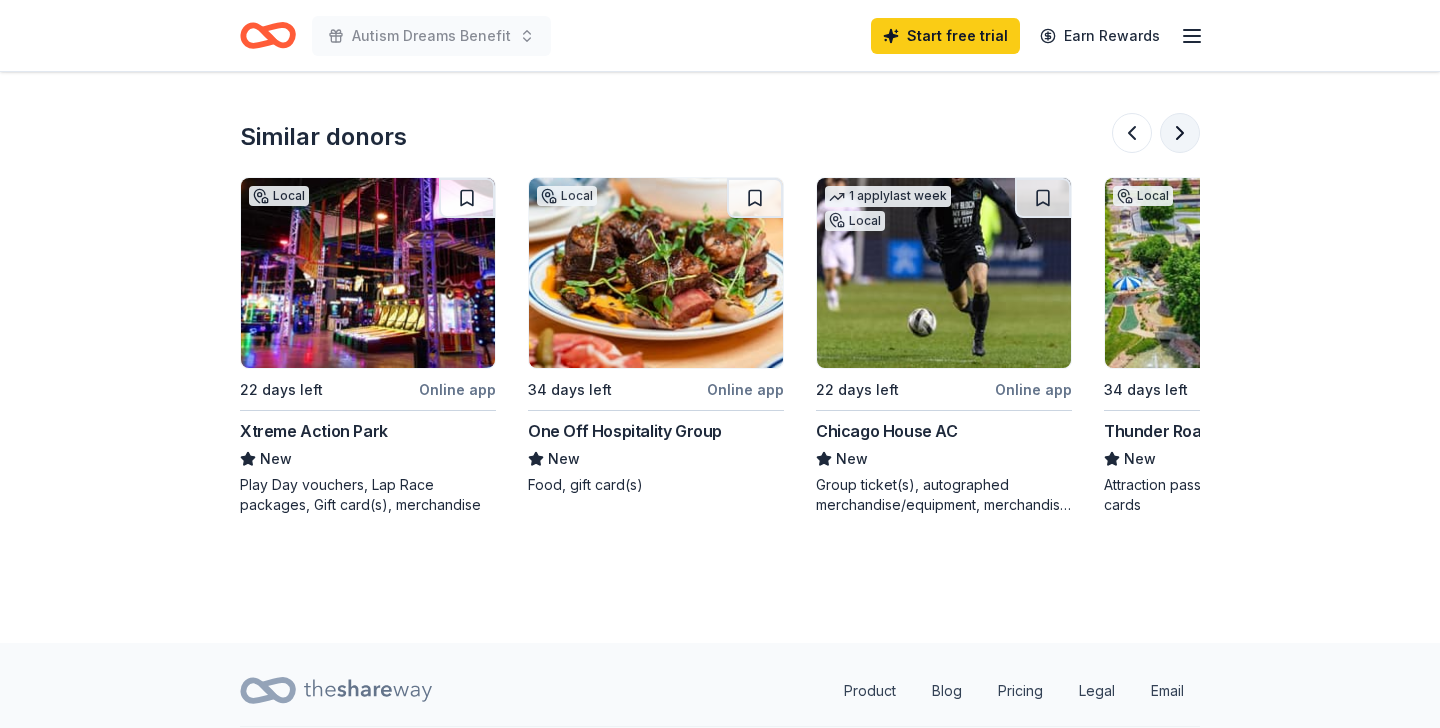 click at bounding box center (1180, 133) 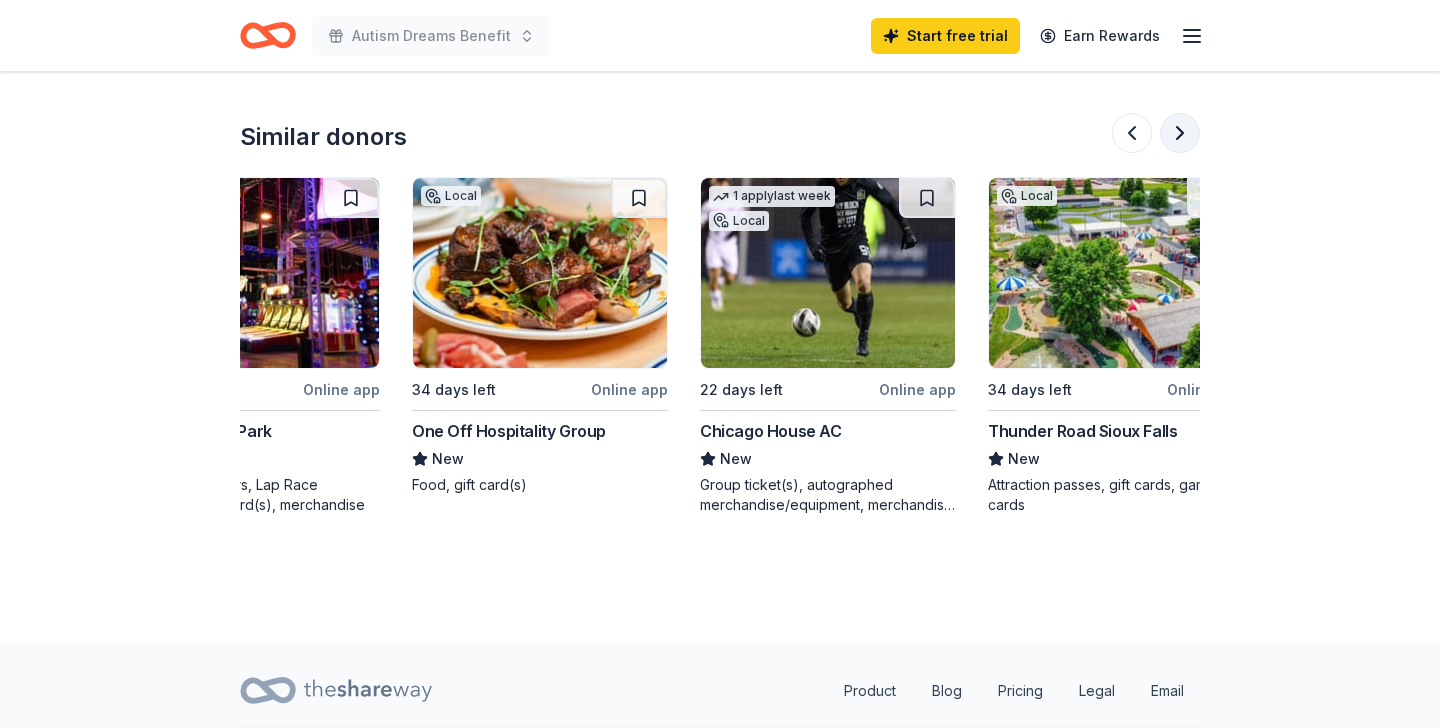 scroll, scrollTop: 0, scrollLeft: 1888, axis: horizontal 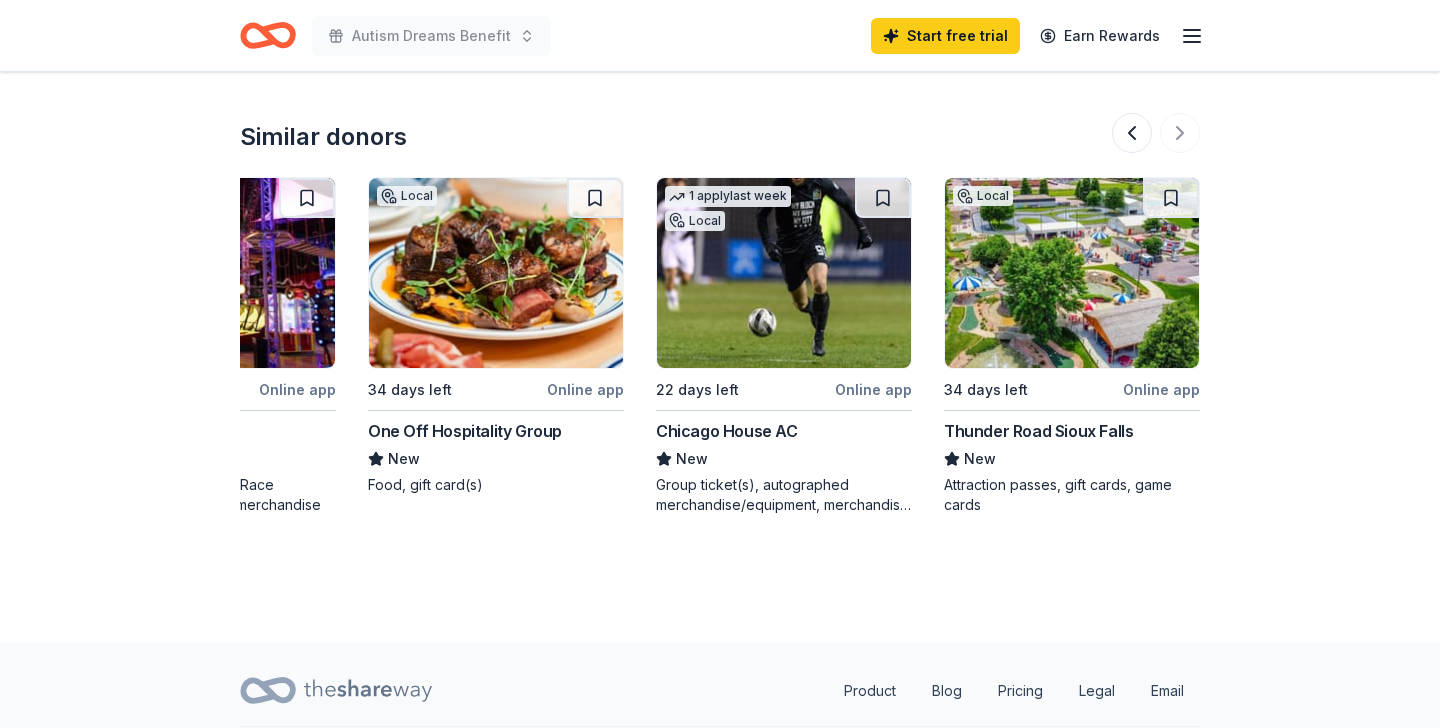 click at bounding box center [1156, 133] 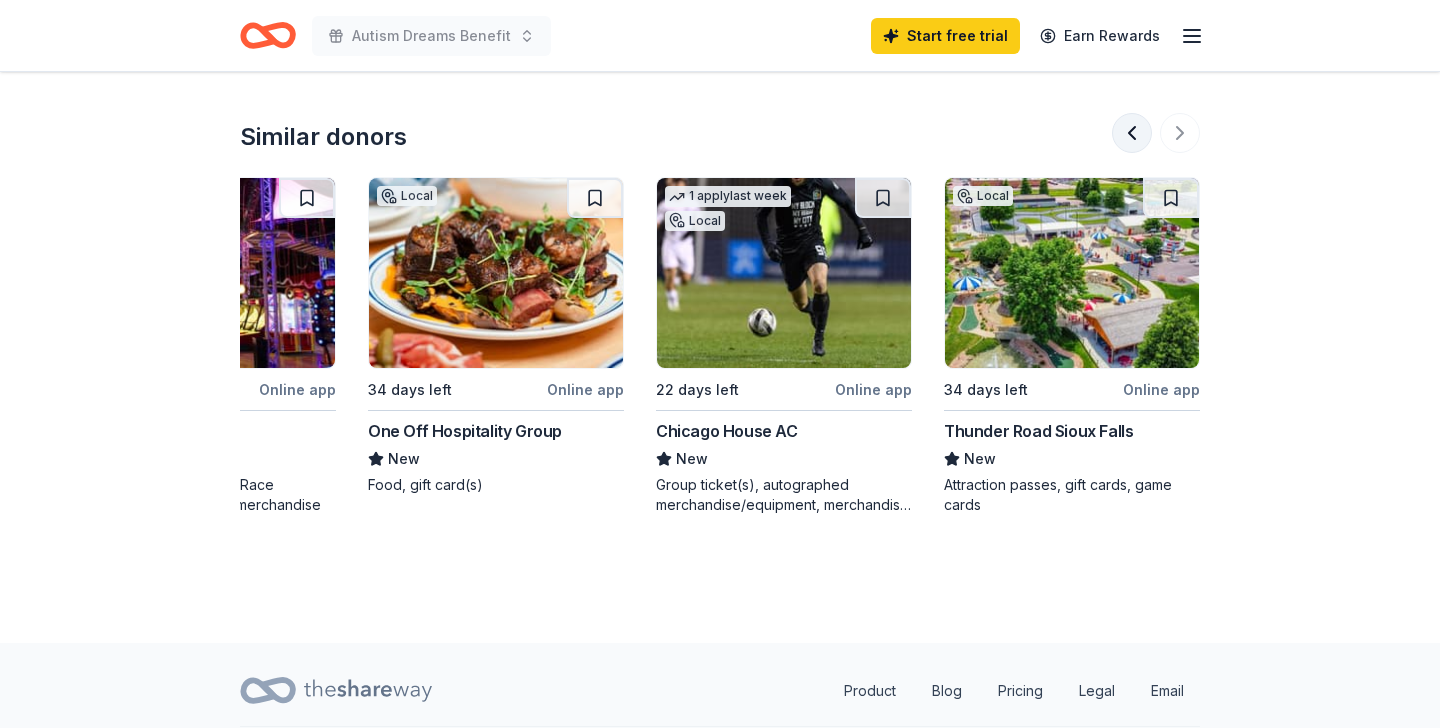 click at bounding box center [1132, 133] 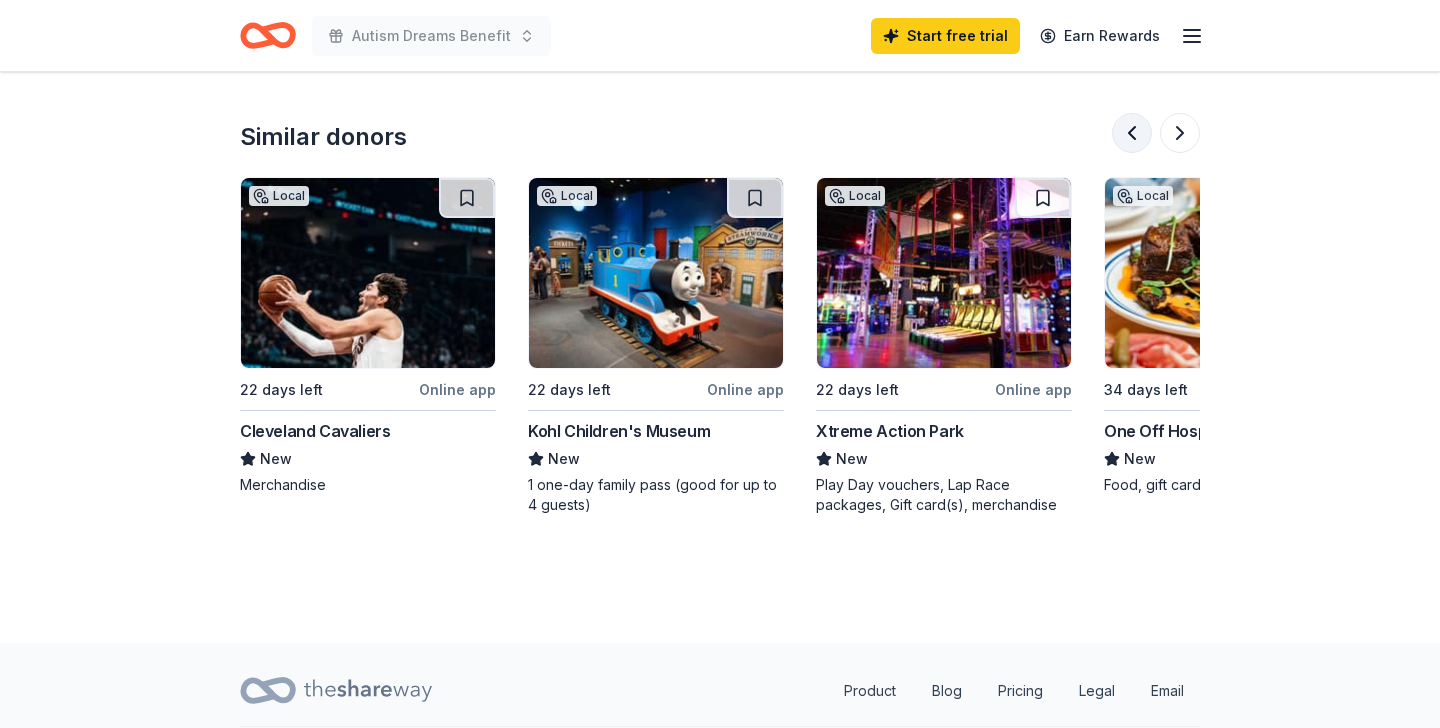 click at bounding box center [1132, 133] 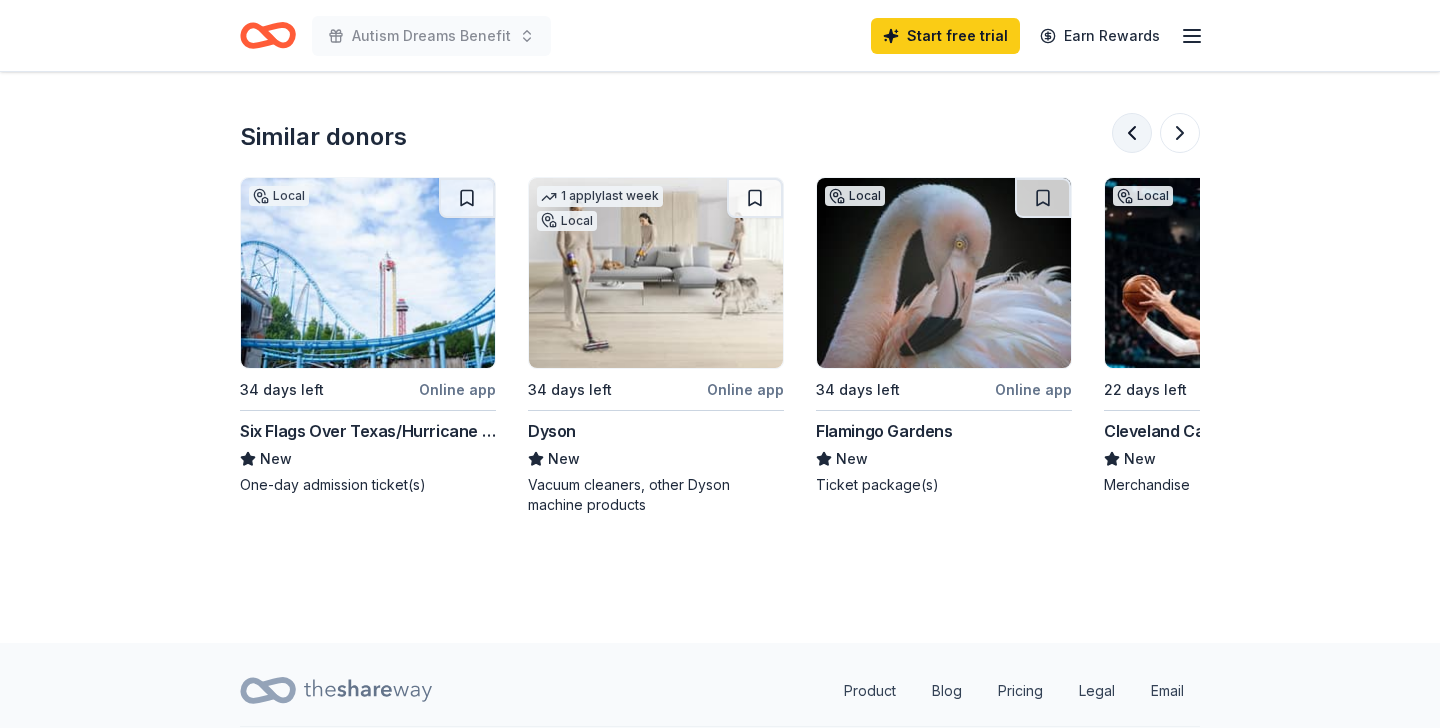 click at bounding box center [1132, 133] 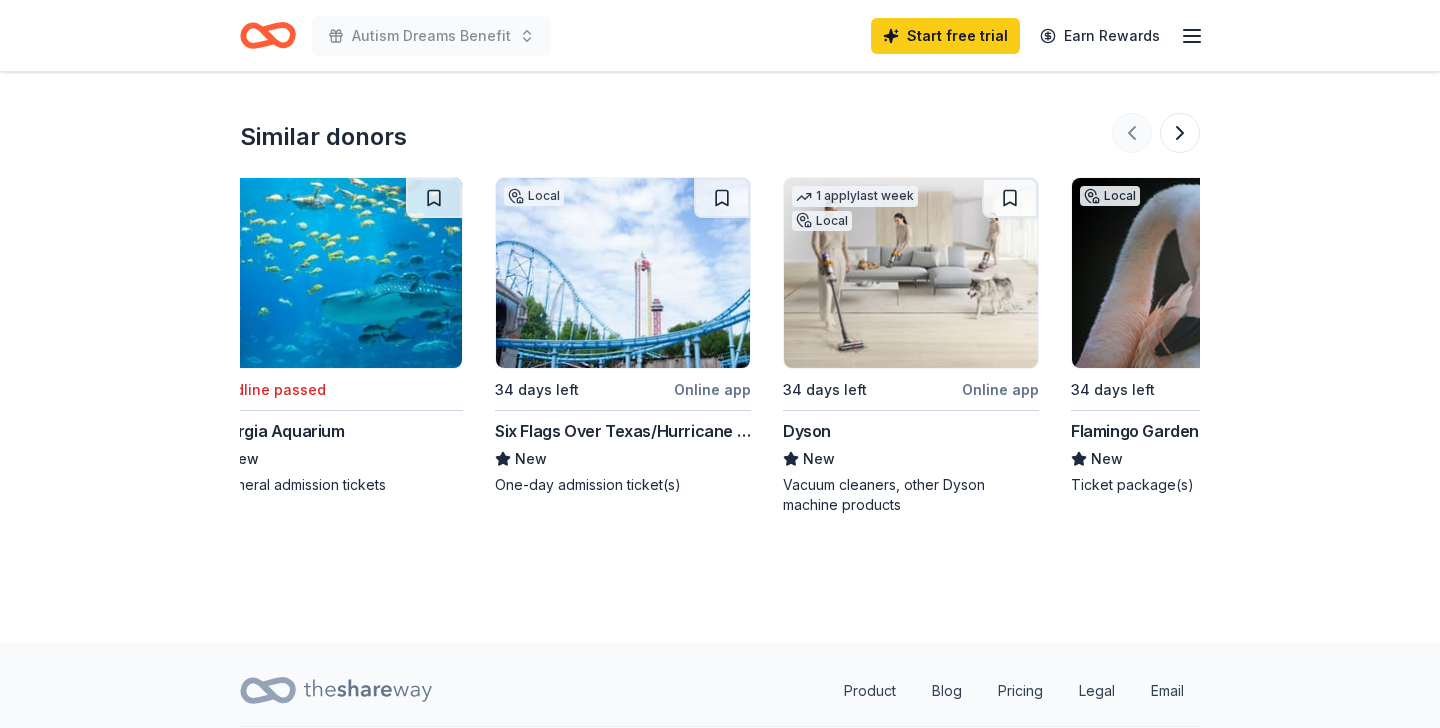 scroll, scrollTop: 0, scrollLeft: 0, axis: both 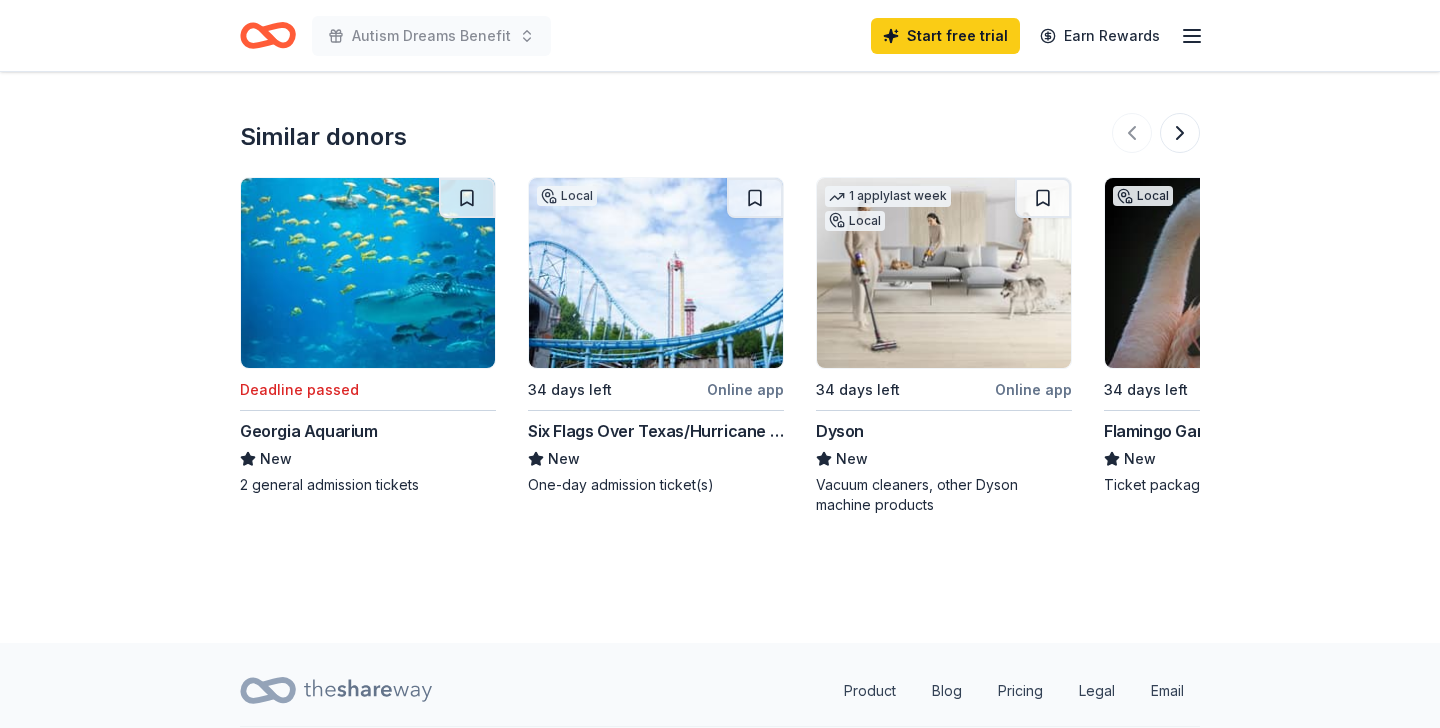 click at bounding box center [1156, 133] 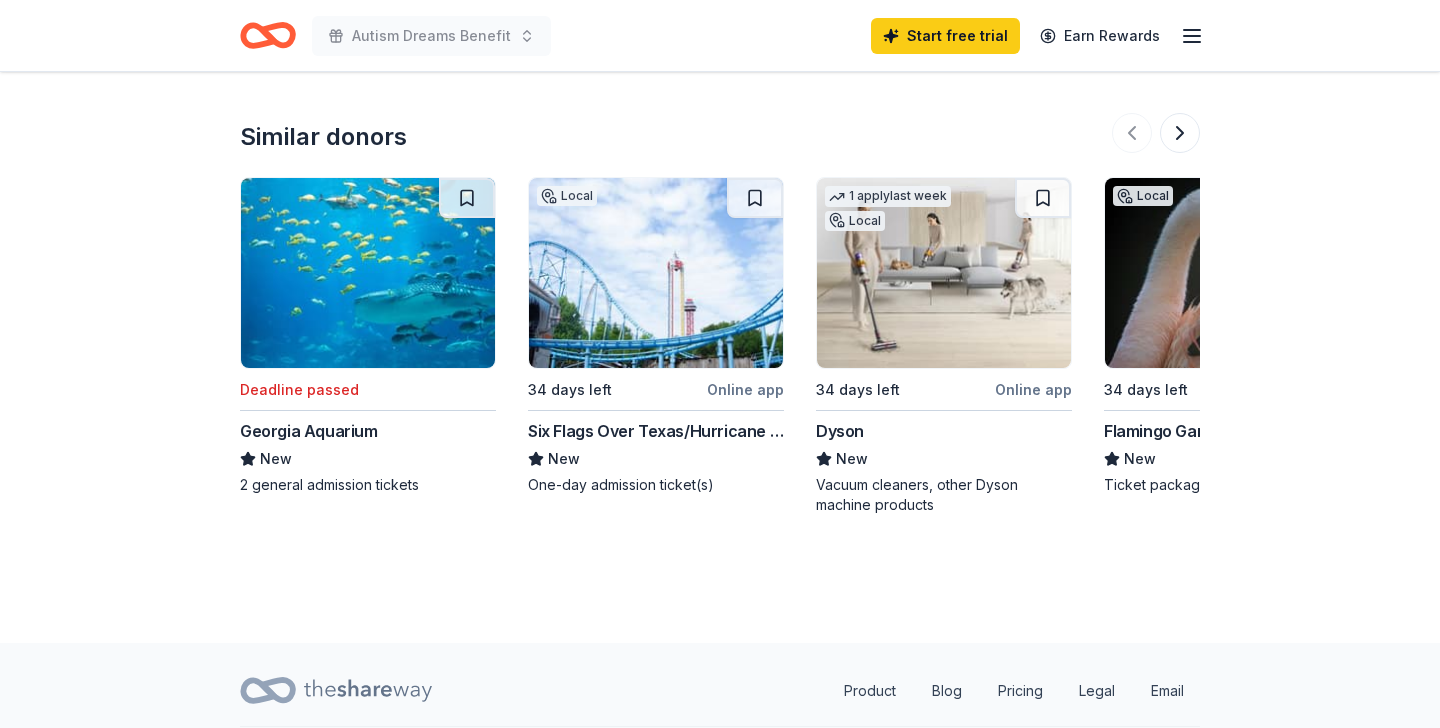 click on "Similar donors" at bounding box center [323, 137] 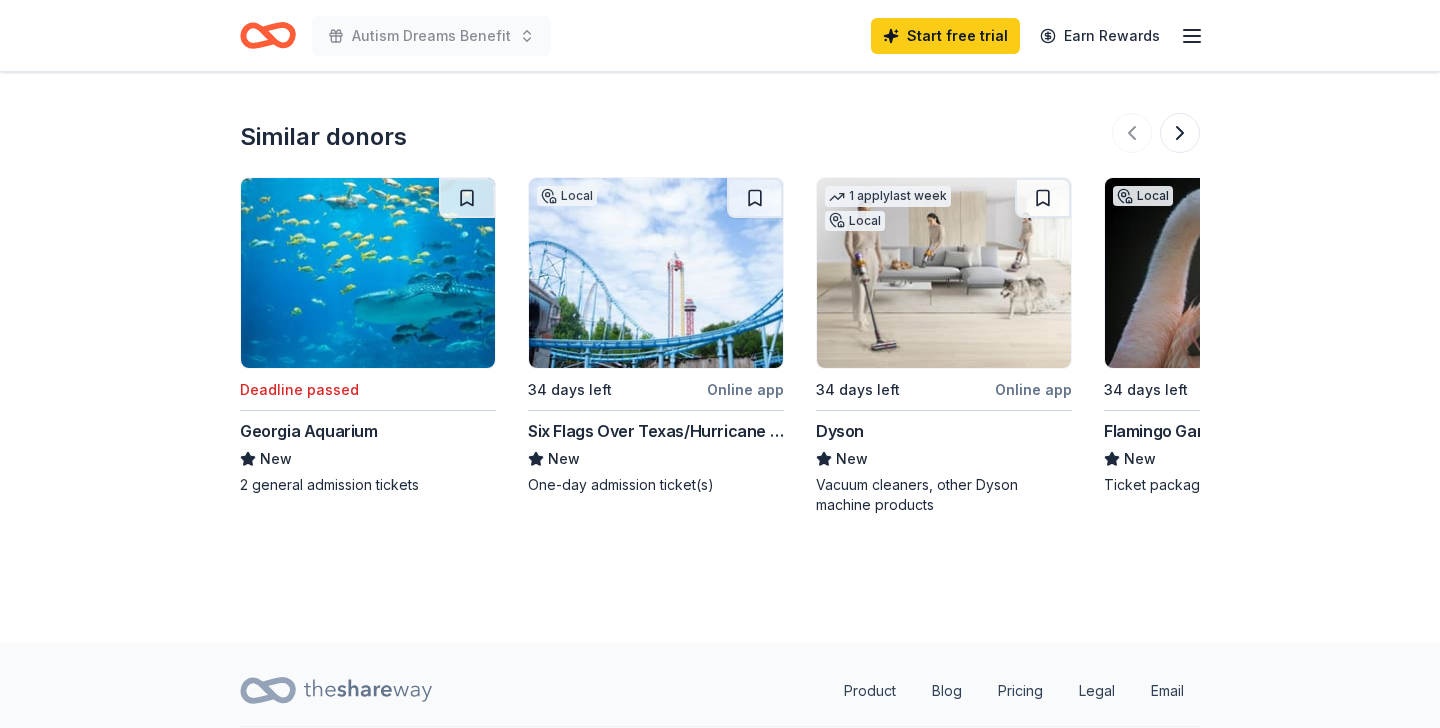 click 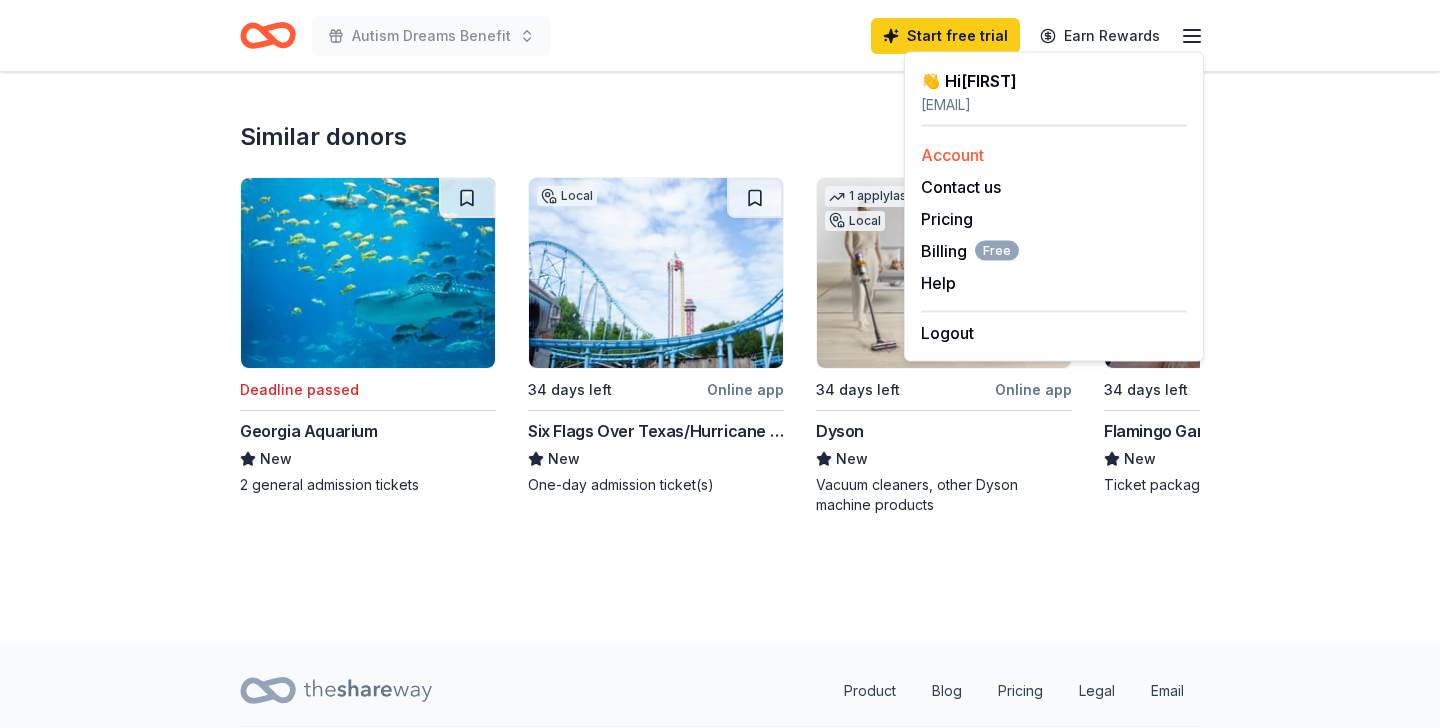 click on "Account" at bounding box center (1054, 155) 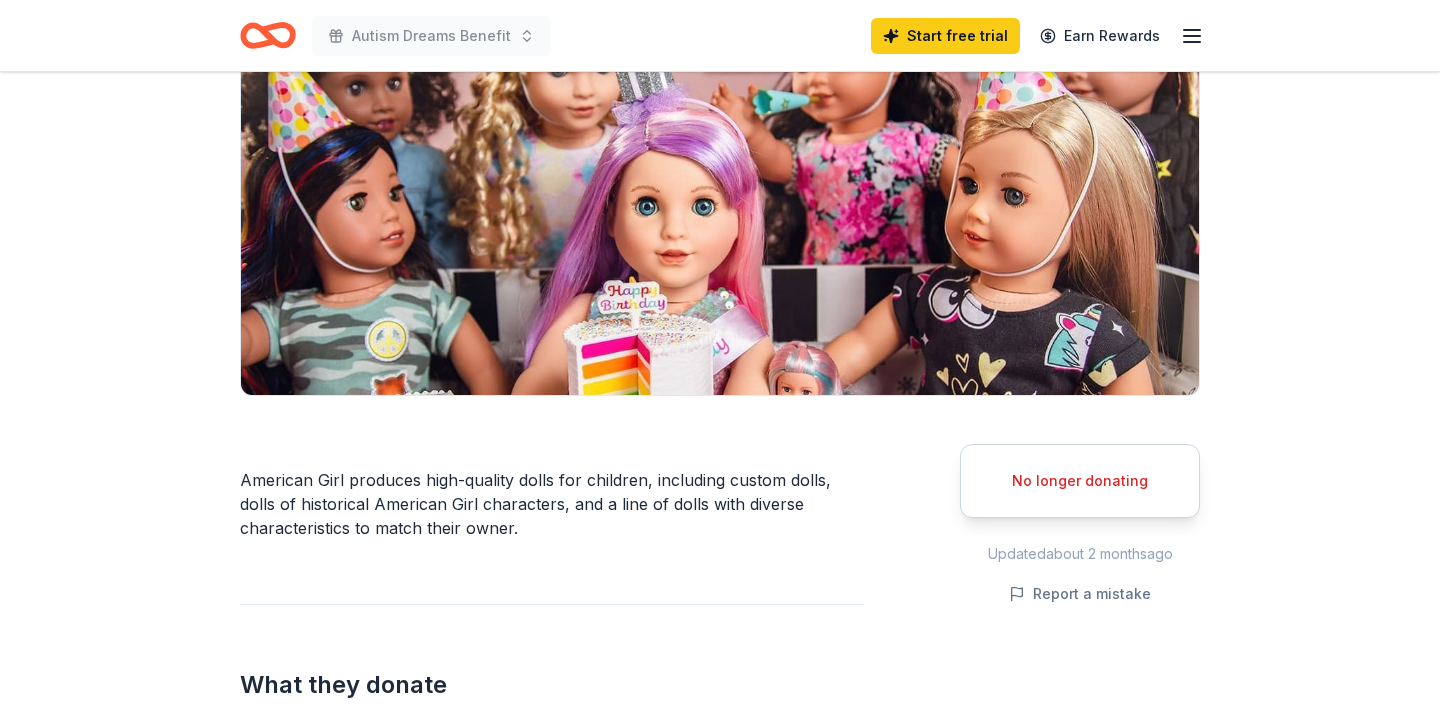 scroll, scrollTop: 0, scrollLeft: 0, axis: both 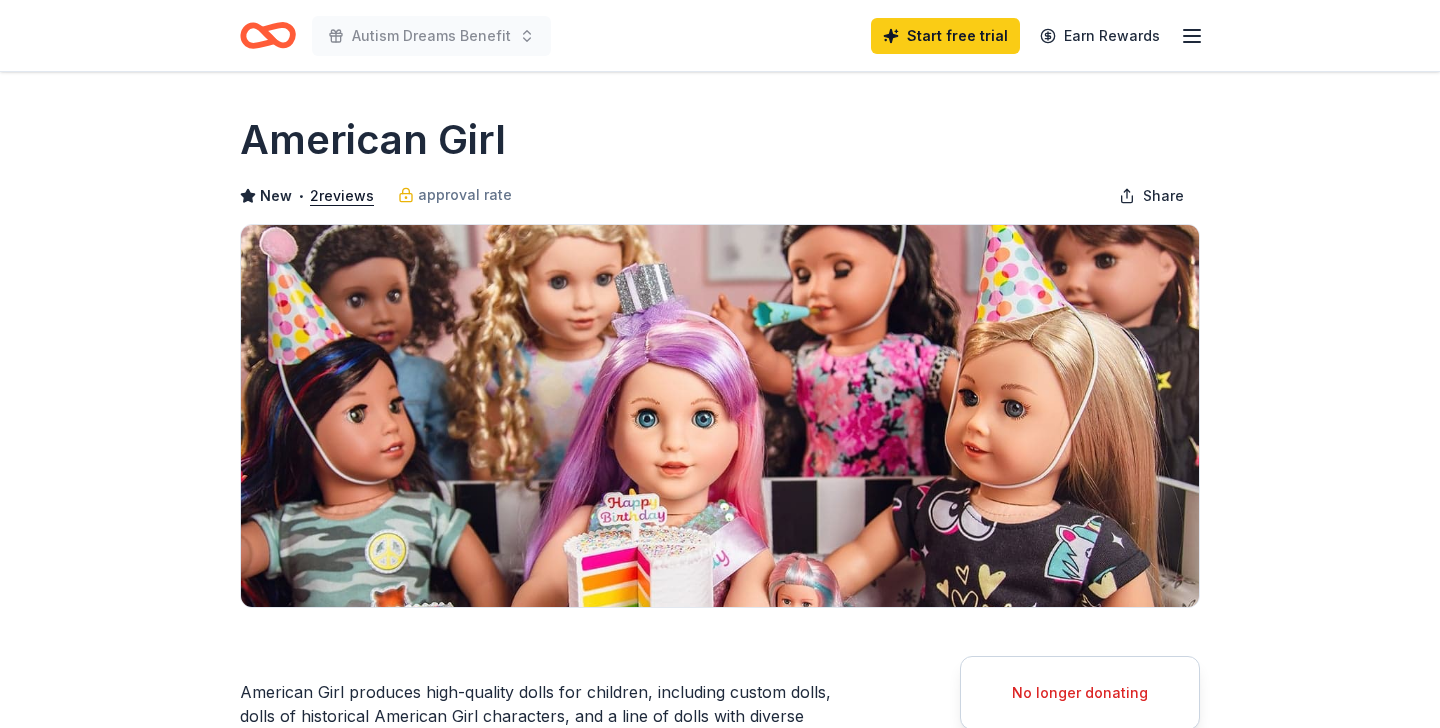 click 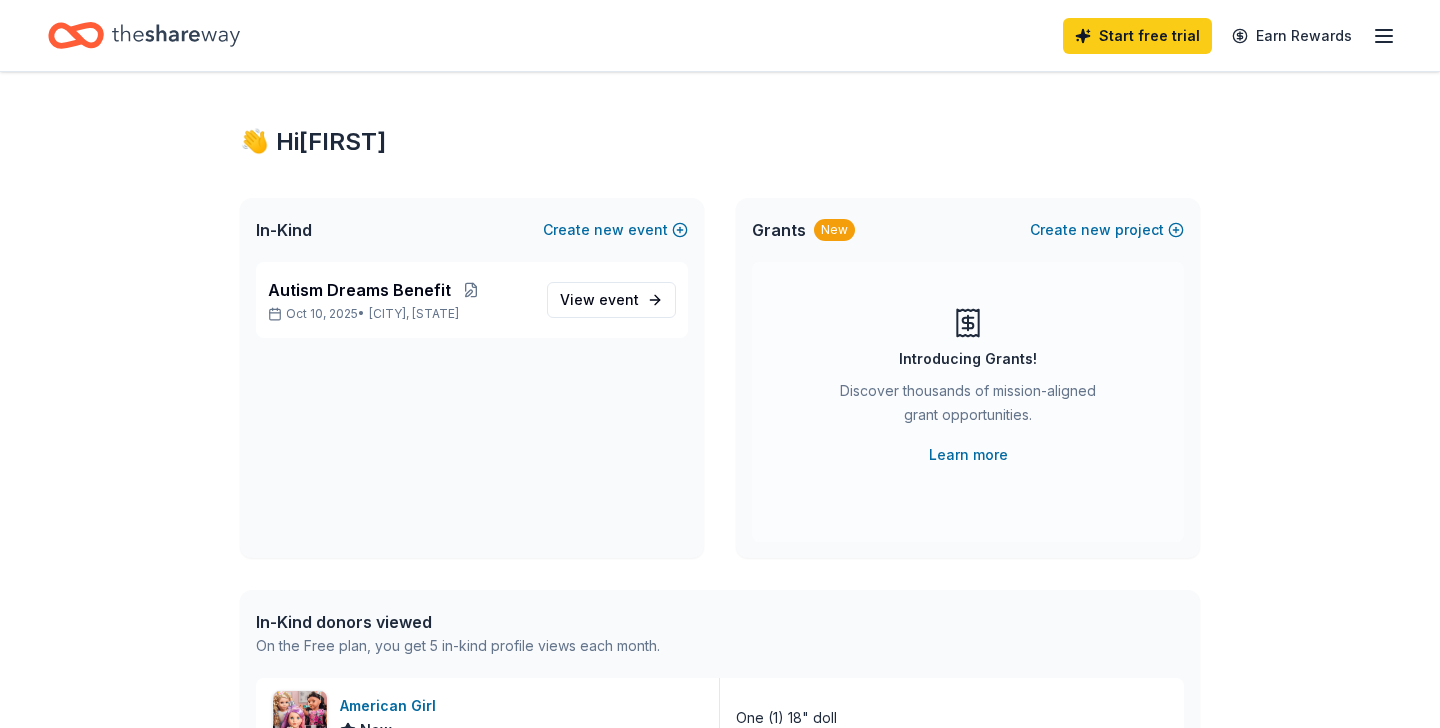 scroll, scrollTop: 0, scrollLeft: 0, axis: both 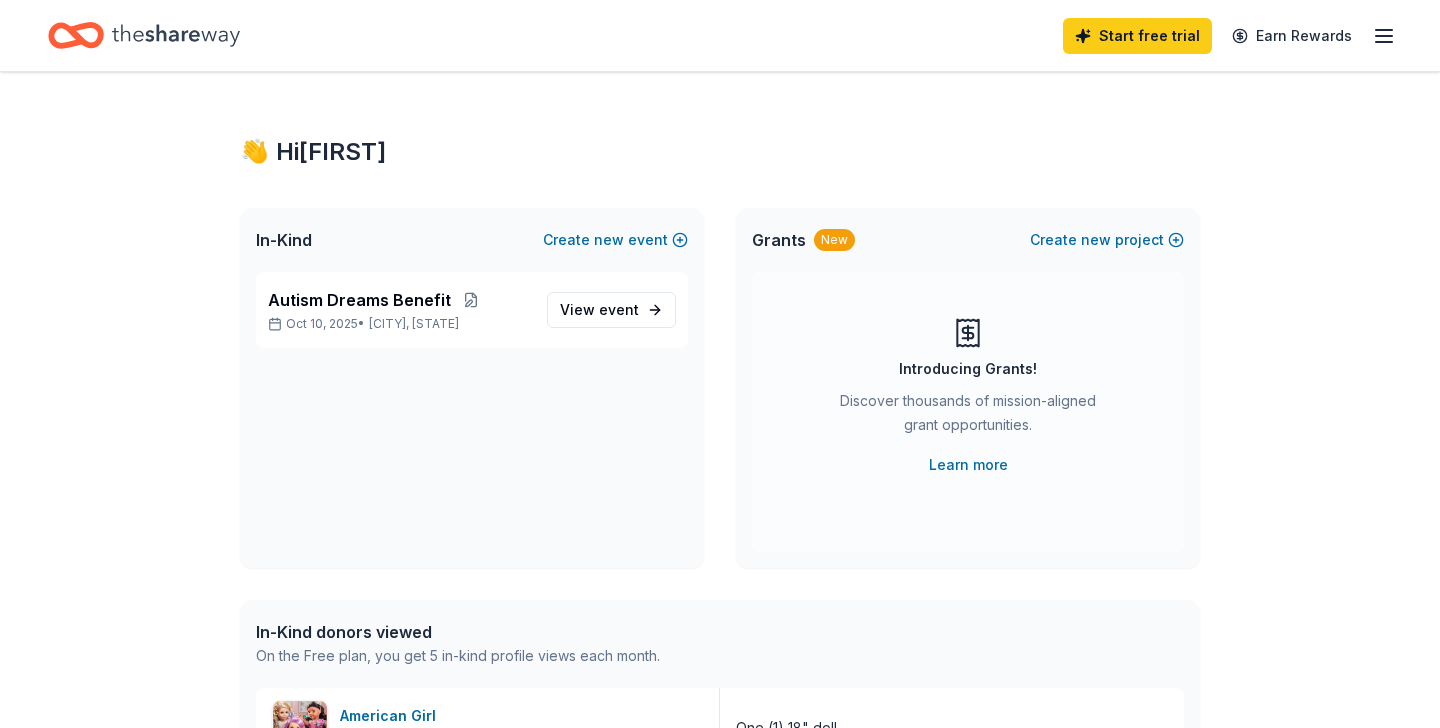 click 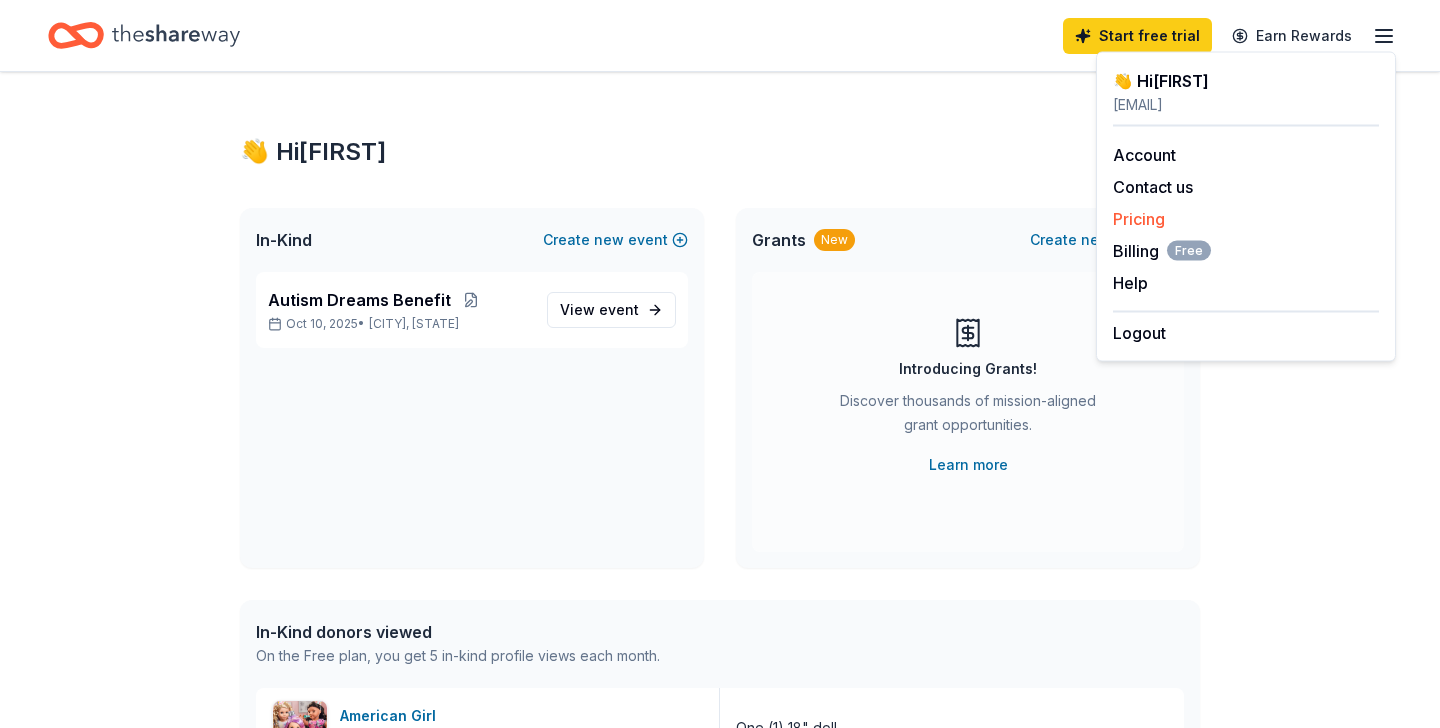 click on "Pricing" at bounding box center [1139, 219] 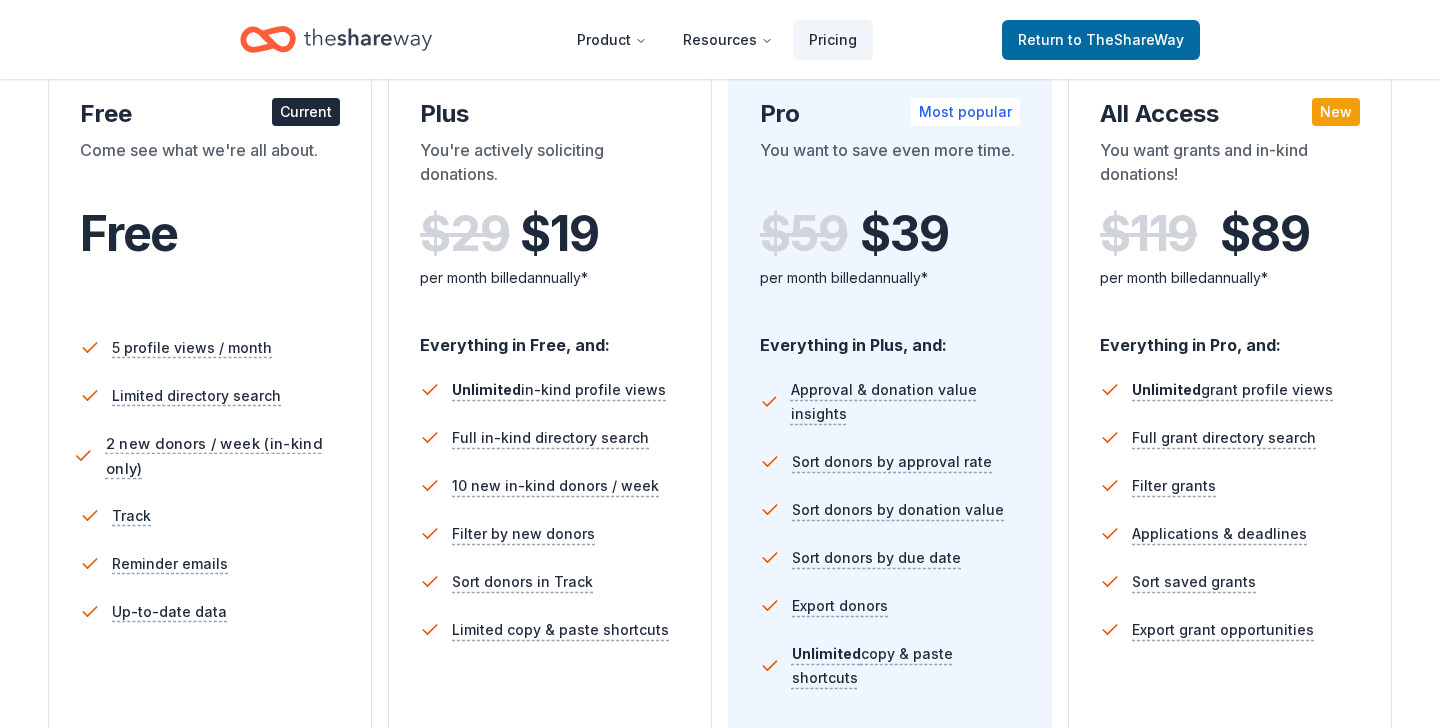 scroll, scrollTop: 371, scrollLeft: 0, axis: vertical 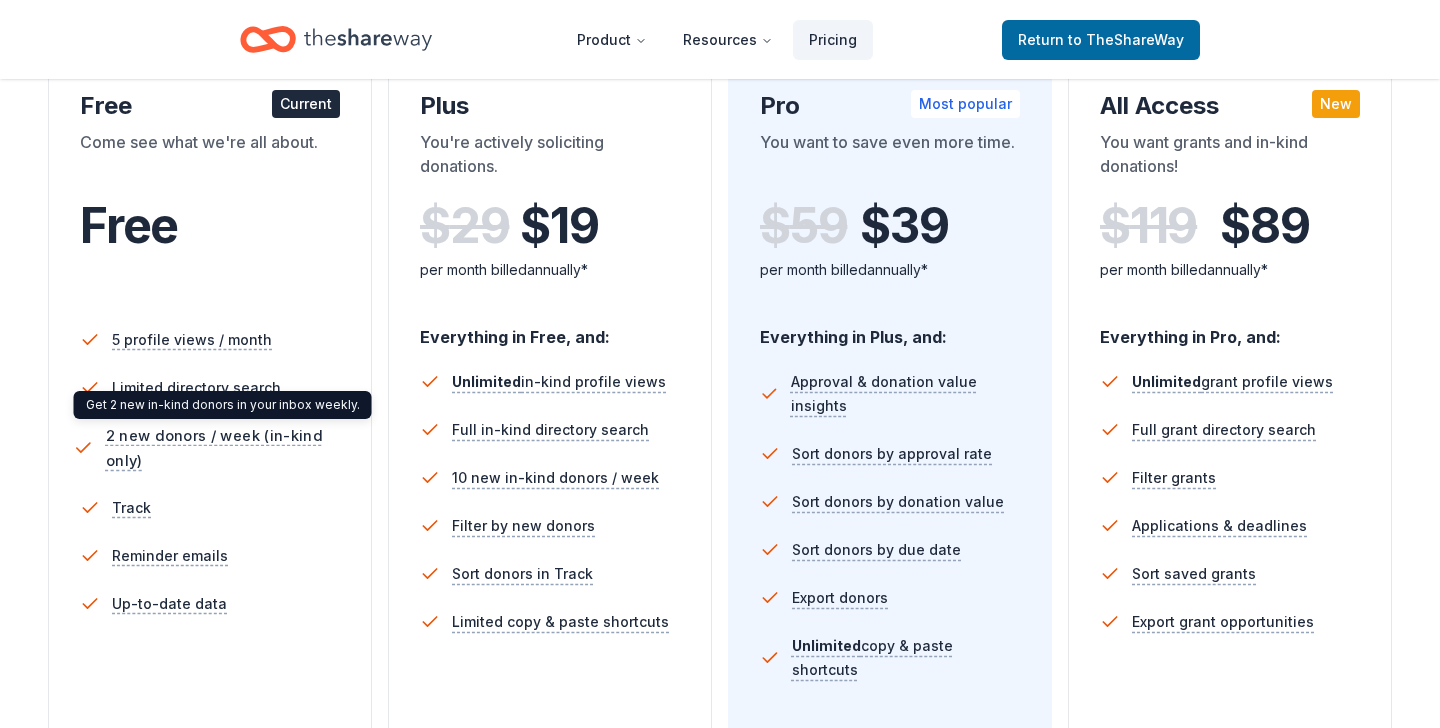 click on "2 new donors / week (in-kind only)" at bounding box center [226, 448] 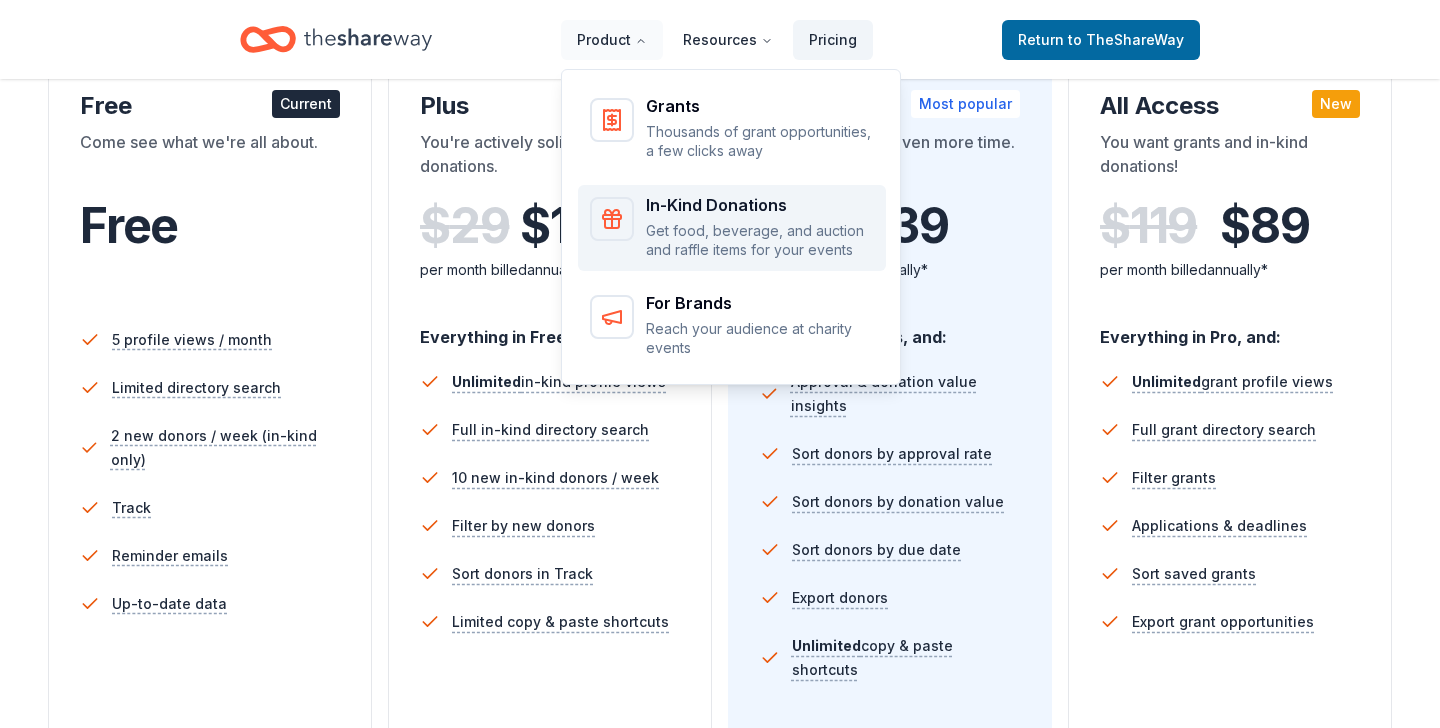 click on "In-Kind Donations" at bounding box center (760, 205) 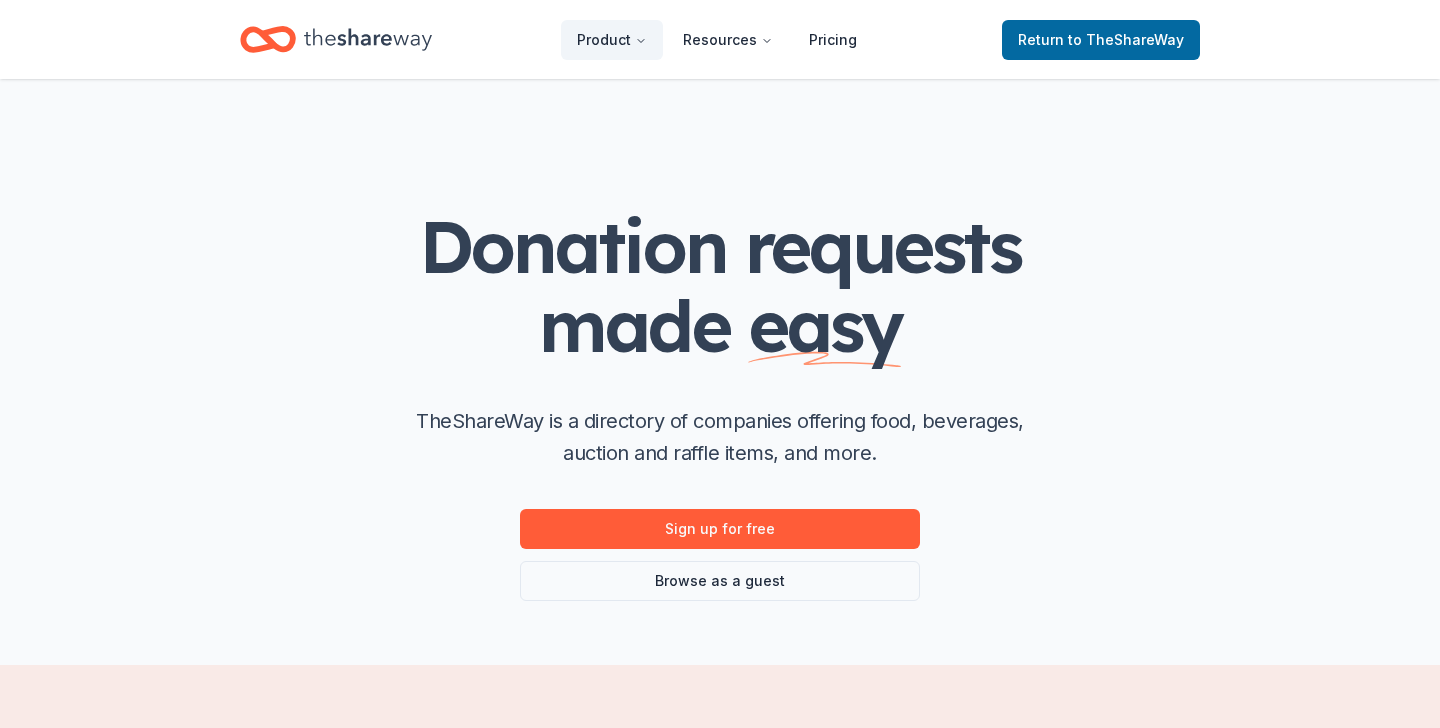 scroll, scrollTop: 0, scrollLeft: 0, axis: both 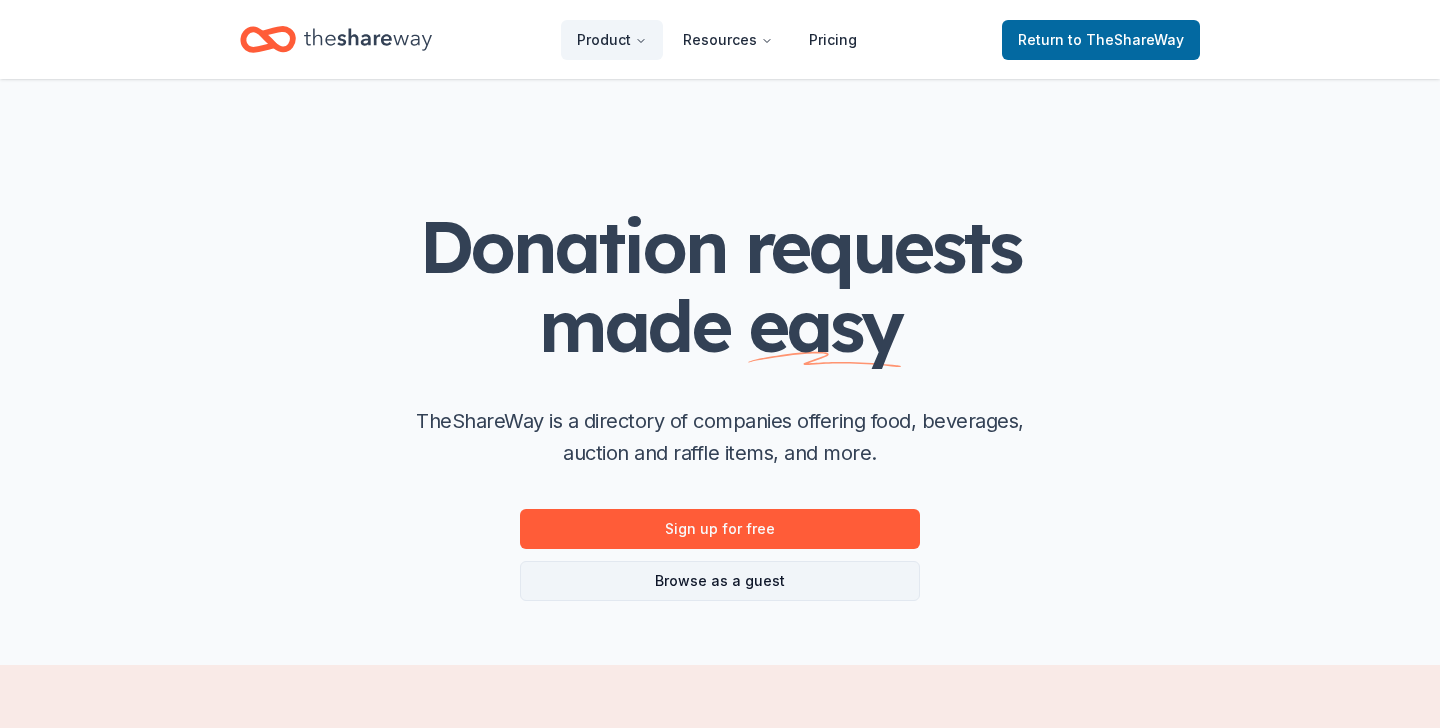 click on "Browse as a guest" at bounding box center [720, 581] 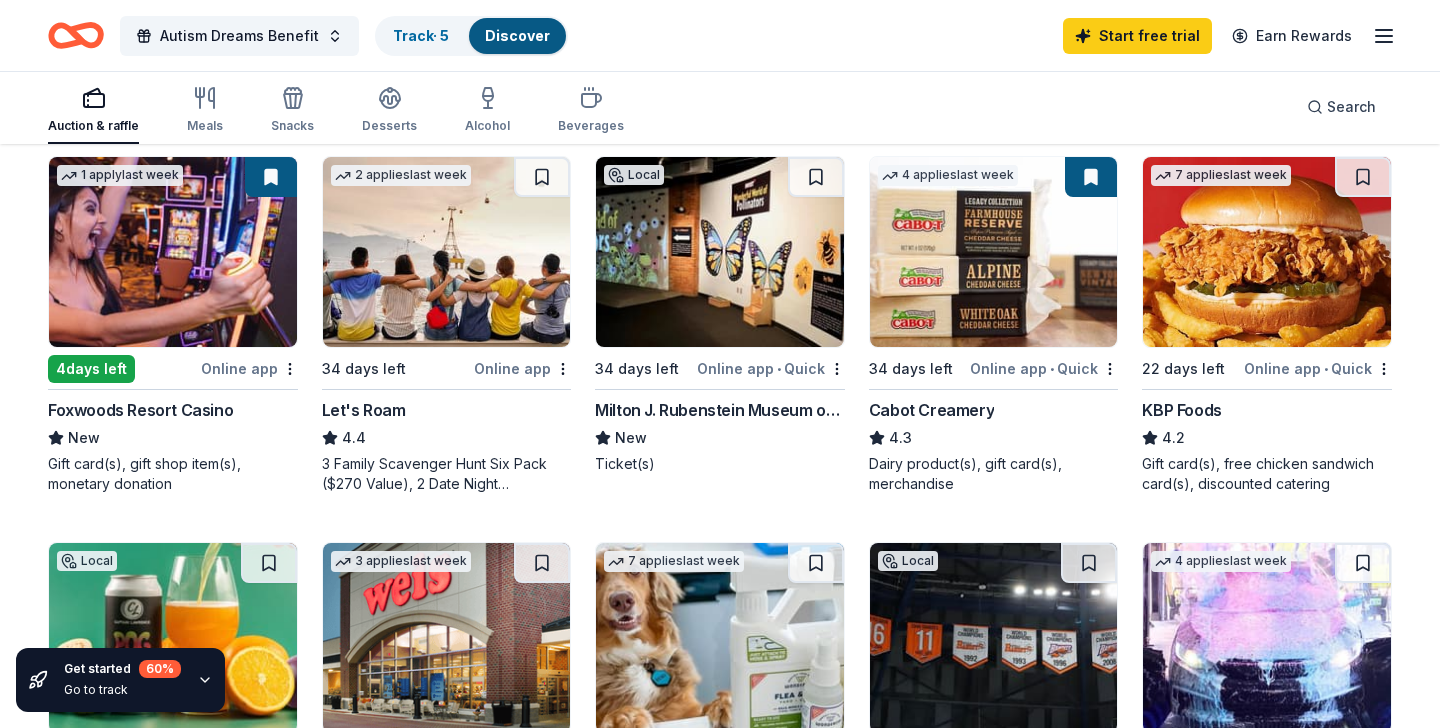 scroll, scrollTop: 981, scrollLeft: 0, axis: vertical 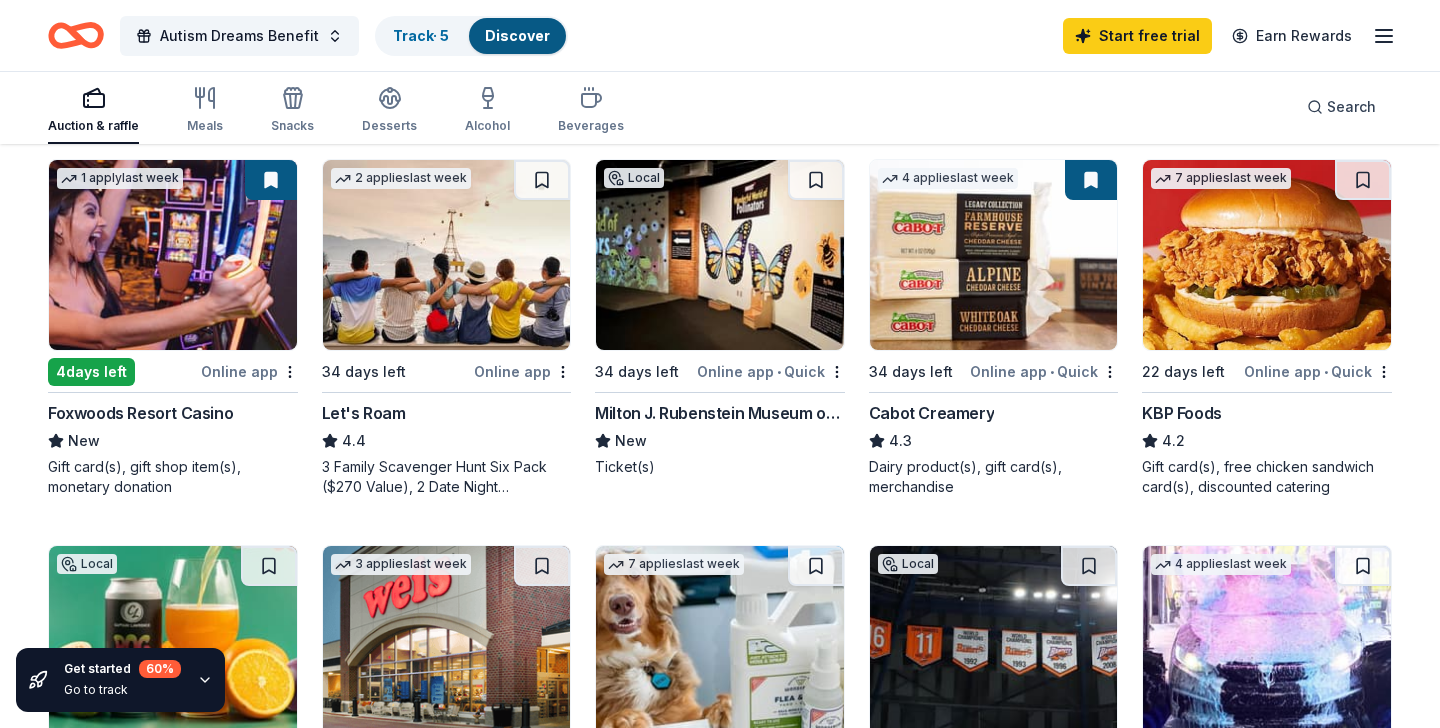 click on "3 Family Scavenger Hunt Six Pack ($270 Value), 2 Date Night Scavenger Hunt Two Pack ($130 Value)" at bounding box center [447, 477] 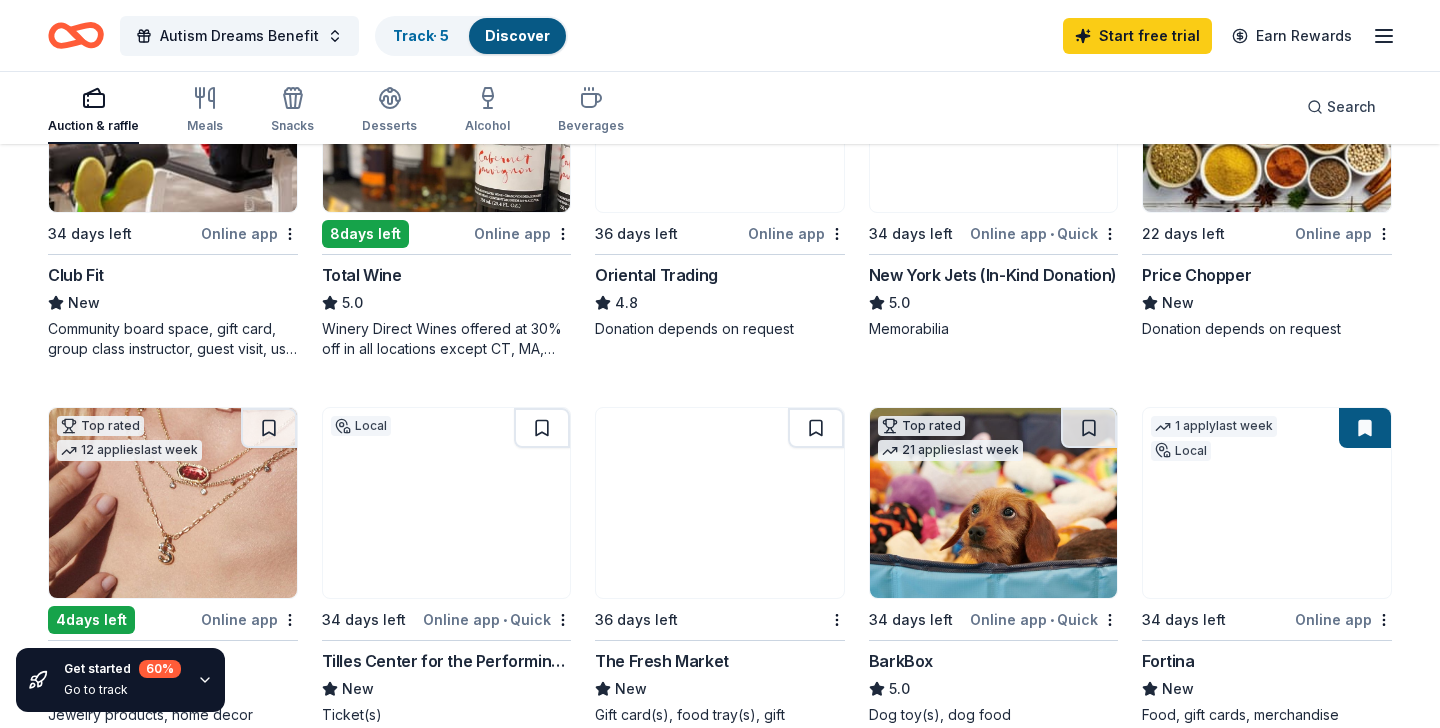 scroll, scrollTop: 386, scrollLeft: 0, axis: vertical 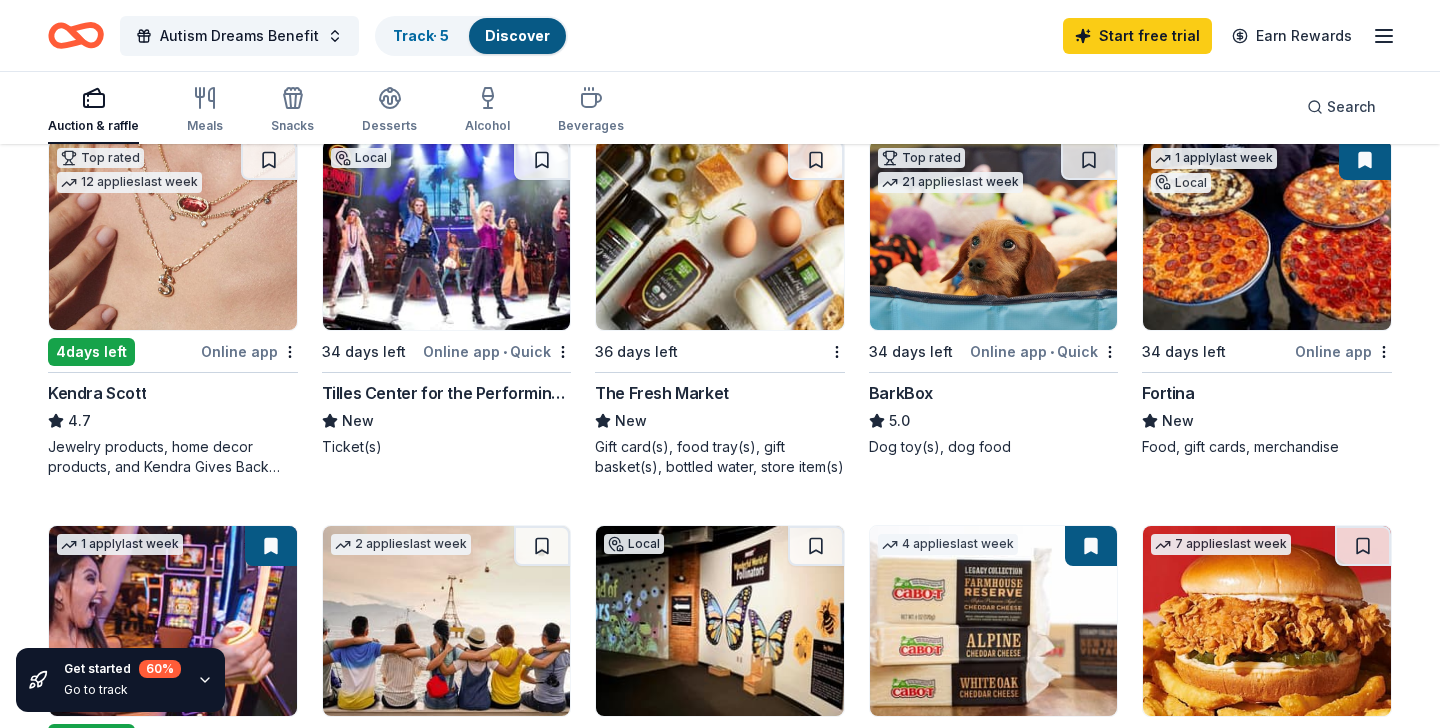 click on "BarkBox" at bounding box center (901, 393) 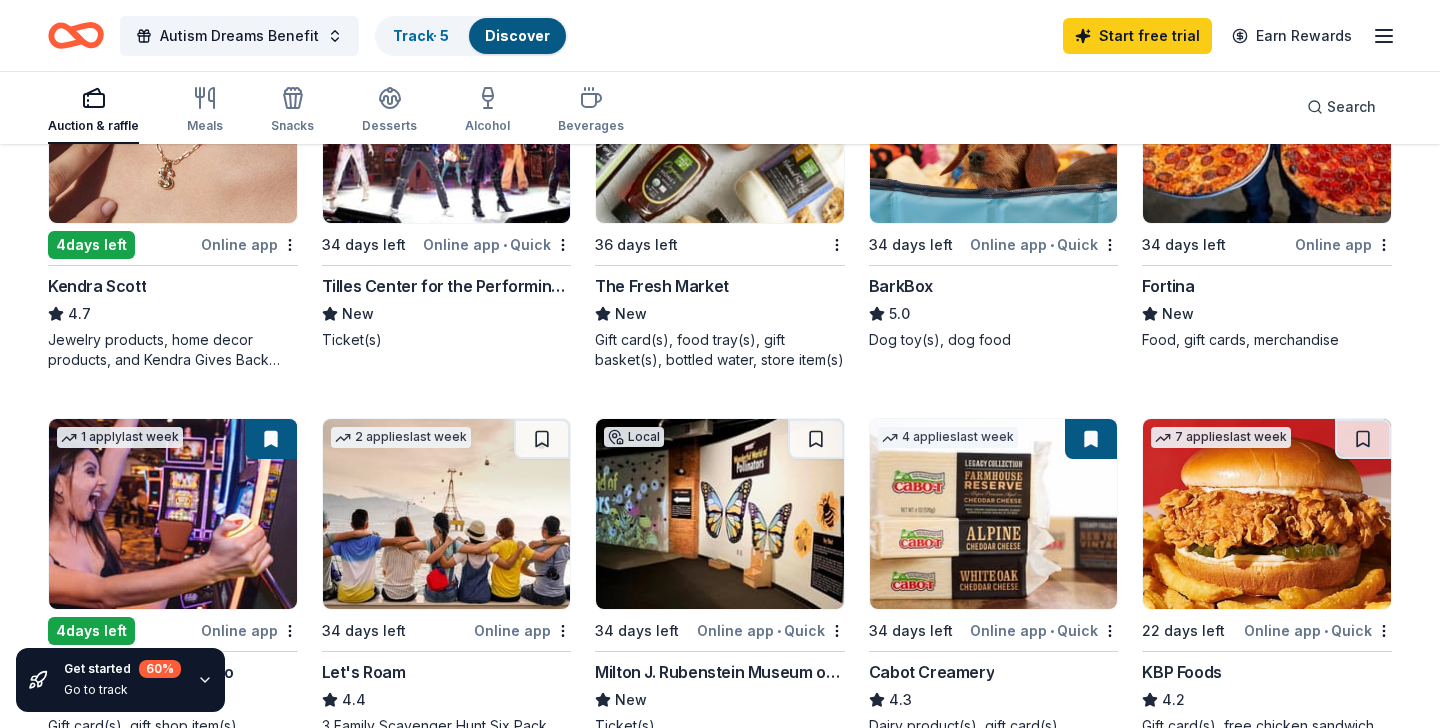 scroll, scrollTop: 725, scrollLeft: 0, axis: vertical 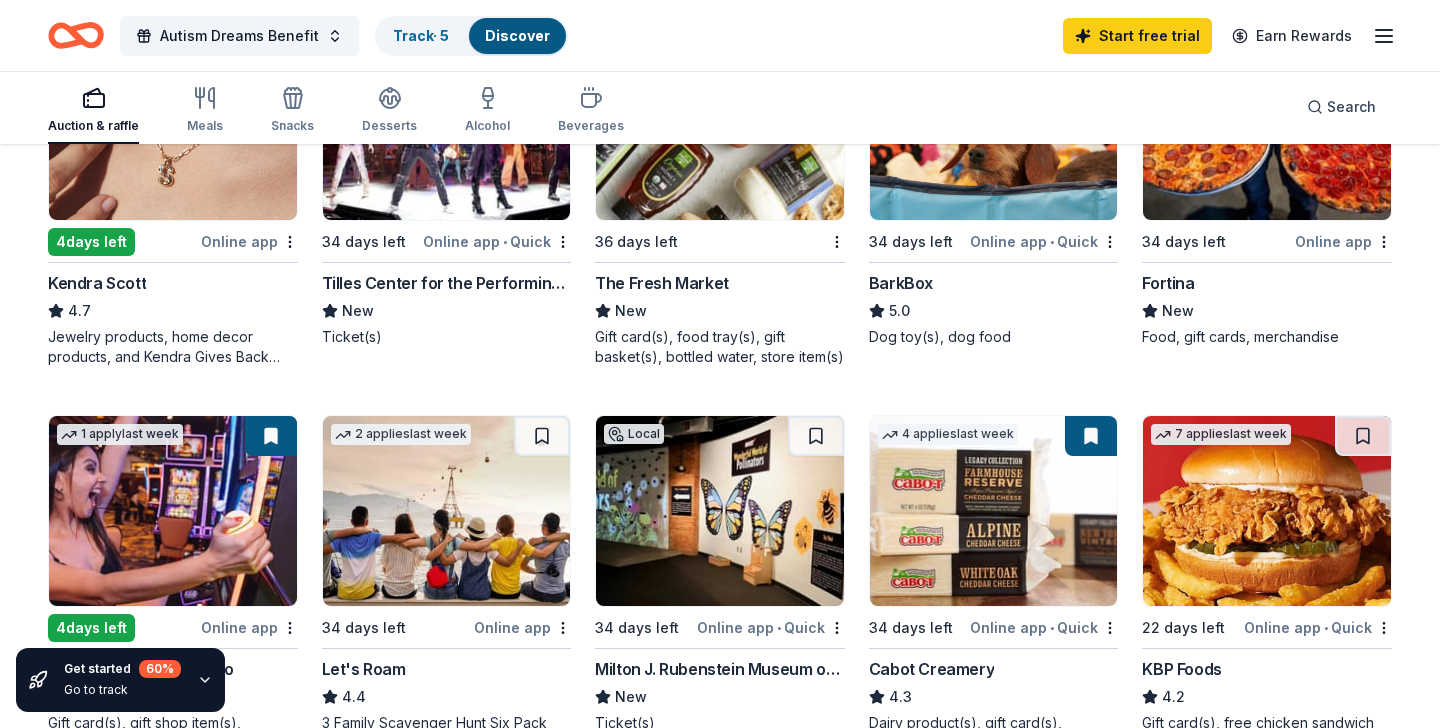 click at bounding box center [1267, 511] 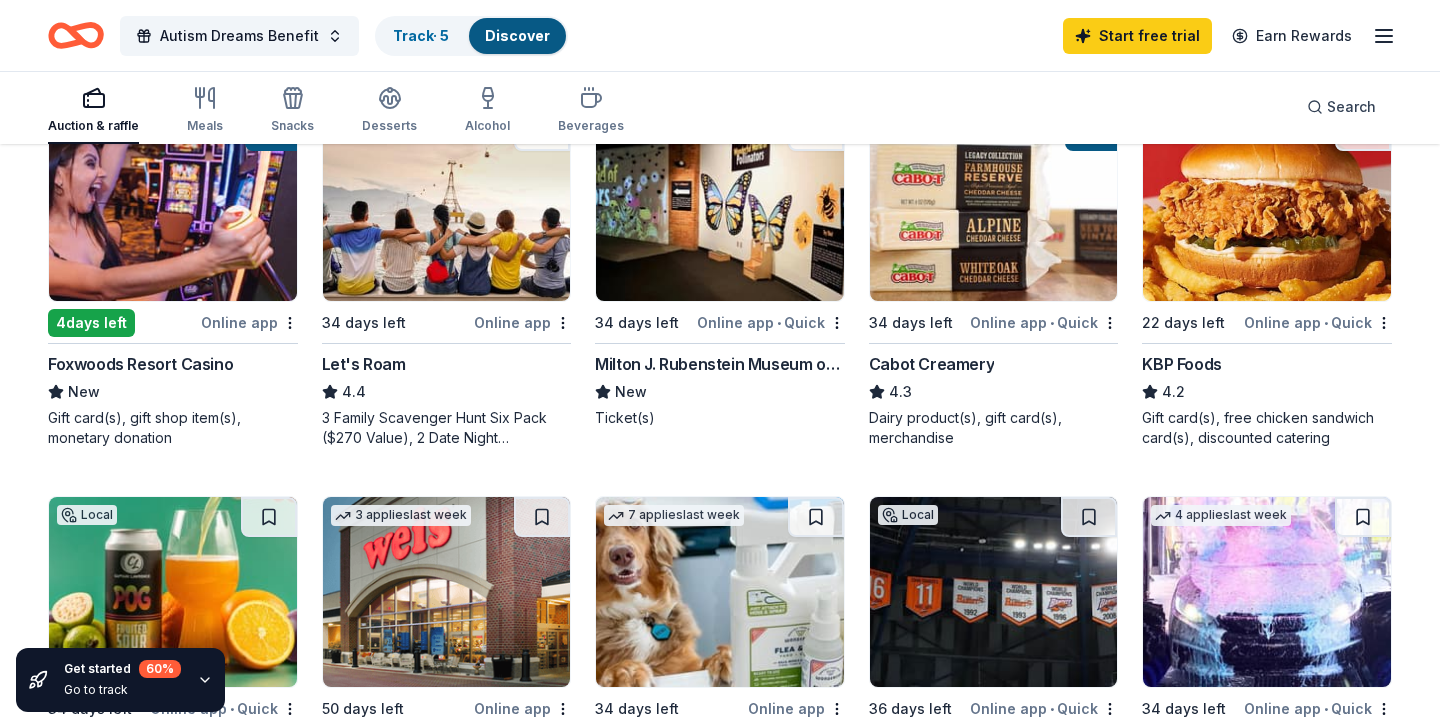 scroll, scrollTop: 1033, scrollLeft: 0, axis: vertical 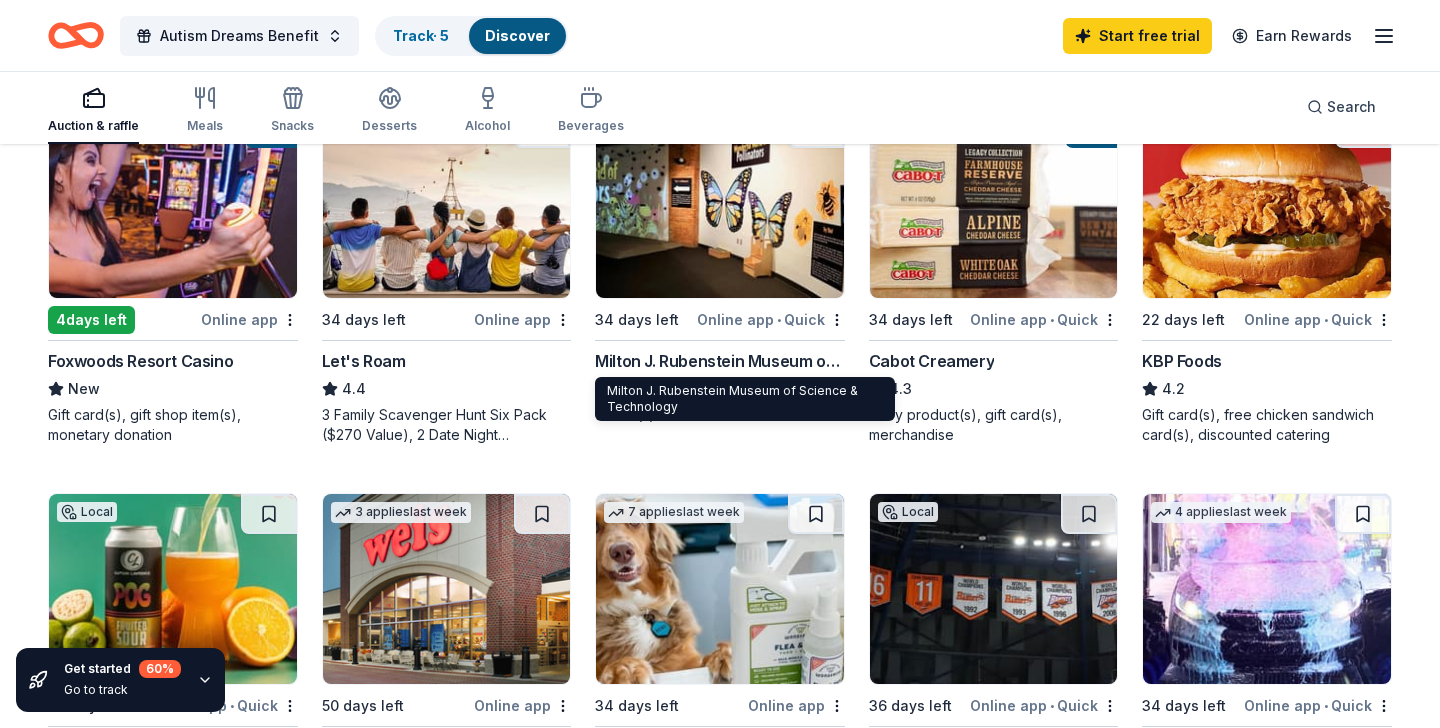 click on "Milton J. Rubenstein Museum of Science & Technology" at bounding box center [720, 361] 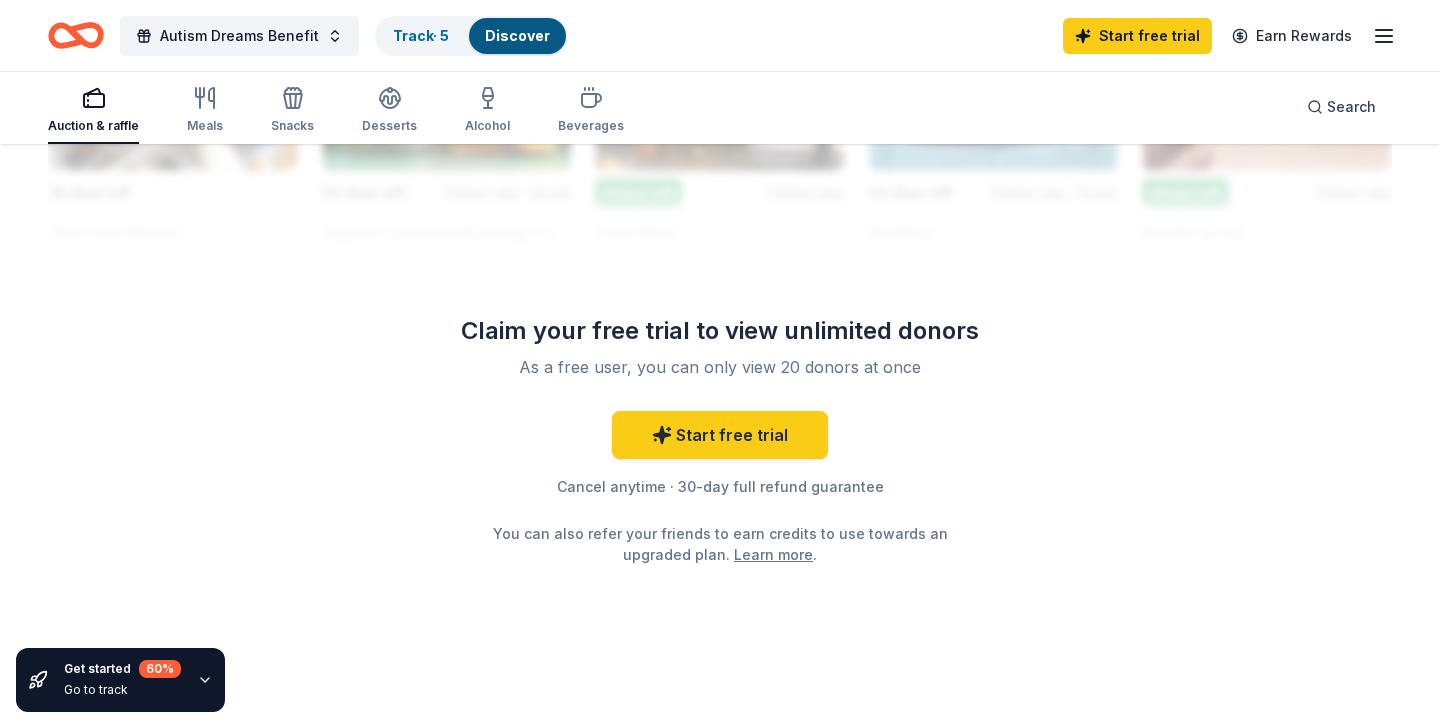 scroll, scrollTop: 1966, scrollLeft: 0, axis: vertical 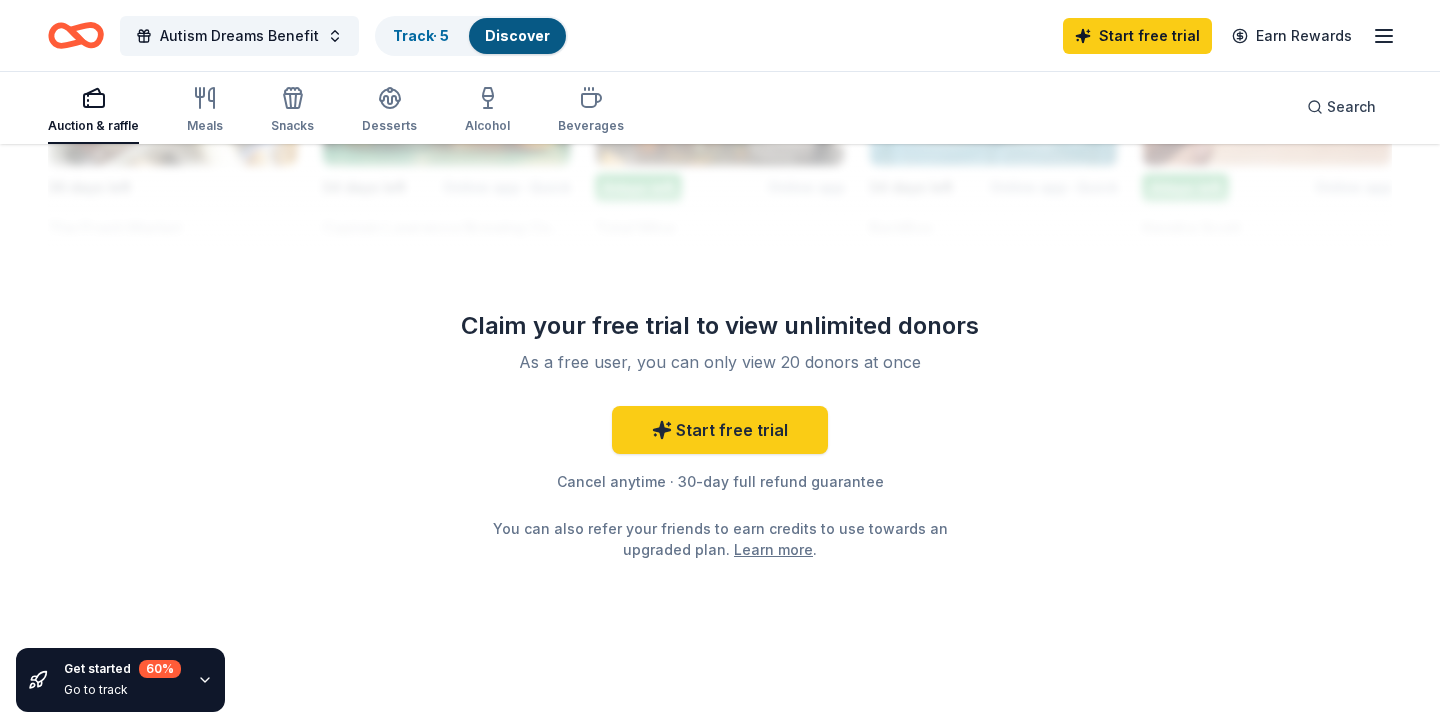 click on "Get started 60 % Go to track" at bounding box center [120, 680] 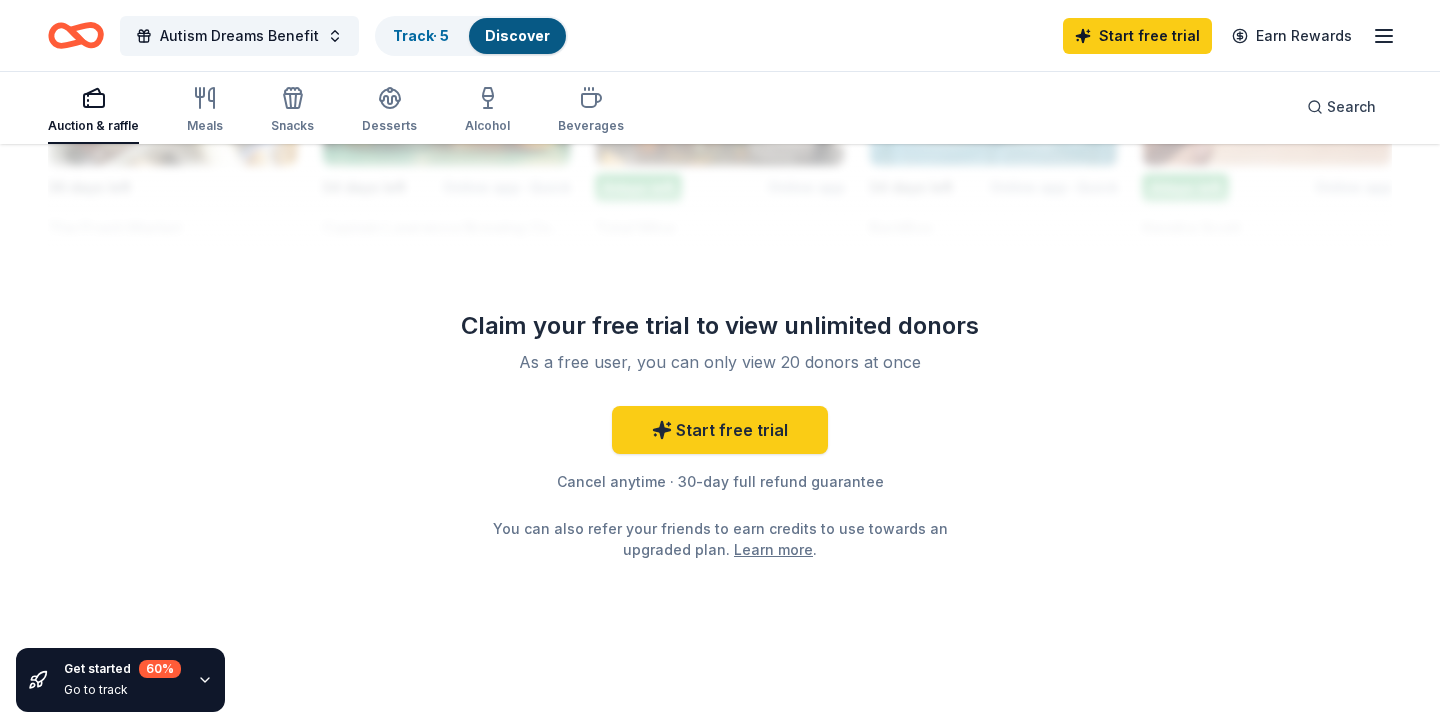 click 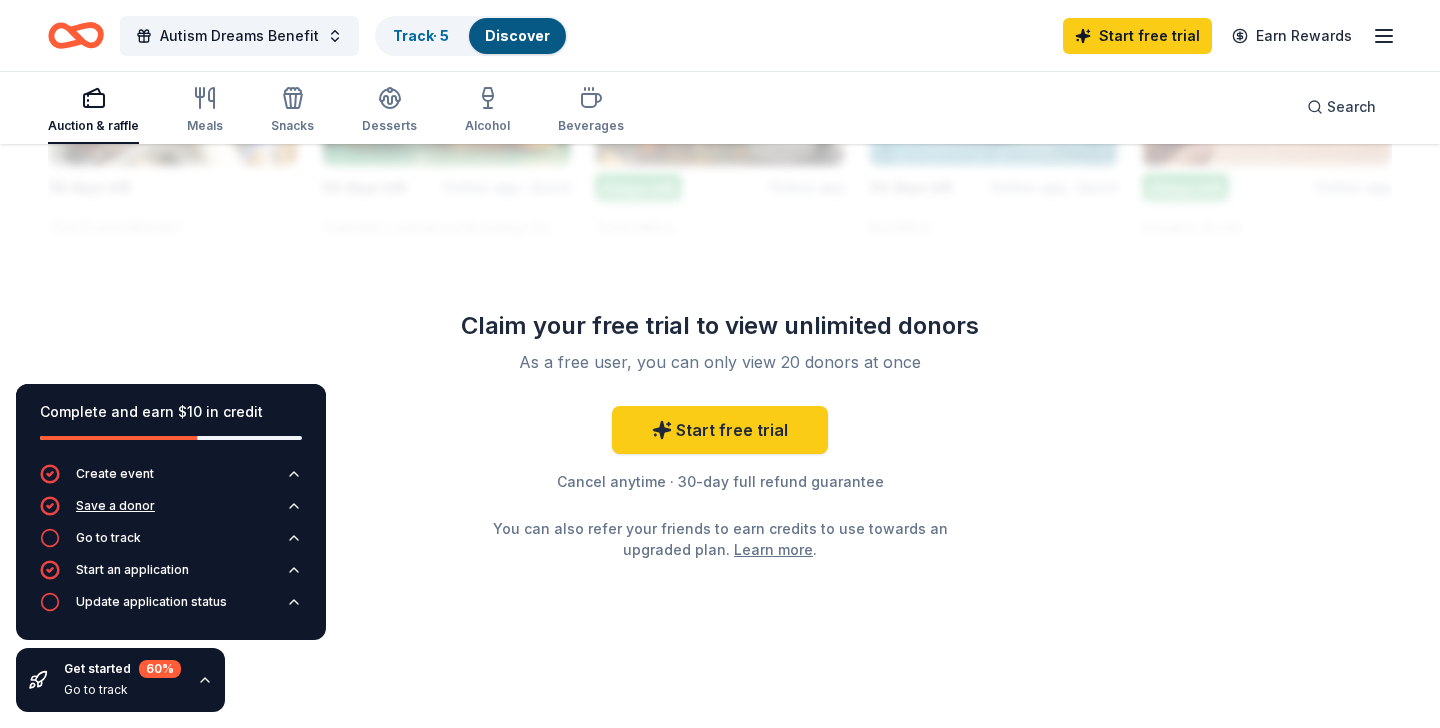 click on "Save a donor" at bounding box center (115, 506) 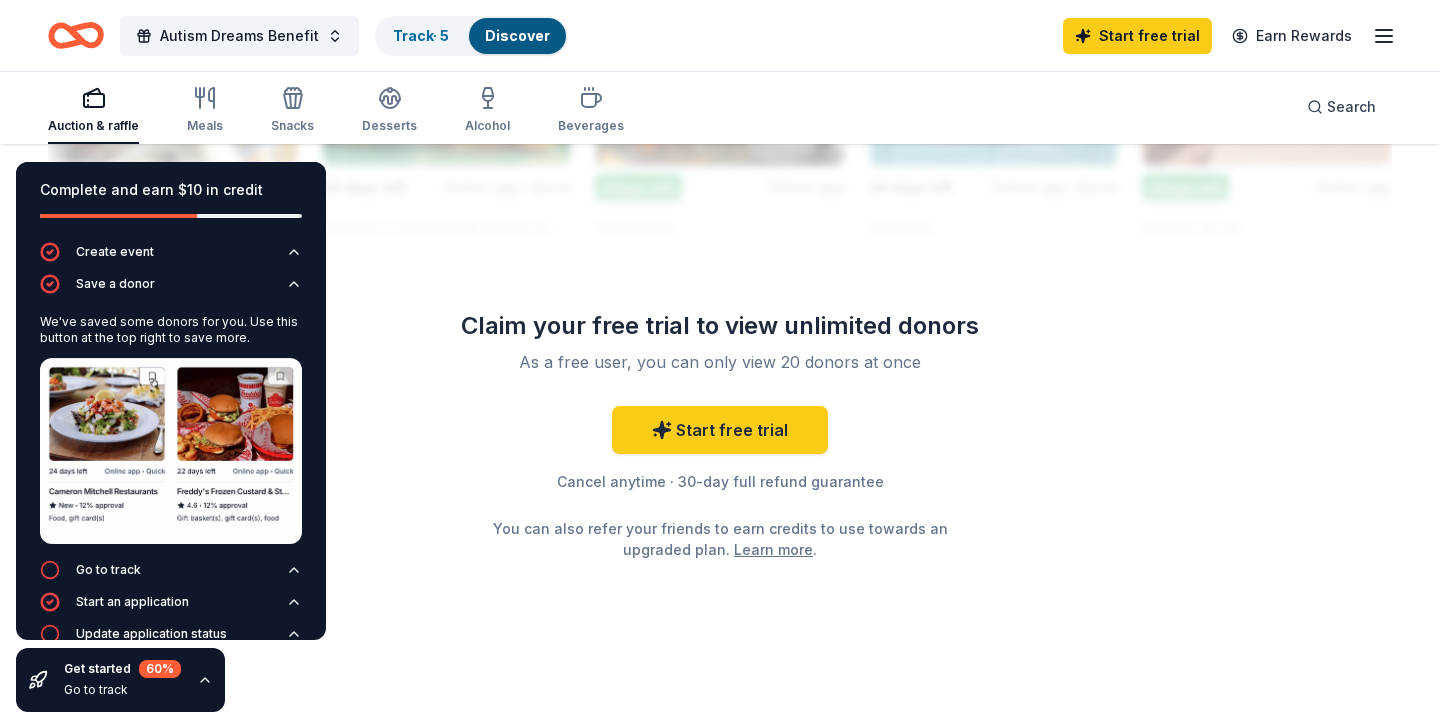 click on "228 results  in  Mamaroneck, NY Application deadlines 41  this month 182  in September 5  in October 14  passed Local 34 days left Online app Club Fit New Community board space, gift card, group class instructor, guest visit, use of the club Top rated 9   applies  last week 8  days left Online app Total Wine 5.0 Winery Direct Wines offered at 30% off in all locations except CT, MA, and other select markets; Private Wine Class for 20 people in all locations except available in WI, CO, and other select markets Top rated 18   applies  last week 36 days left Online app Oriental Trading 4.8 Donation depends on request Top rated Local 34 days left Online app • Quick New York Jets (In-Kind Donation) 5.0 Memorabilia 1   apply  last week 22 days left Online app Price Chopper New Donation depends on request Top rated 12   applies  last week 4  days left Online app Kendra Scott 4.7 Local 34 days left Online app • Quick Tilles Center for the Performing Arts New Ticket(s) 36 days left The Fresh Market New Top rated 21" at bounding box center (720, -580) 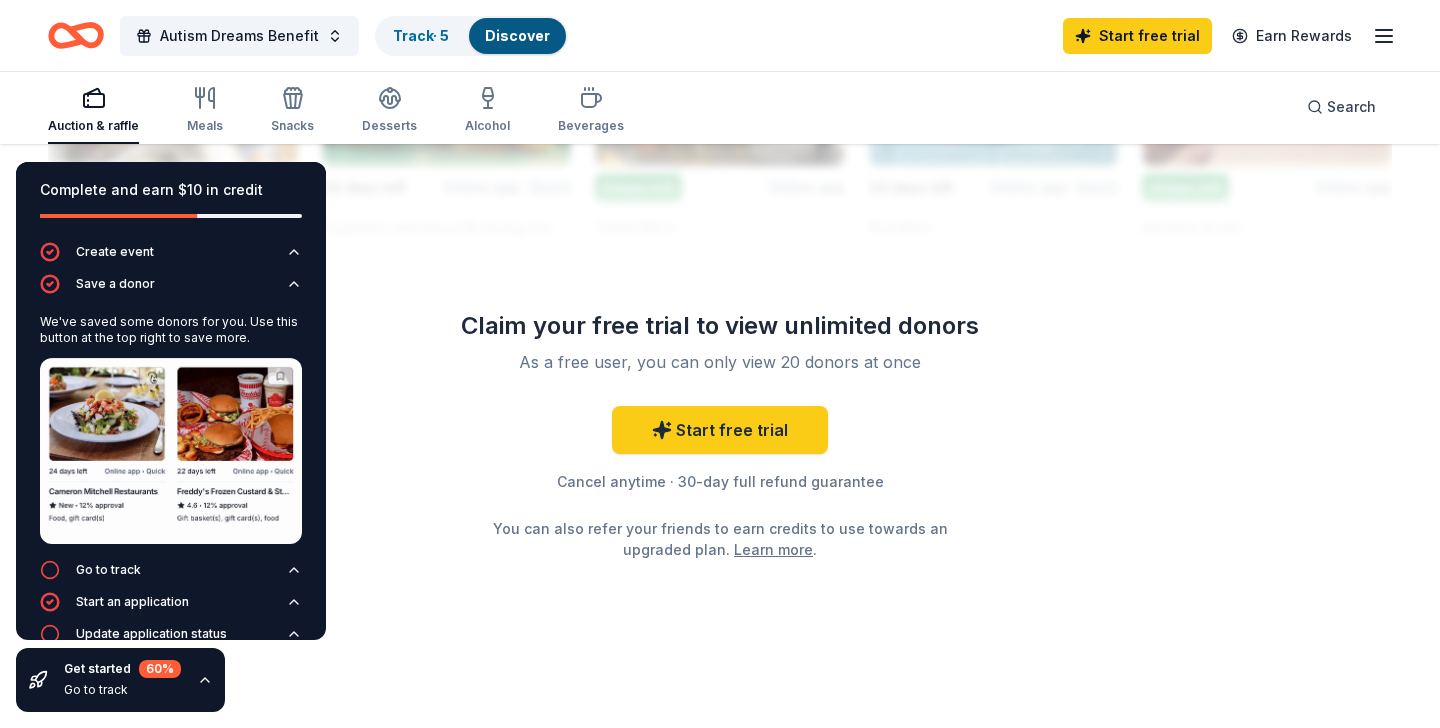 click on "Get started 60 % Go to track" at bounding box center (120, 680) 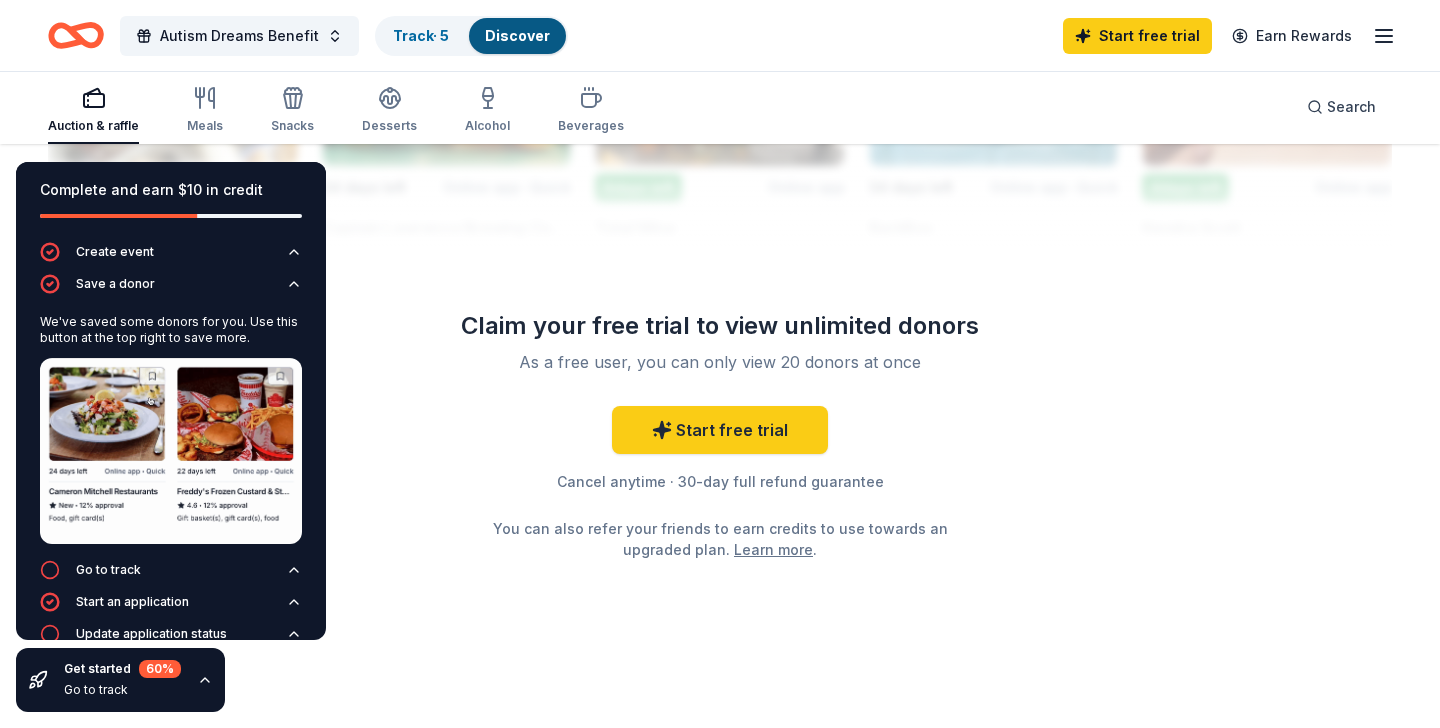 click on "228 results  in  Mamaroneck, NY Application deadlines 41  this month 182  in September 5  in October 14  passed Local 34 days left Online app Club Fit New Community board space, gift card, group class instructor, guest visit, use of the club Top rated 9   applies  last week 8  days left Online app Total Wine 5.0 Winery Direct Wines offered at 30% off in all locations except CT, MA, and other select markets; Private Wine Class for 20 people in all locations except available in WI, CO, and other select markets Top rated 18   applies  last week 36 days left Online app Oriental Trading 4.8 Donation depends on request Top rated Local 34 days left Online app • Quick New York Jets (In-Kind Donation) 5.0 Memorabilia 1   apply  last week 22 days left Online app Price Chopper New Donation depends on request Top rated 12   applies  last week 4  days left Online app Kendra Scott 4.7 Local 34 days left Online app • Quick Tilles Center for the Performing Arts New Ticket(s) 36 days left The Fresh Market New Top rated 21" at bounding box center (720, -546) 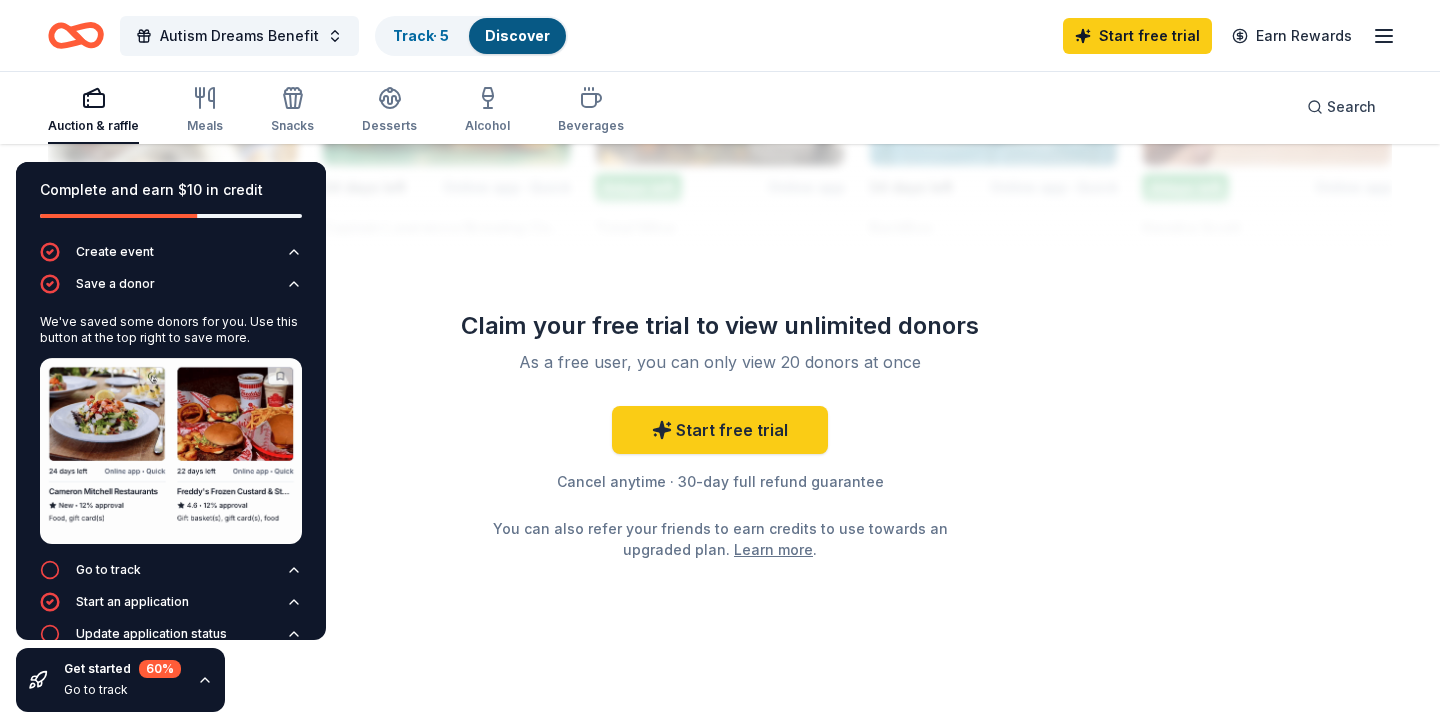 click at bounding box center [720, 86] 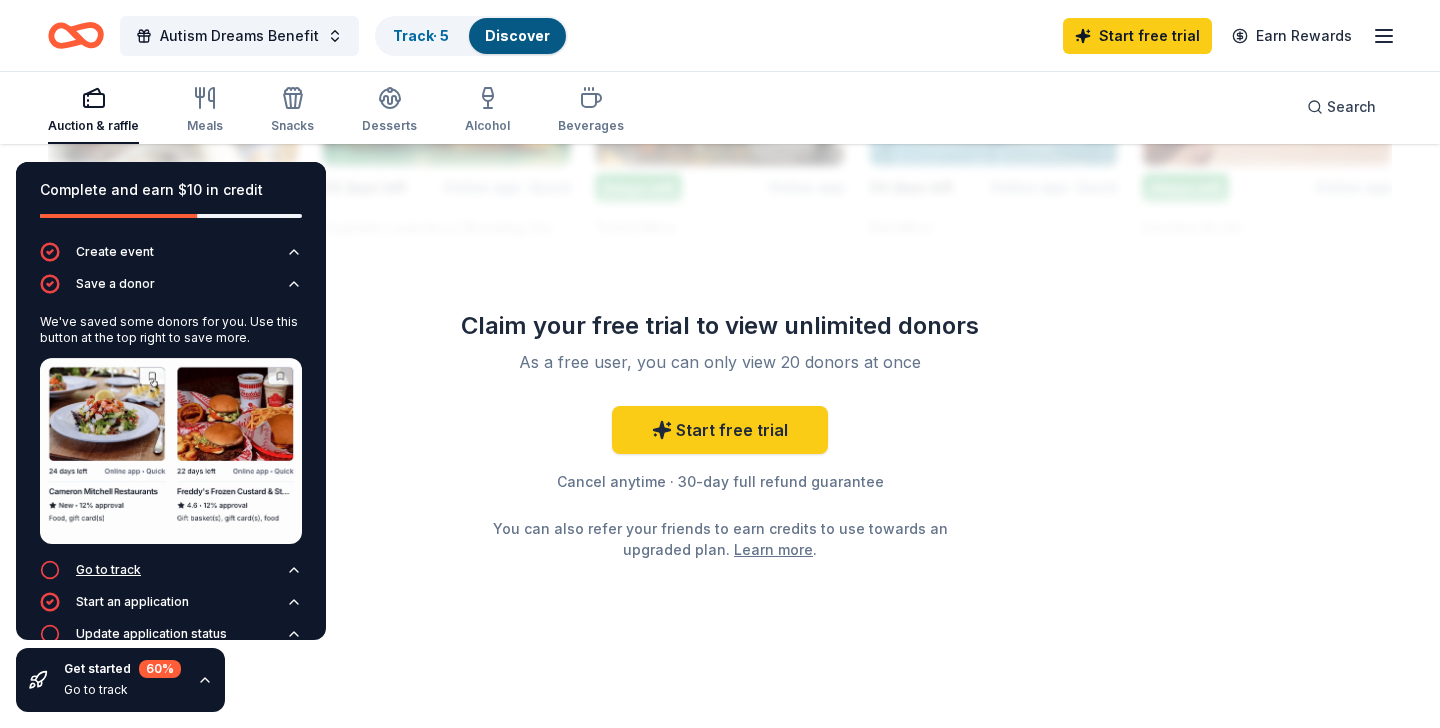 click 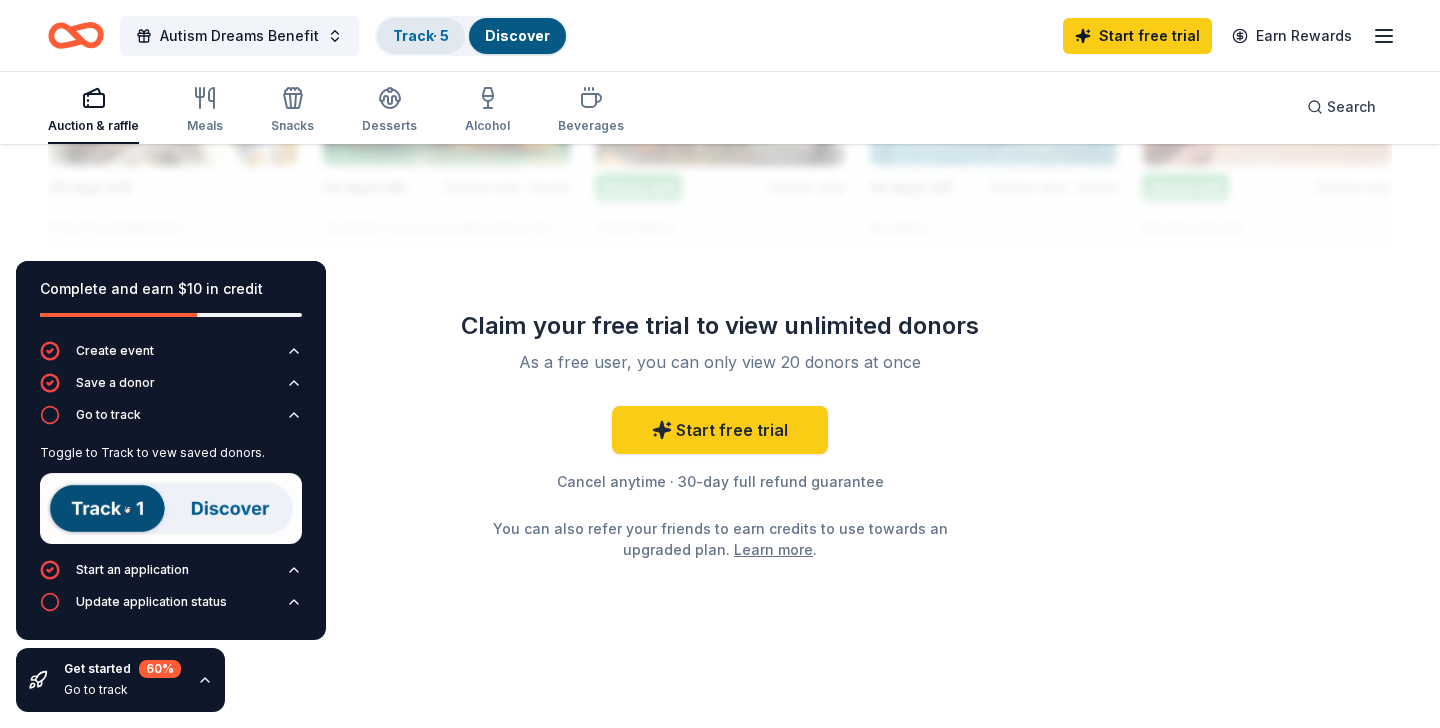 click on "Track  · 5" at bounding box center [421, 35] 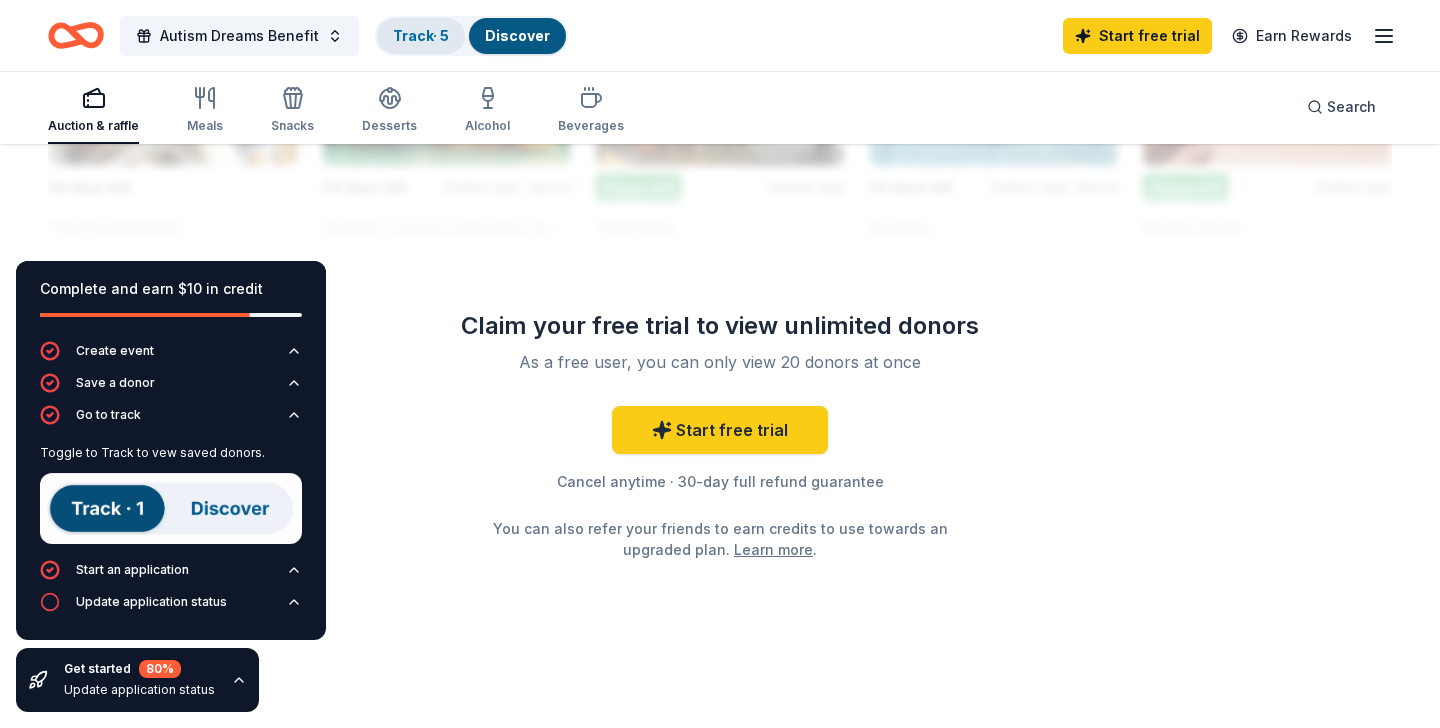 click on "Track  · 5" at bounding box center [421, 35] 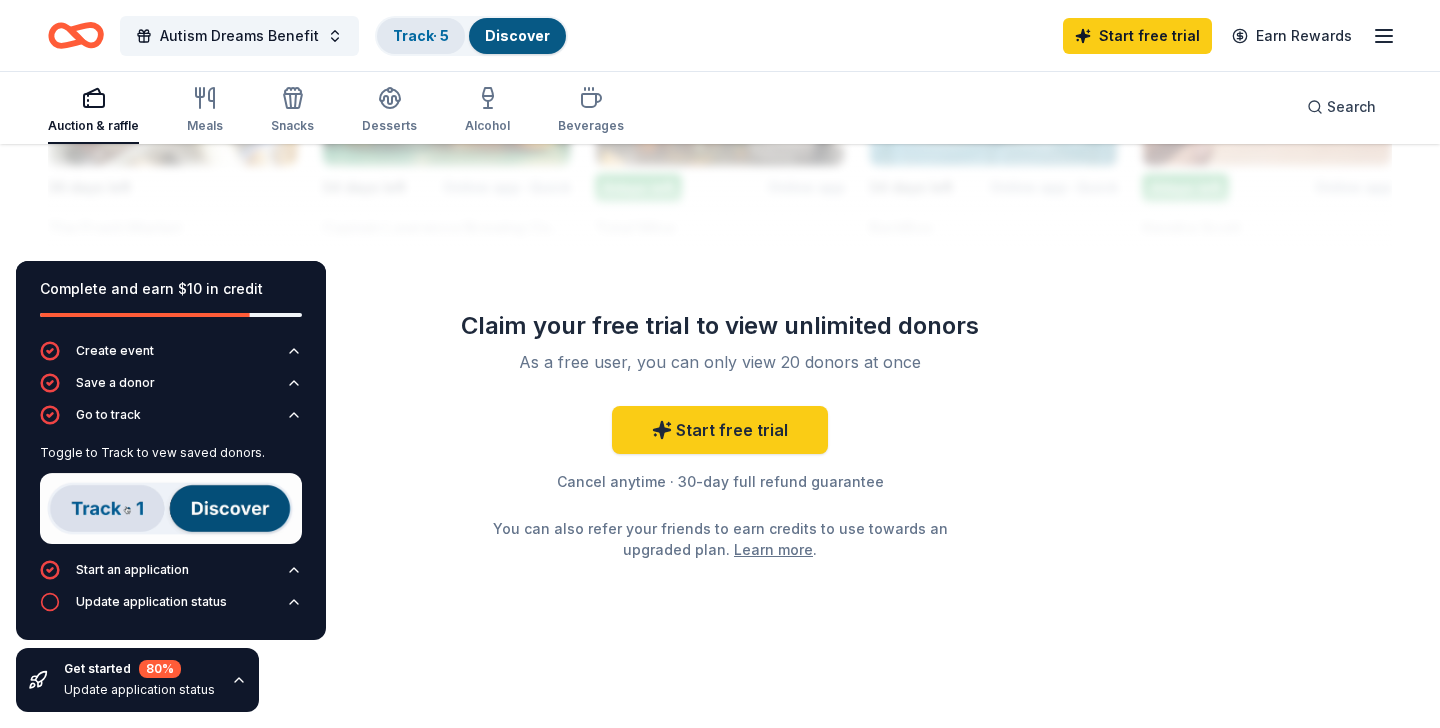 scroll, scrollTop: 1, scrollLeft: 0, axis: vertical 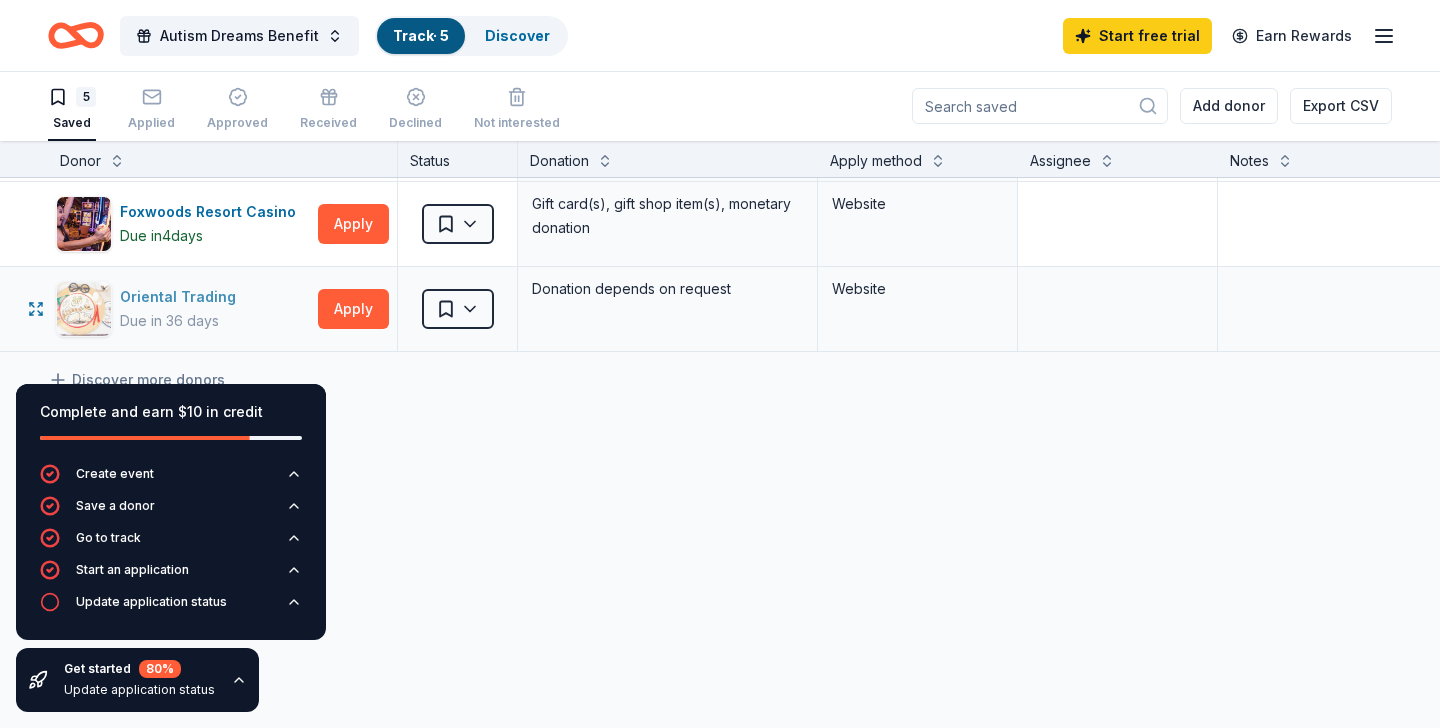 click on "Oriental Trading" at bounding box center [182, 297] 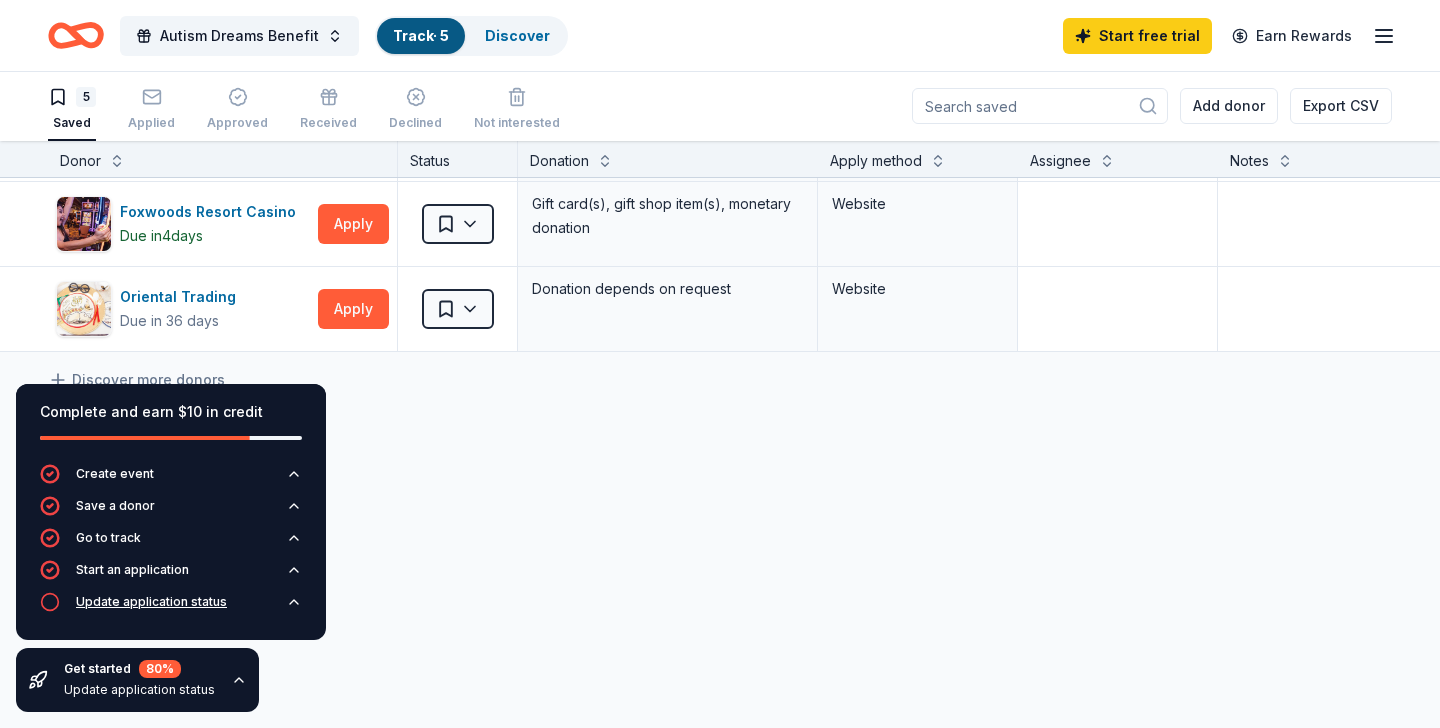 click on "Update application status" at bounding box center [151, 602] 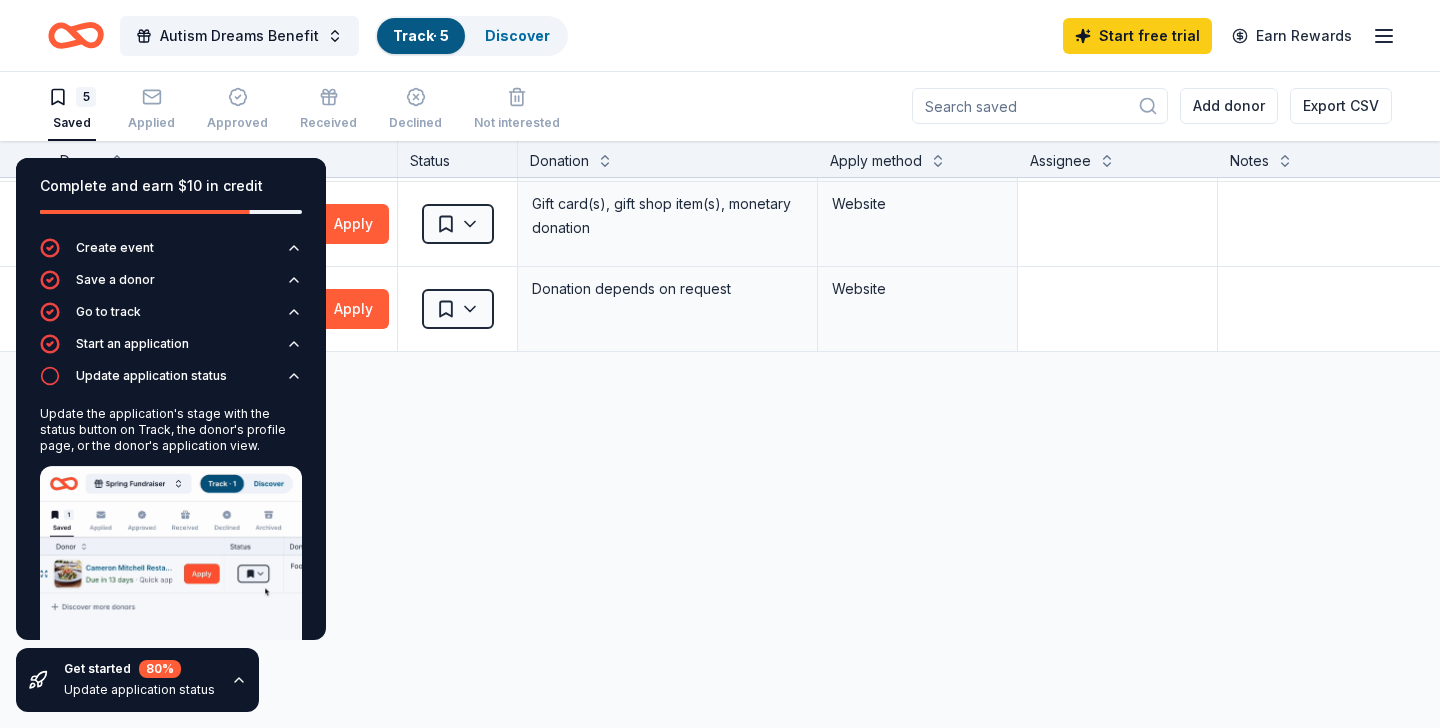 click on "Cabot Creamery Due in 34 days Apply Saved Dairy product(s), gift card(s), merchandise Website Club Fit Due in 34 days Apply Saved Community board space, gift card, group class instructor, guest visit, use of the club Website Fortina Due in 34 days Apply Saved Food, gift cards, merchandise Website Foxwoods Resort Casino Due in  4  days Apply Saved Gift card(s), gift shop item(s), monetary donation Website Oriental Trading Due in 36 days Apply Saved Donation depends on request Website   Discover more donors" at bounding box center [783, 323] 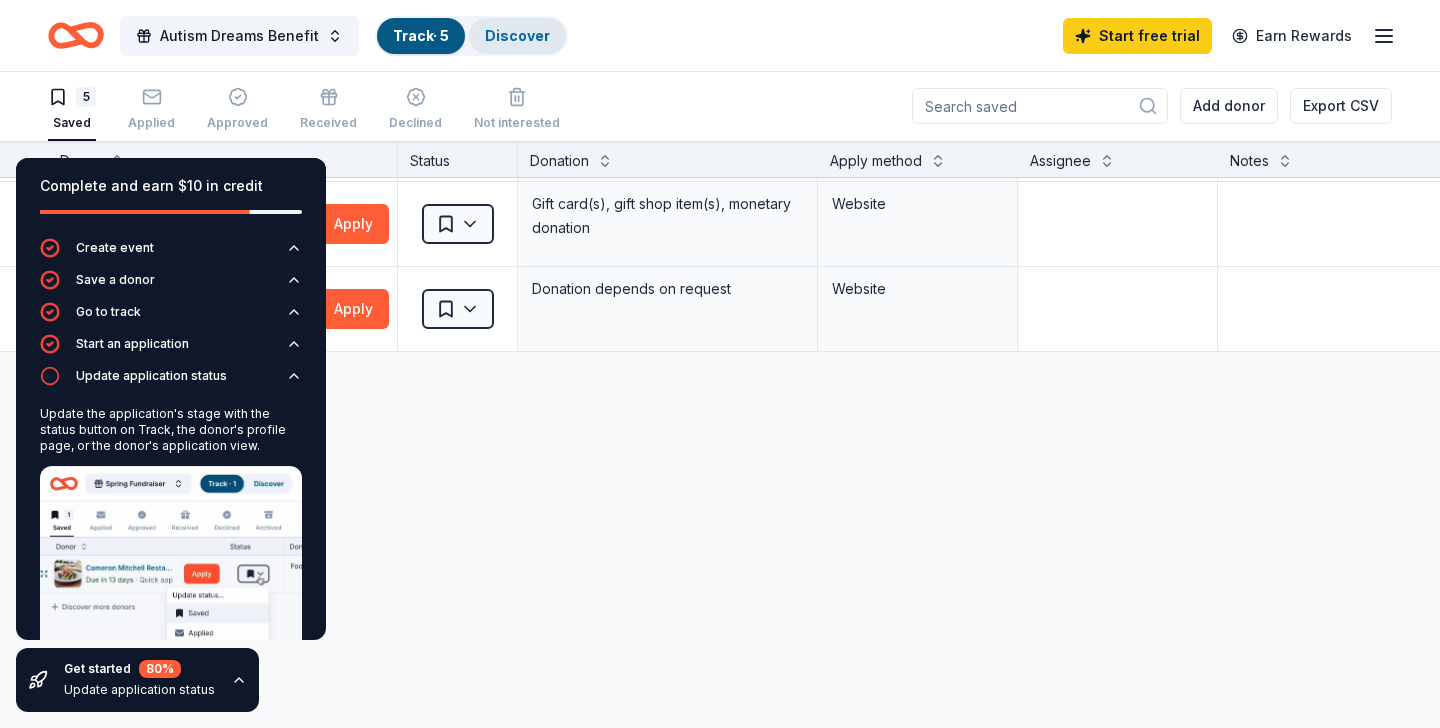 click on "Discover" at bounding box center (517, 36) 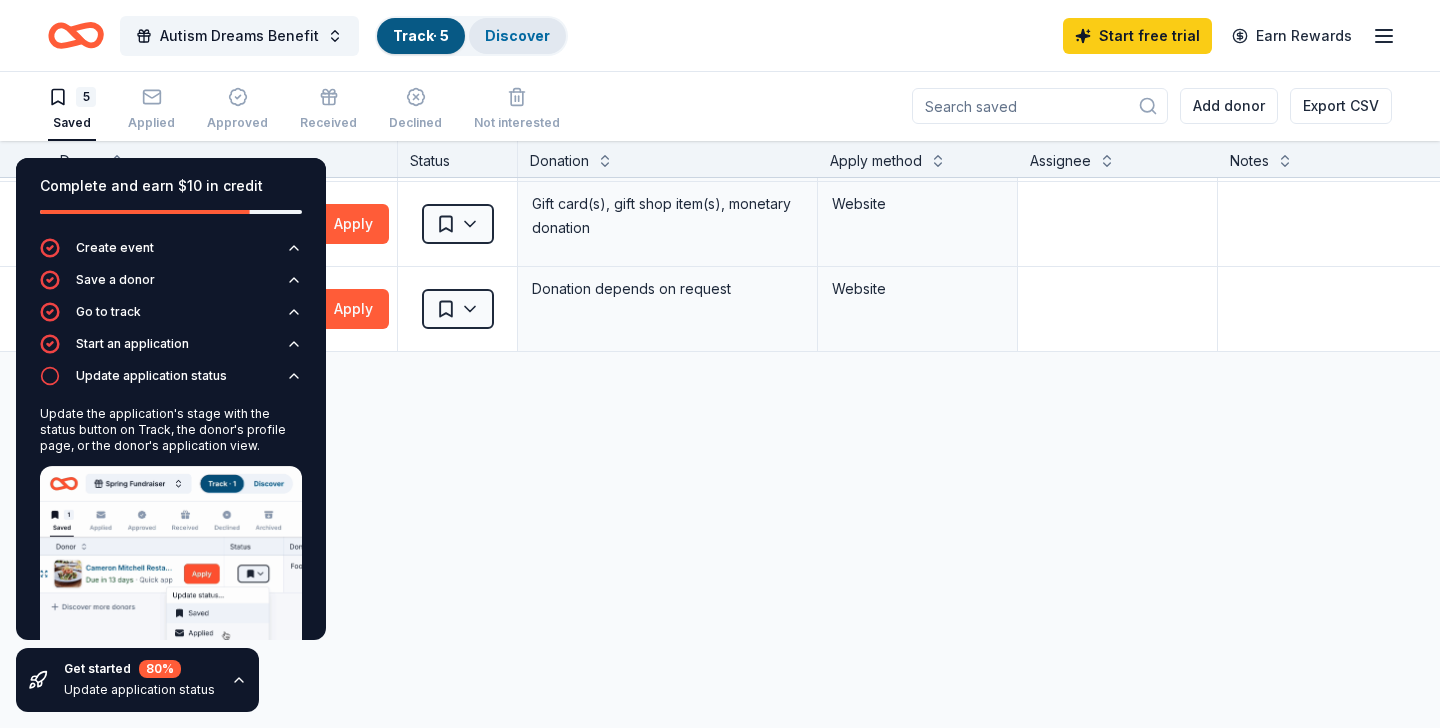 scroll, scrollTop: 0, scrollLeft: 0, axis: both 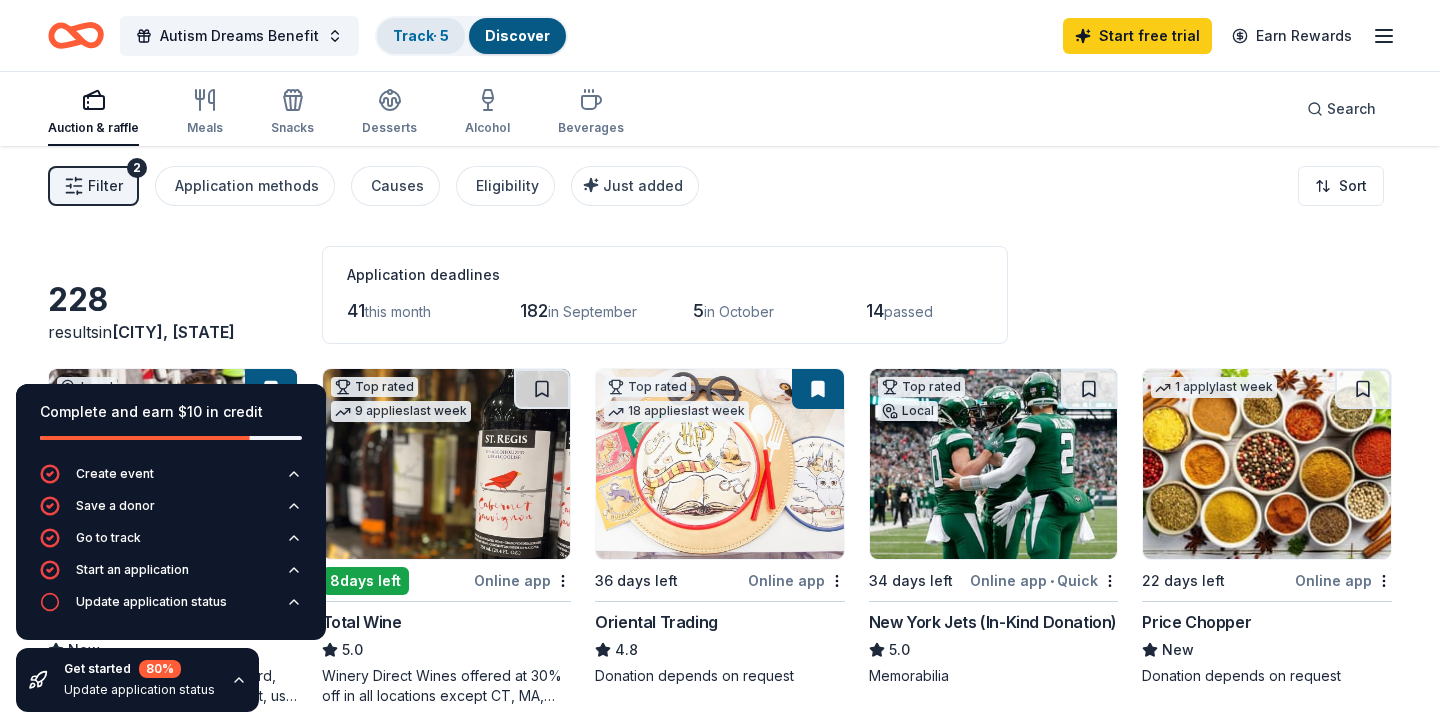 click on "Track  · 5" at bounding box center [421, 35] 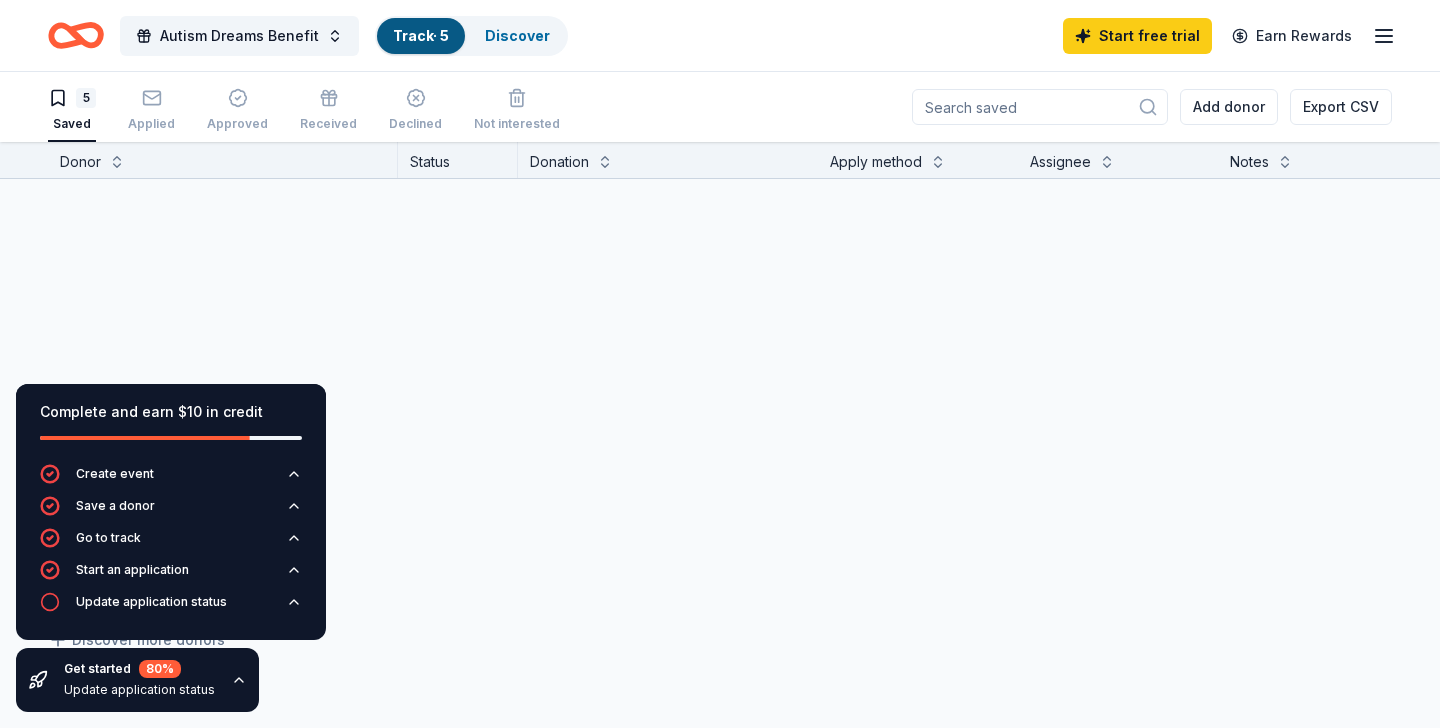 scroll, scrollTop: 1, scrollLeft: 0, axis: vertical 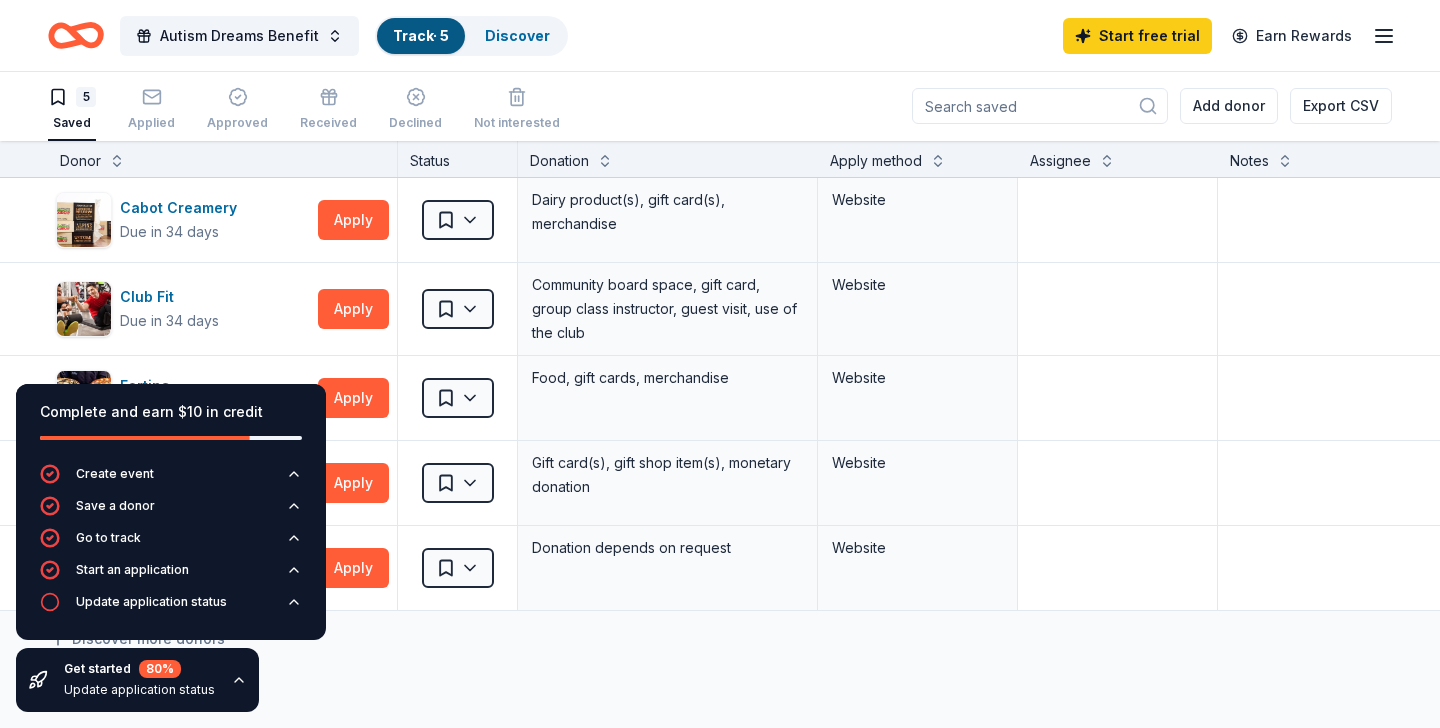 click on "5 Saved" at bounding box center (72, 109) 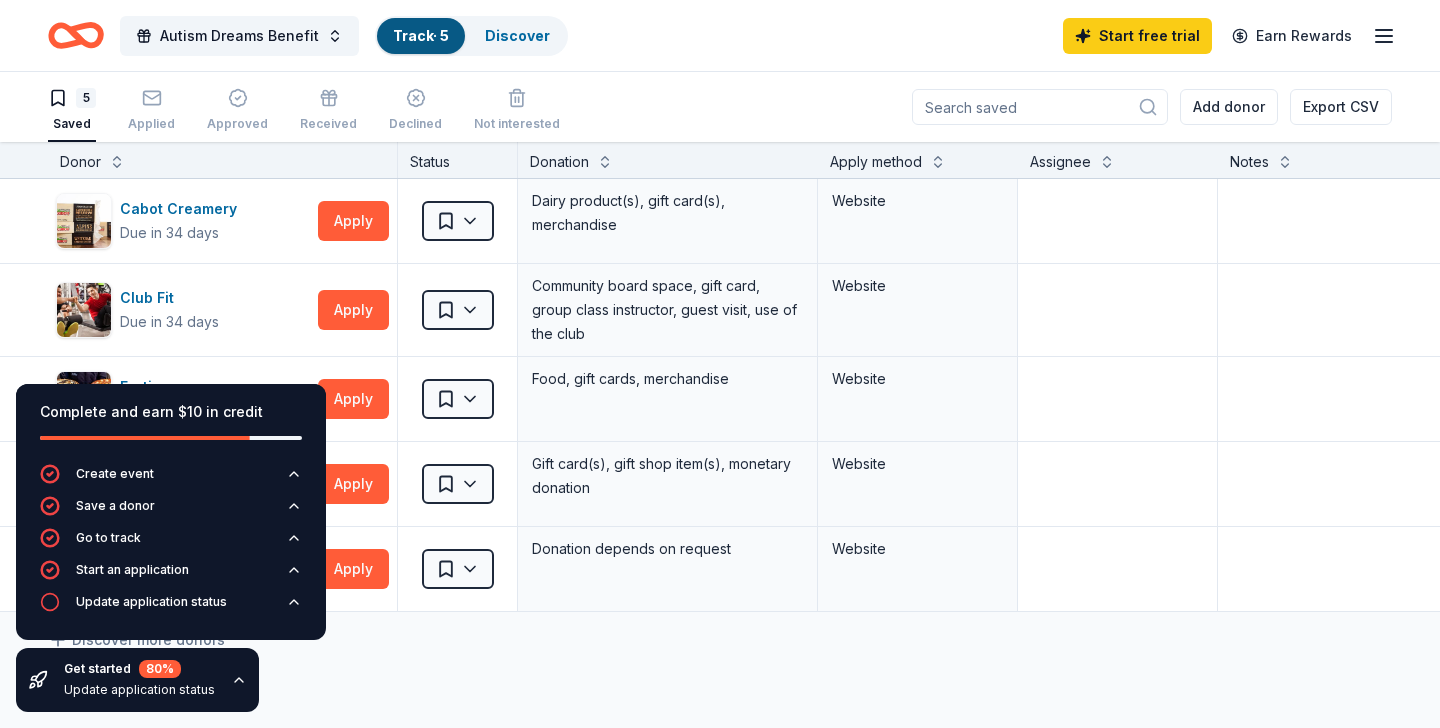 click 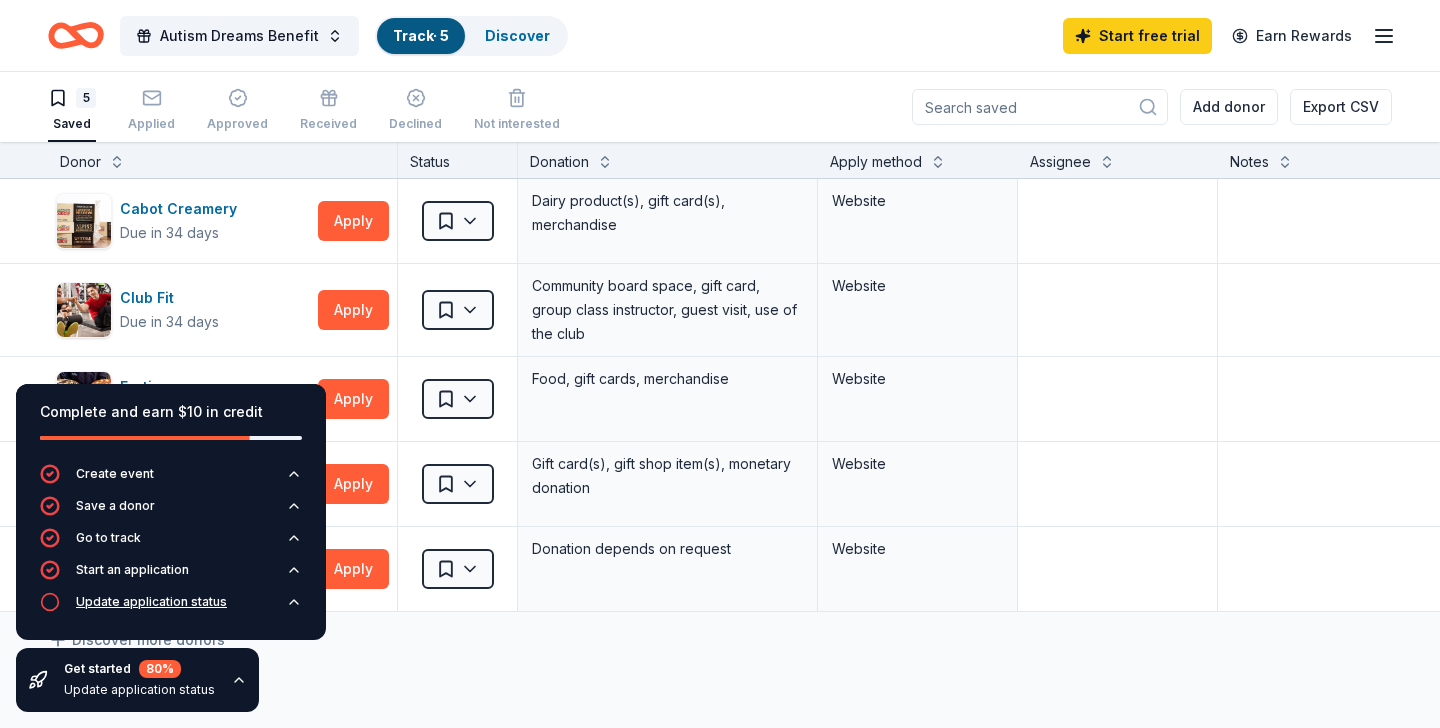click on "Update application status" at bounding box center [151, 602] 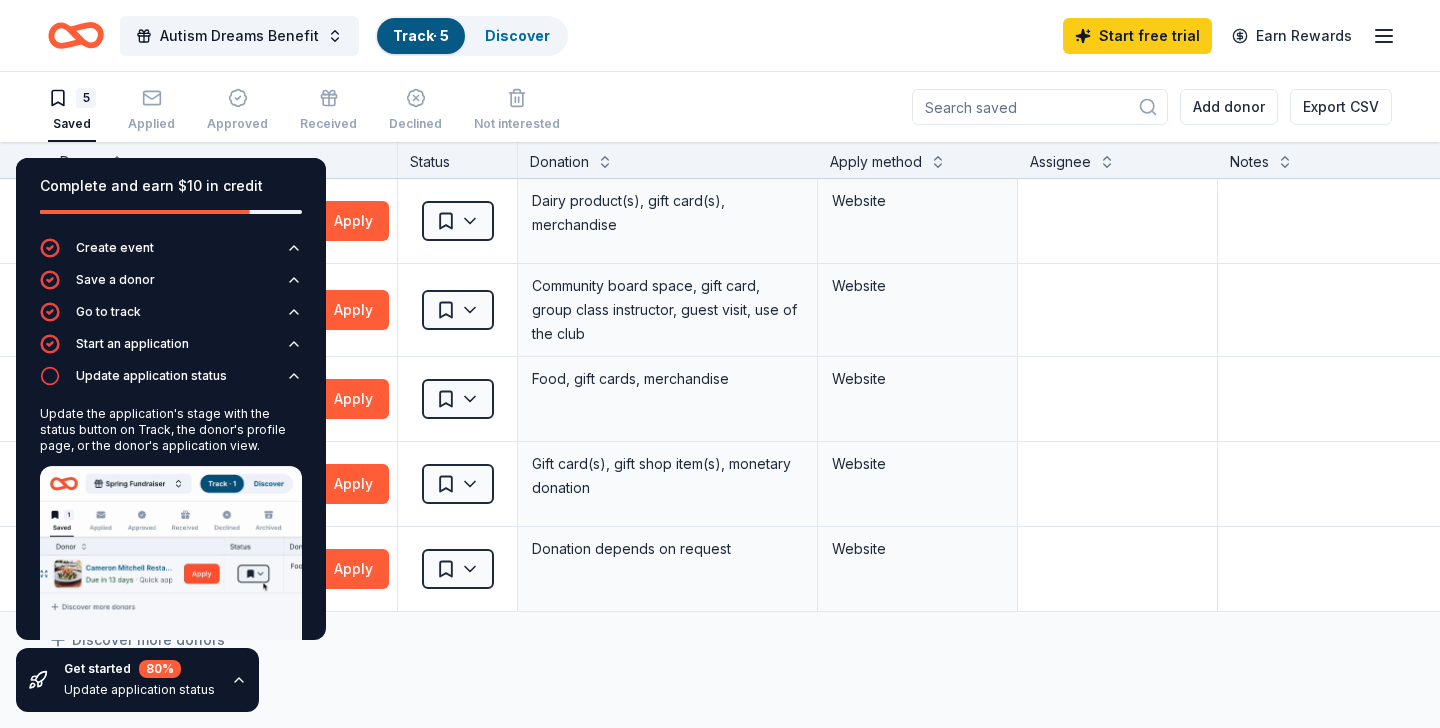 click on "Autism Dreams Benefit Track  · 5 Discover Start free  trial Earn Rewards" at bounding box center [720, 35] 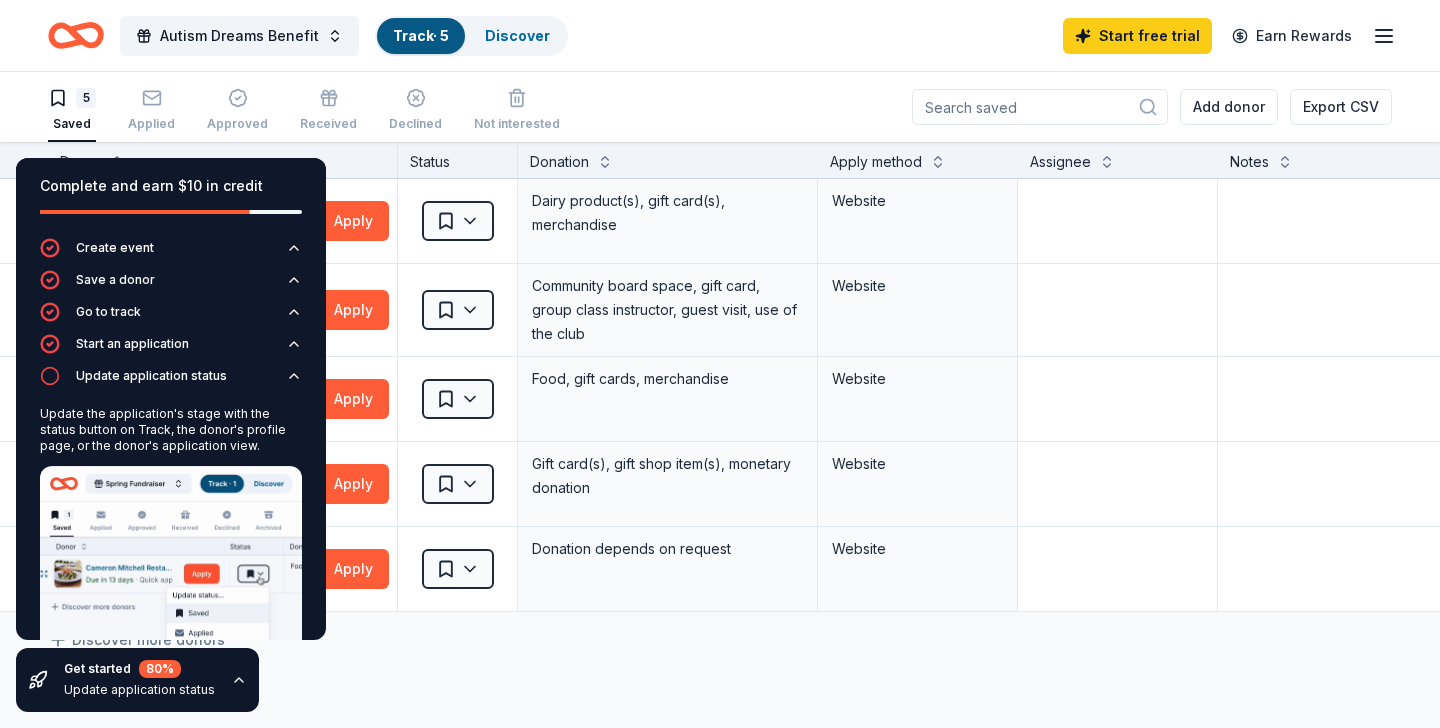 click 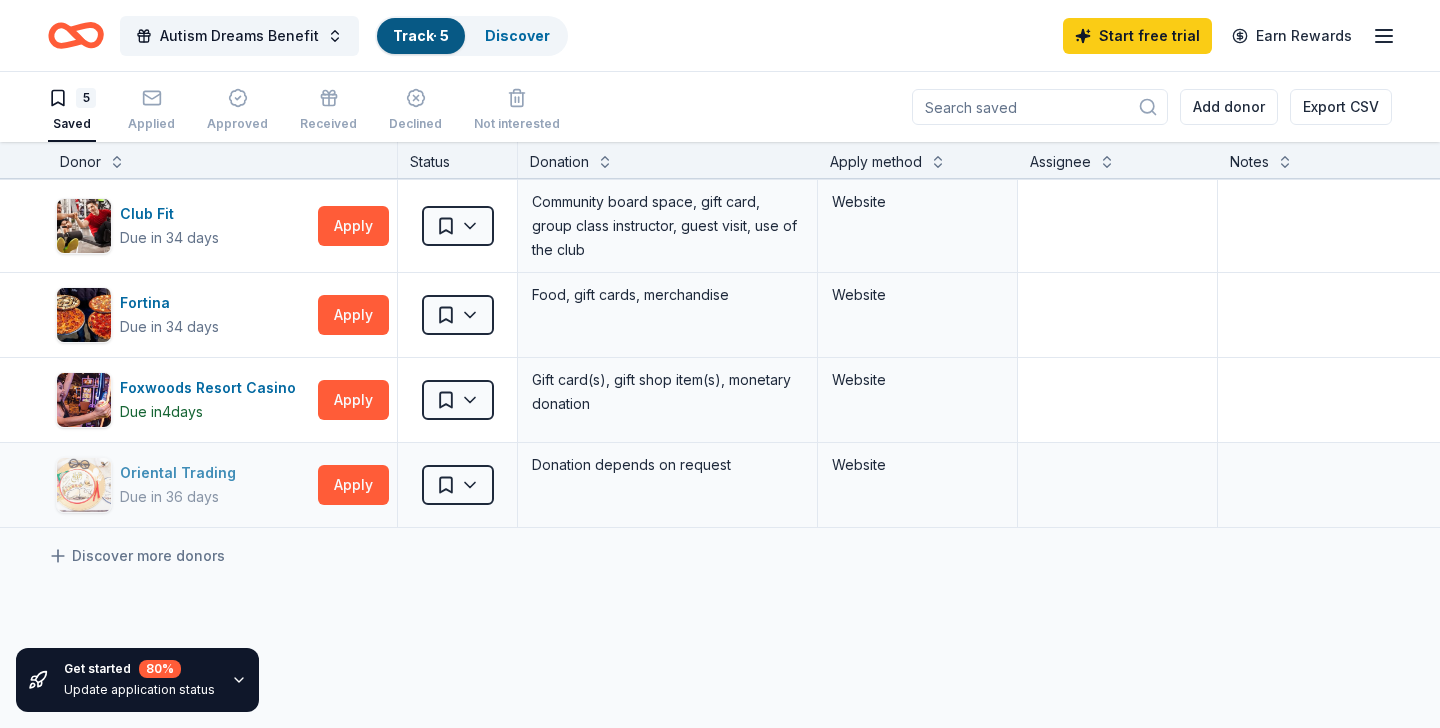 scroll, scrollTop: 0, scrollLeft: 0, axis: both 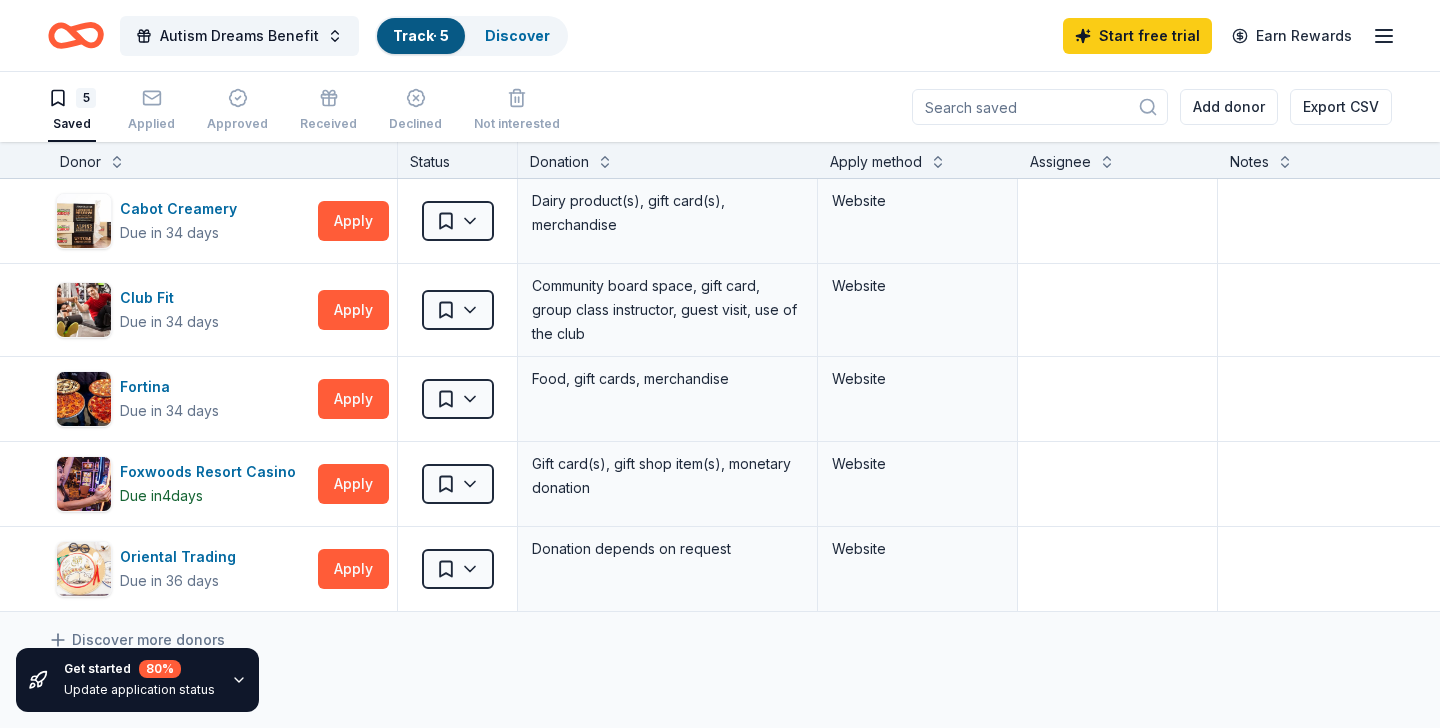 click on "Status" at bounding box center [458, 160] 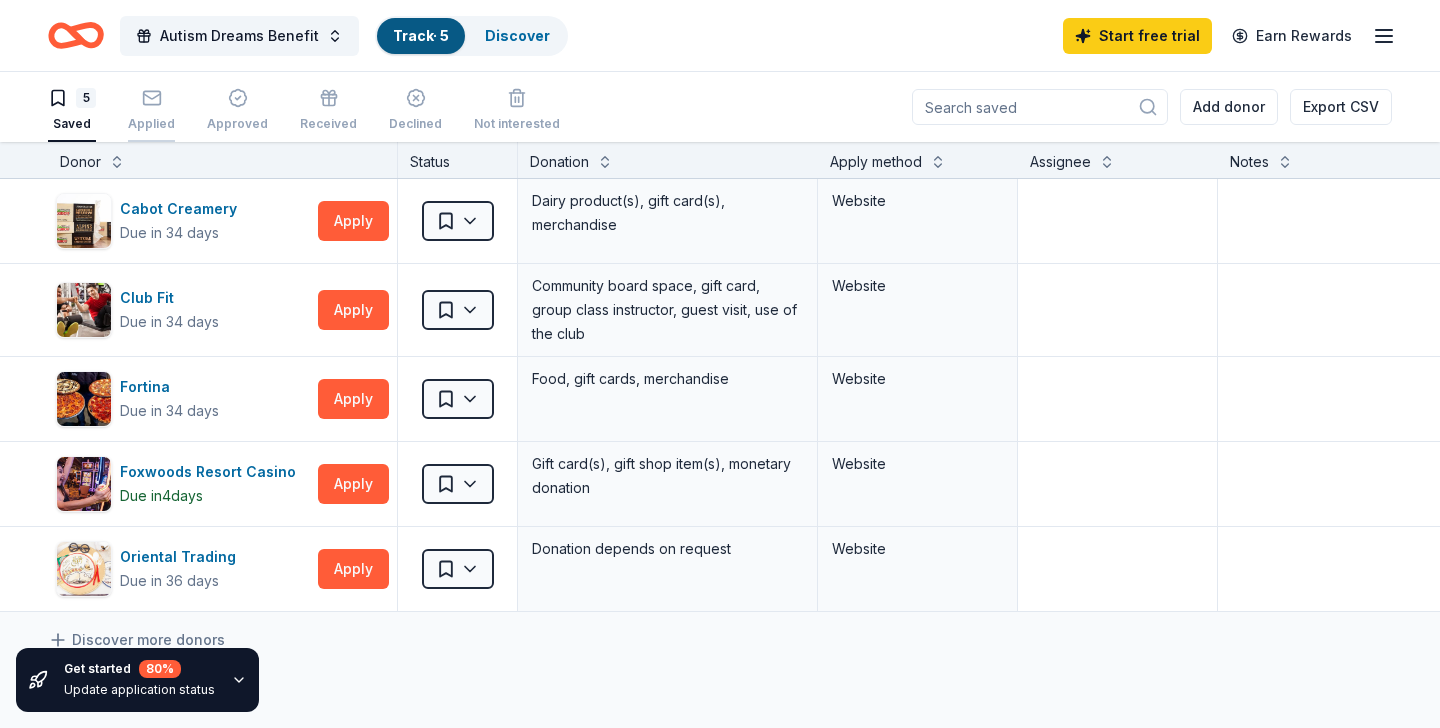 click 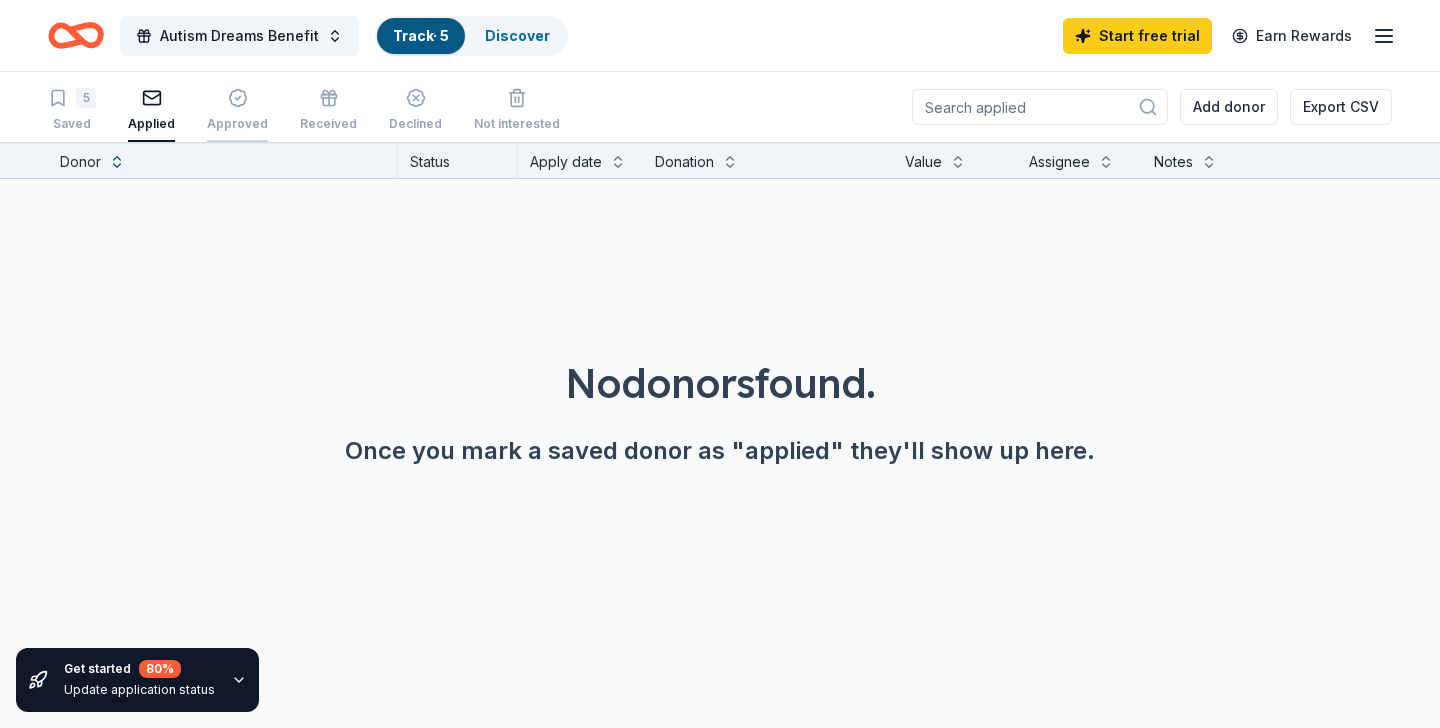 click 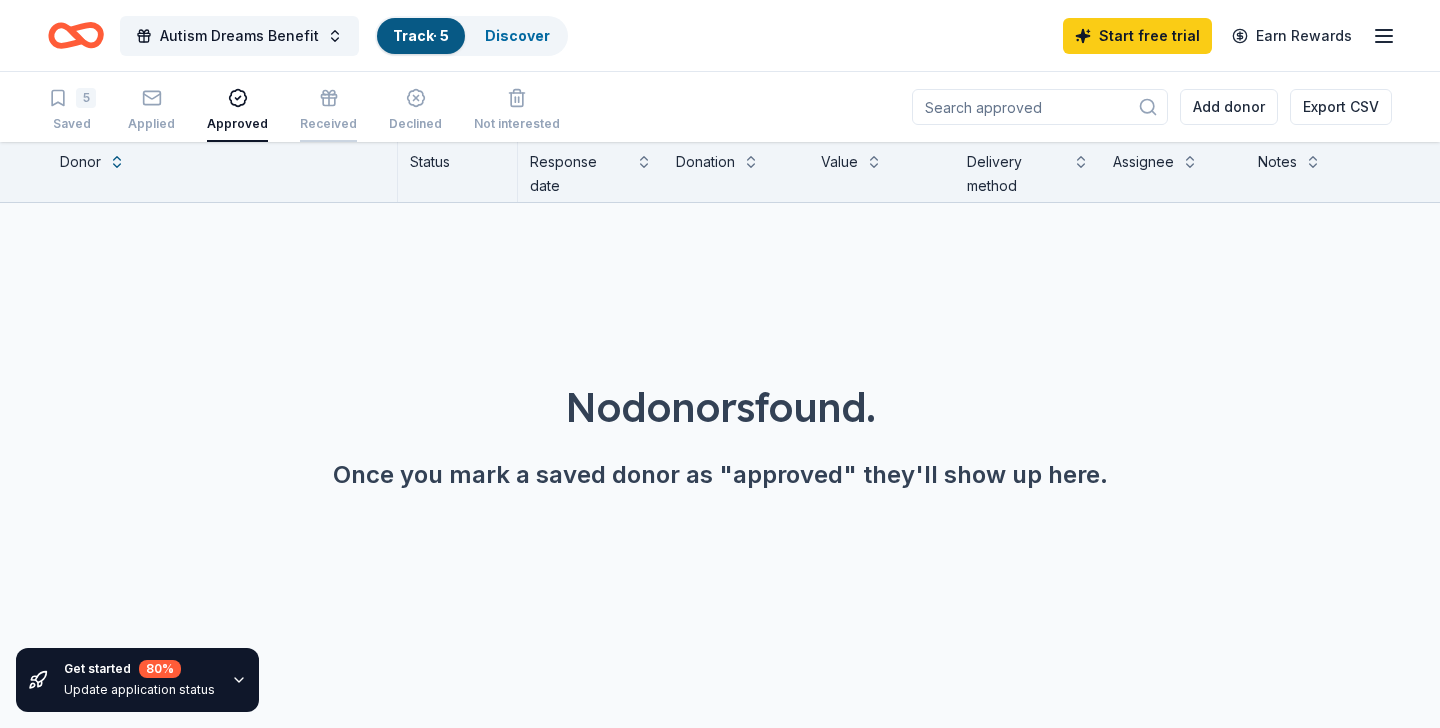 click 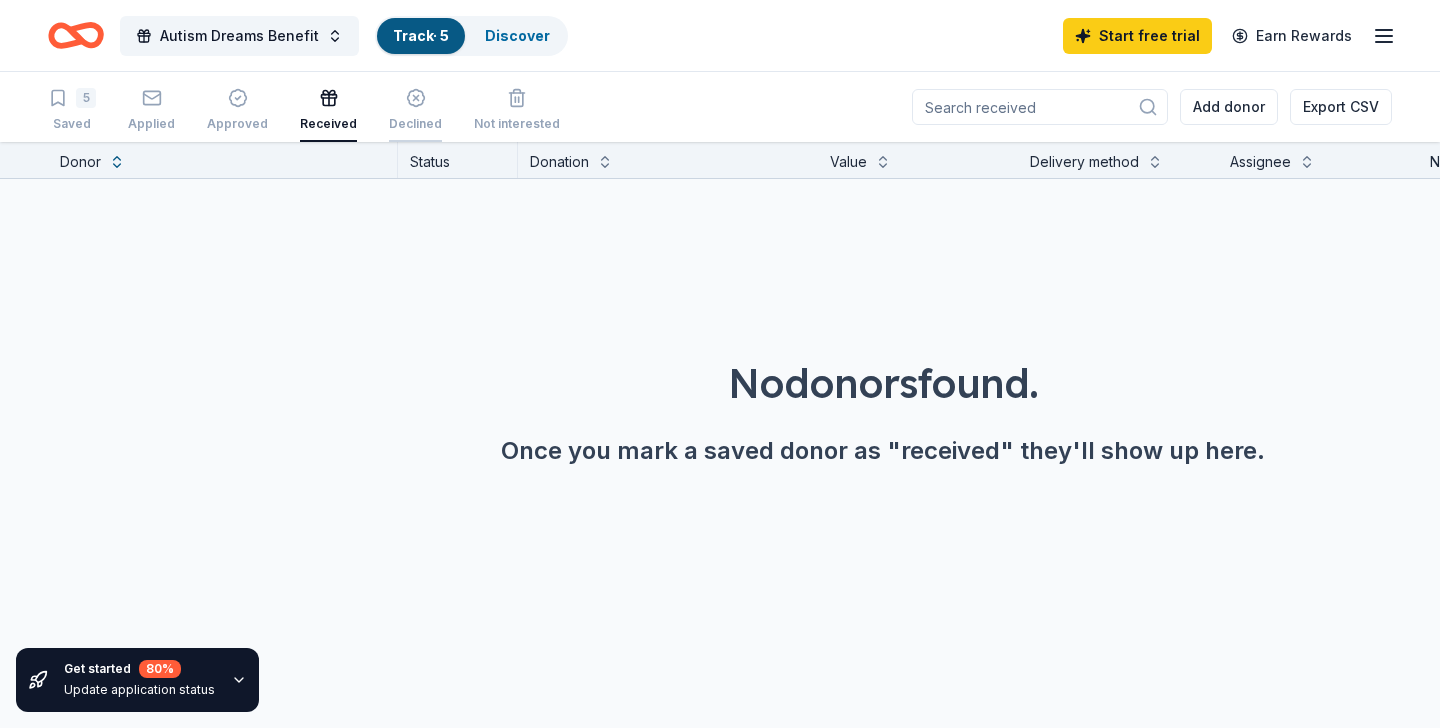 click 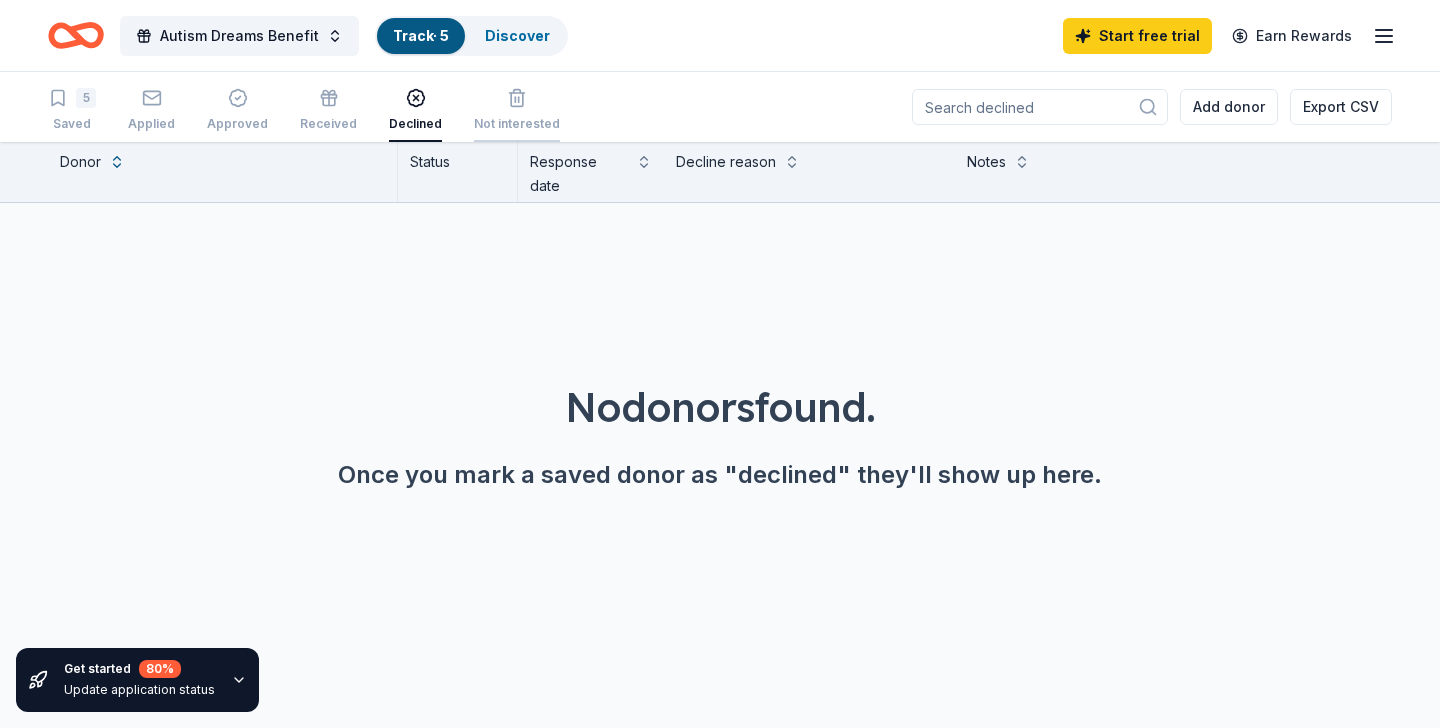 click 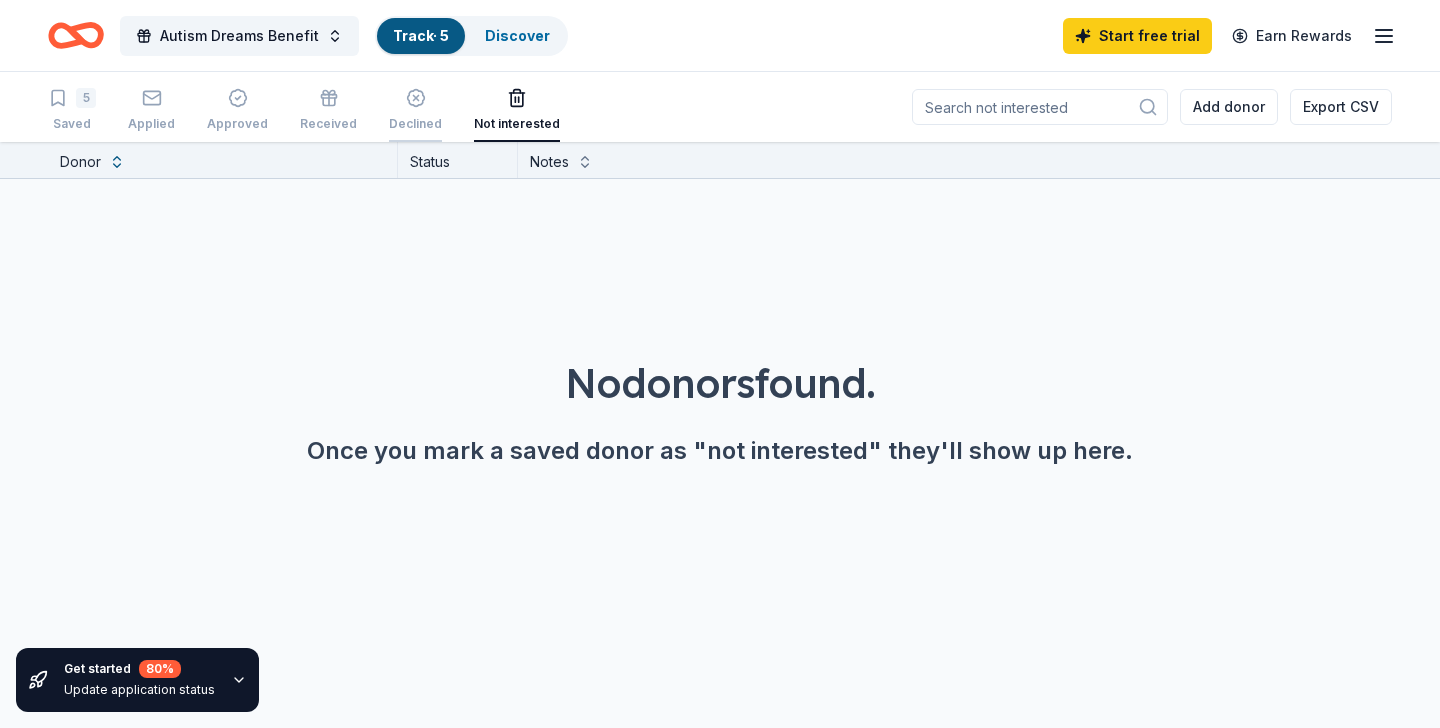click on "Declined" at bounding box center (415, 110) 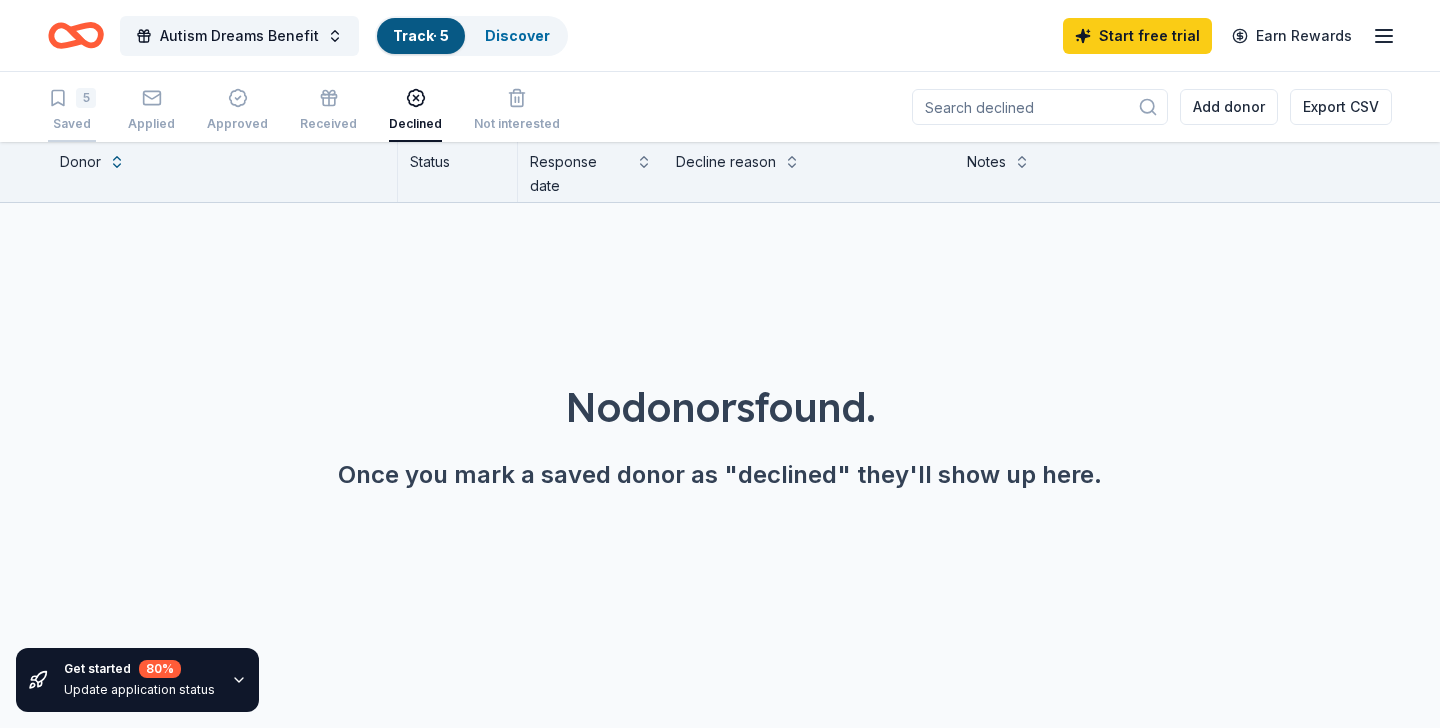 click on "Saved" at bounding box center [72, 124] 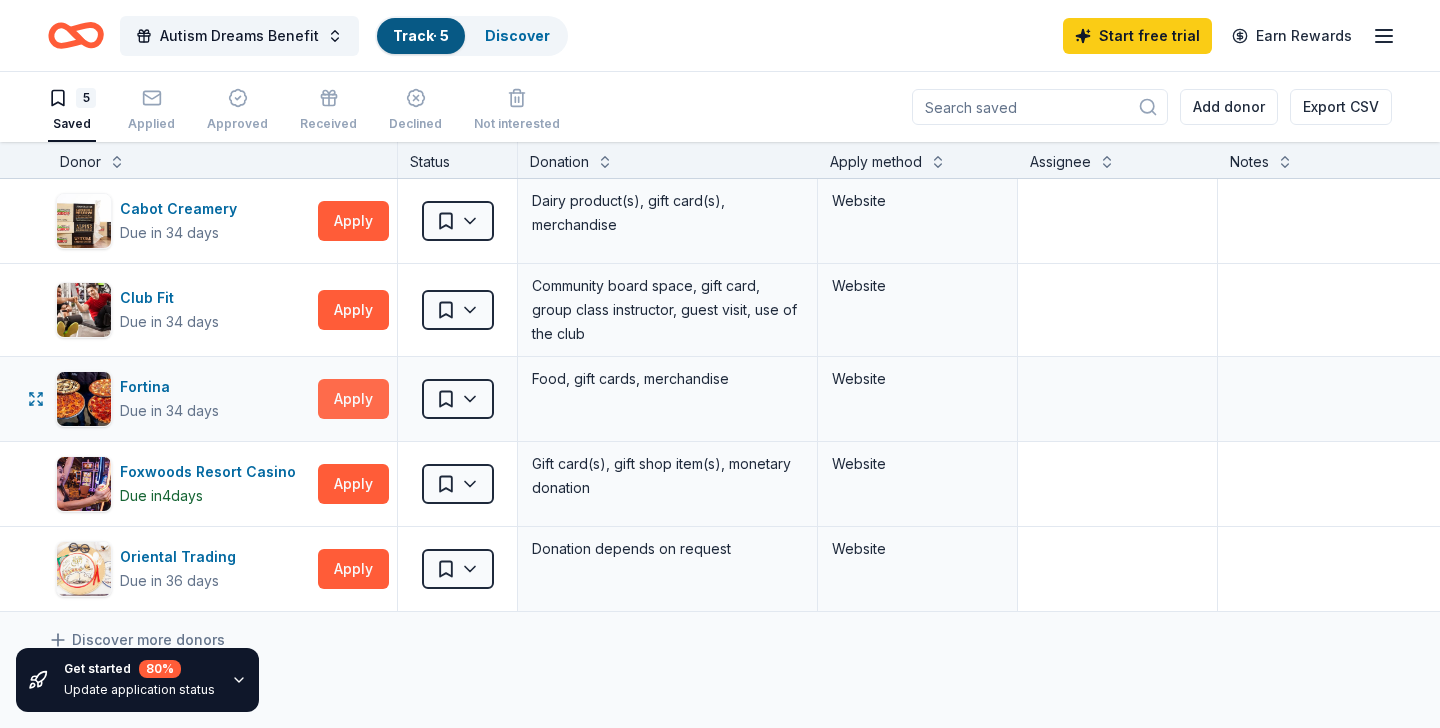 click on "Apply" at bounding box center (353, 399) 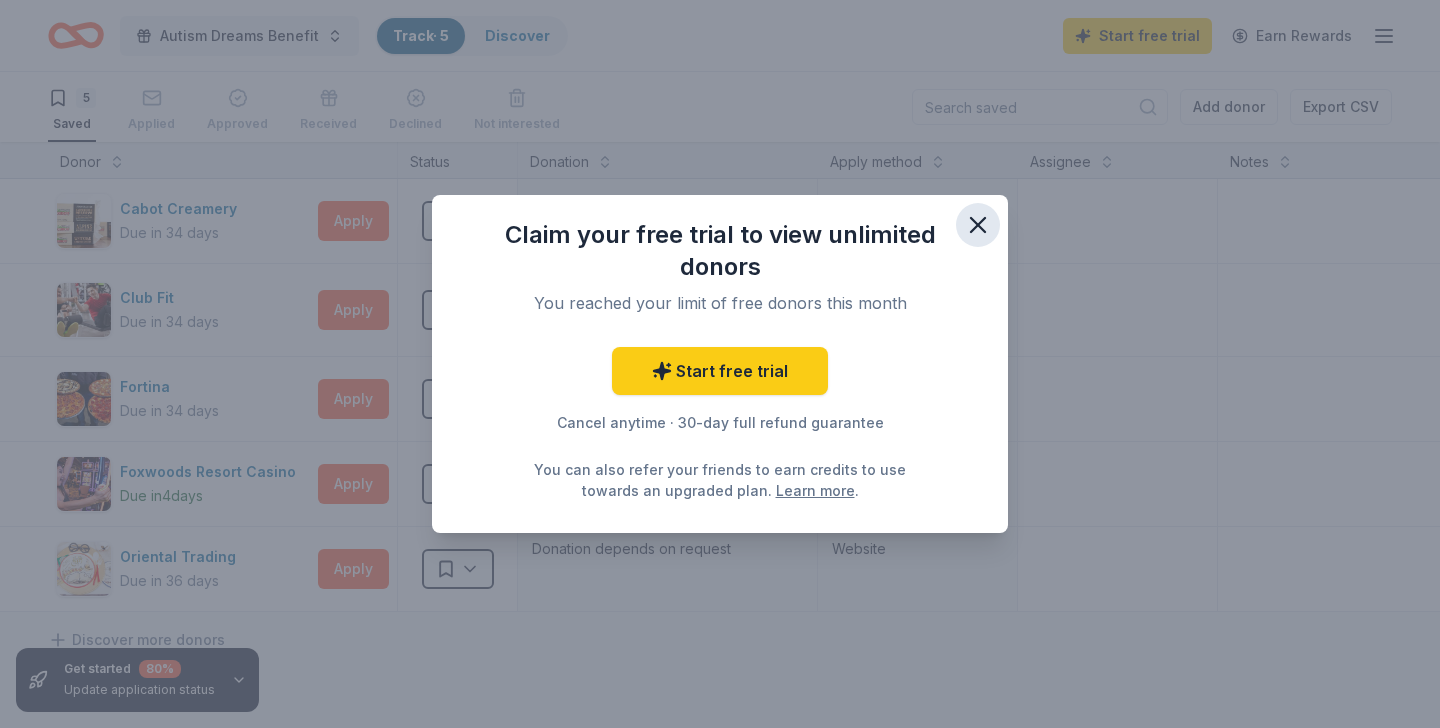 click at bounding box center (978, 225) 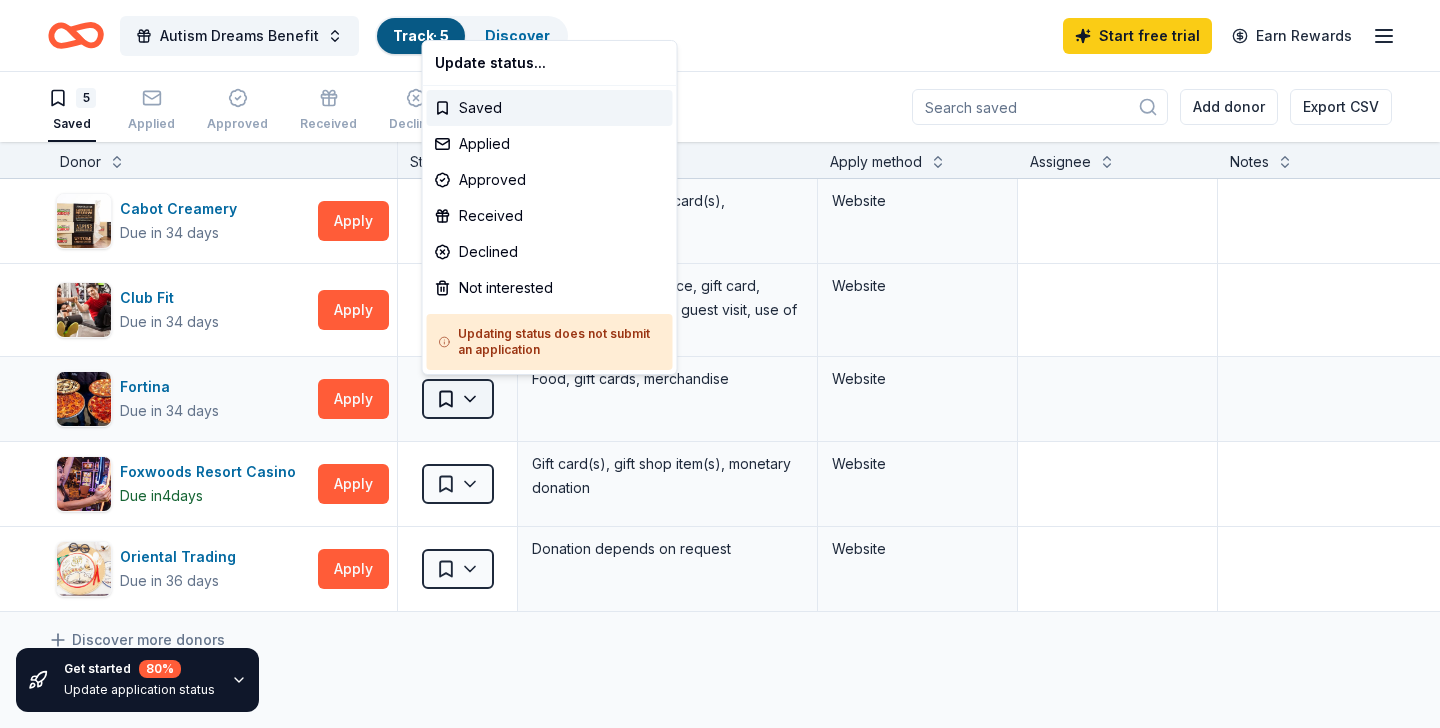 click on "Autism Dreams Benefit Track  · 5 Discover Start free  trial Earn Rewards 5 Saved Applied Approved Received Declined Not interested Add donor Export CSV Get started 80 % Update application status Donor Status Donation Apply method Assignee Notes Cabot Creamery Due in 34 days Apply Saved Dairy product(s), gift card(s), merchandise Website Club Fit Due in 34 days Apply Saved Community board space, gift card, group class instructor, guest visit, use of the club Website Fortina Due in 34 days Apply Saved Food, gift cards, merchandise Website Foxwoods Resort Casino Due in  4  days Apply Saved Gift card(s), gift shop item(s), monetary donation Website Oriental Trading Due in 36 days Apply Saved Donation depends on request Website   Discover more donors Saved Update status... Saved Applied Approved Received Declined Not interested Updating status does not submit an application" at bounding box center [720, 364] 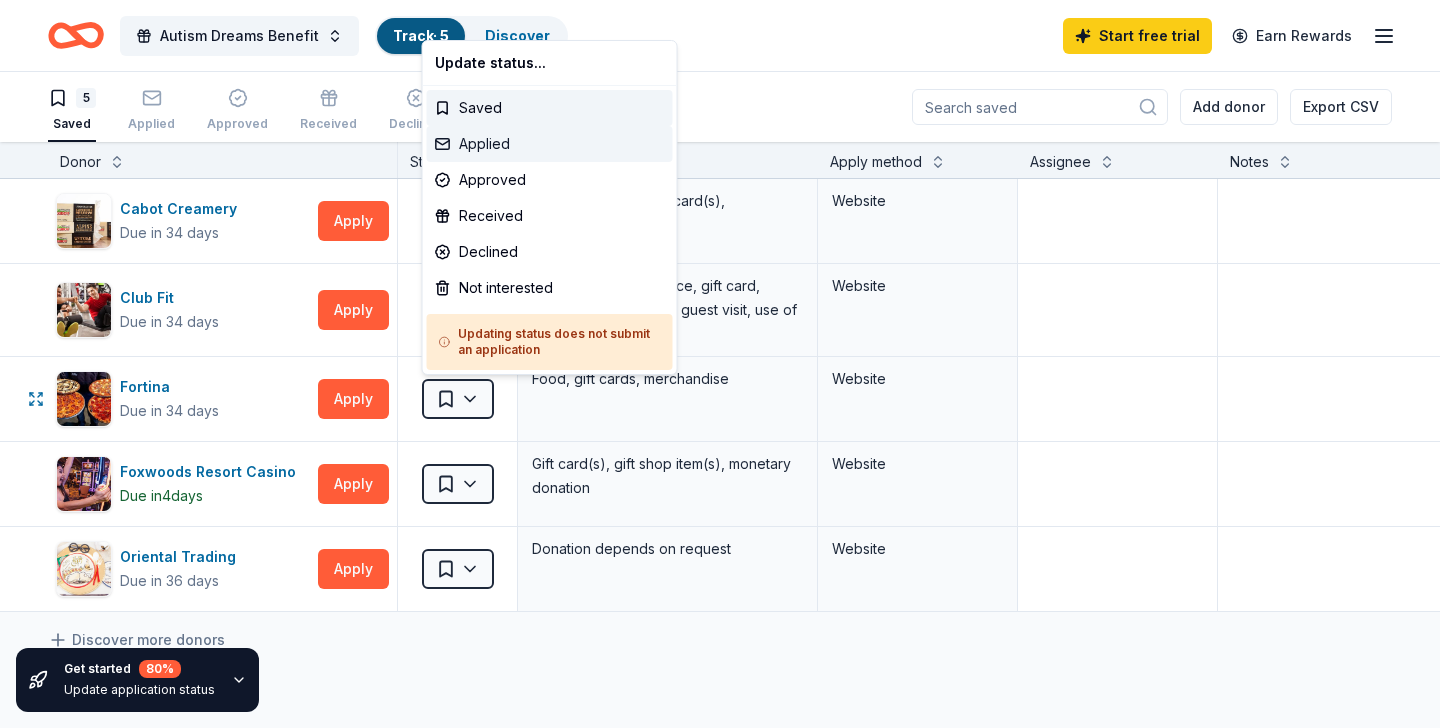 click on "Applied" at bounding box center (550, 144) 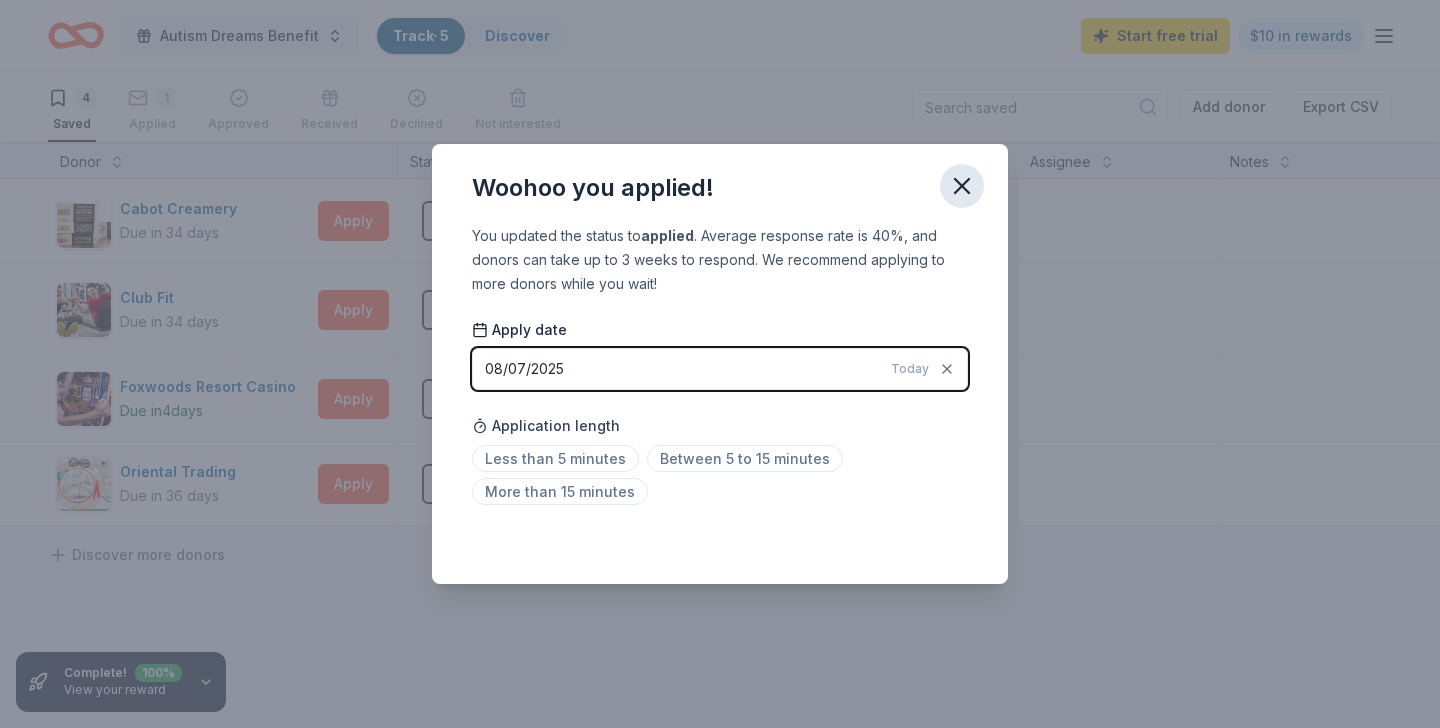 click 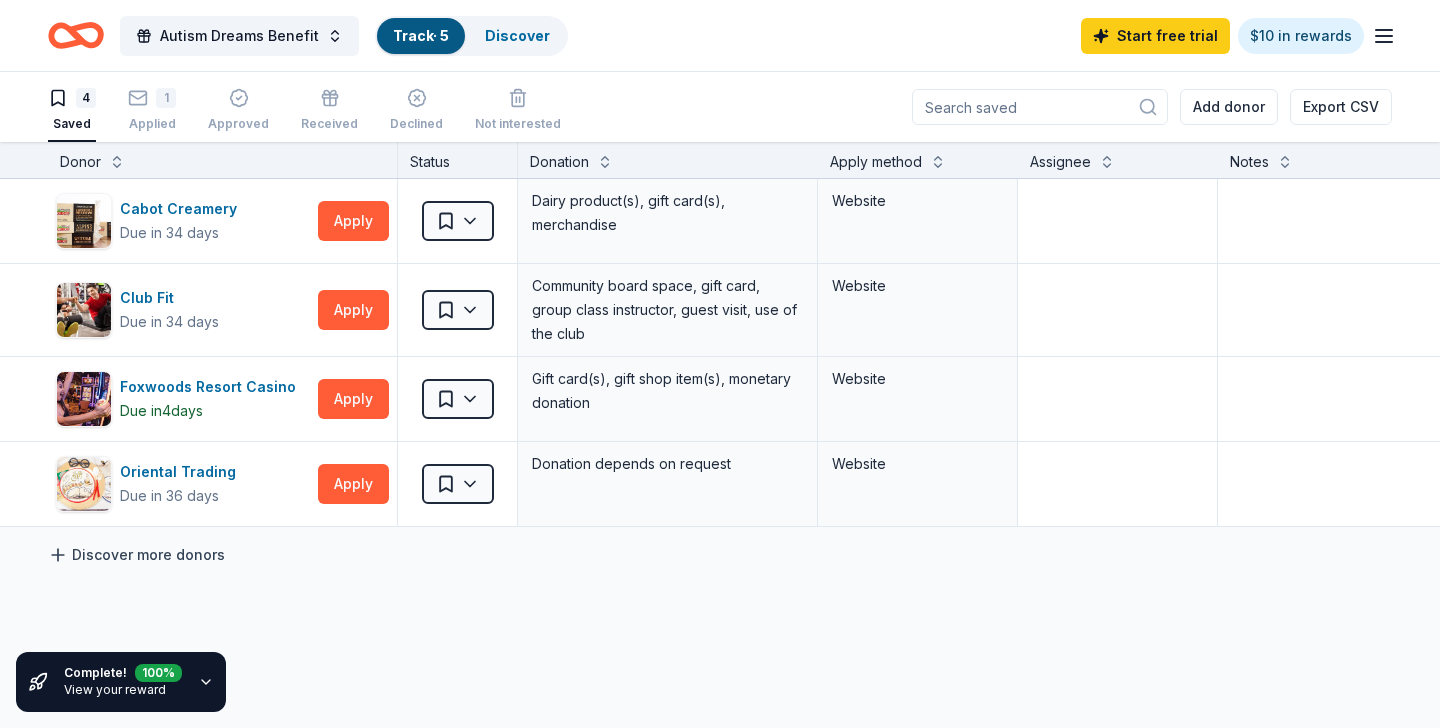 click on "Discover more donors" at bounding box center [136, 555] 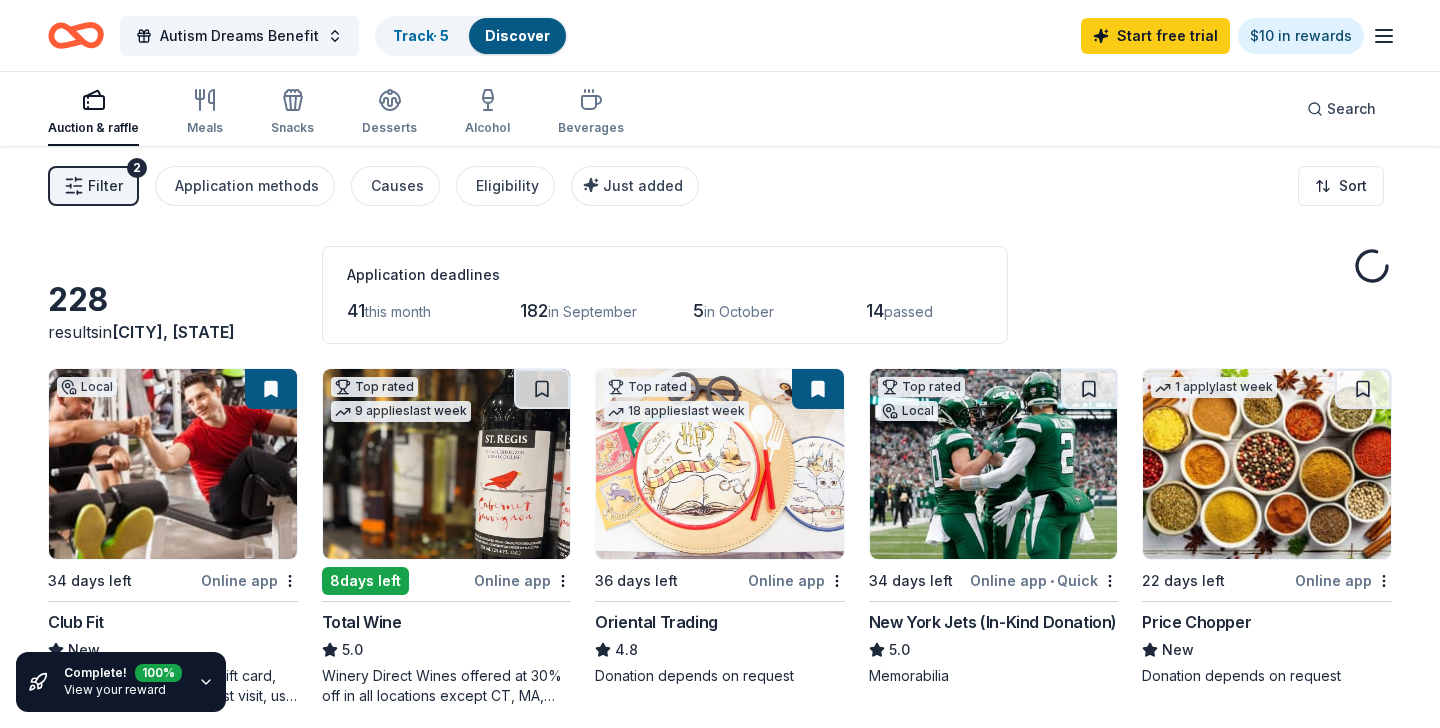 click at bounding box center [173, 464] 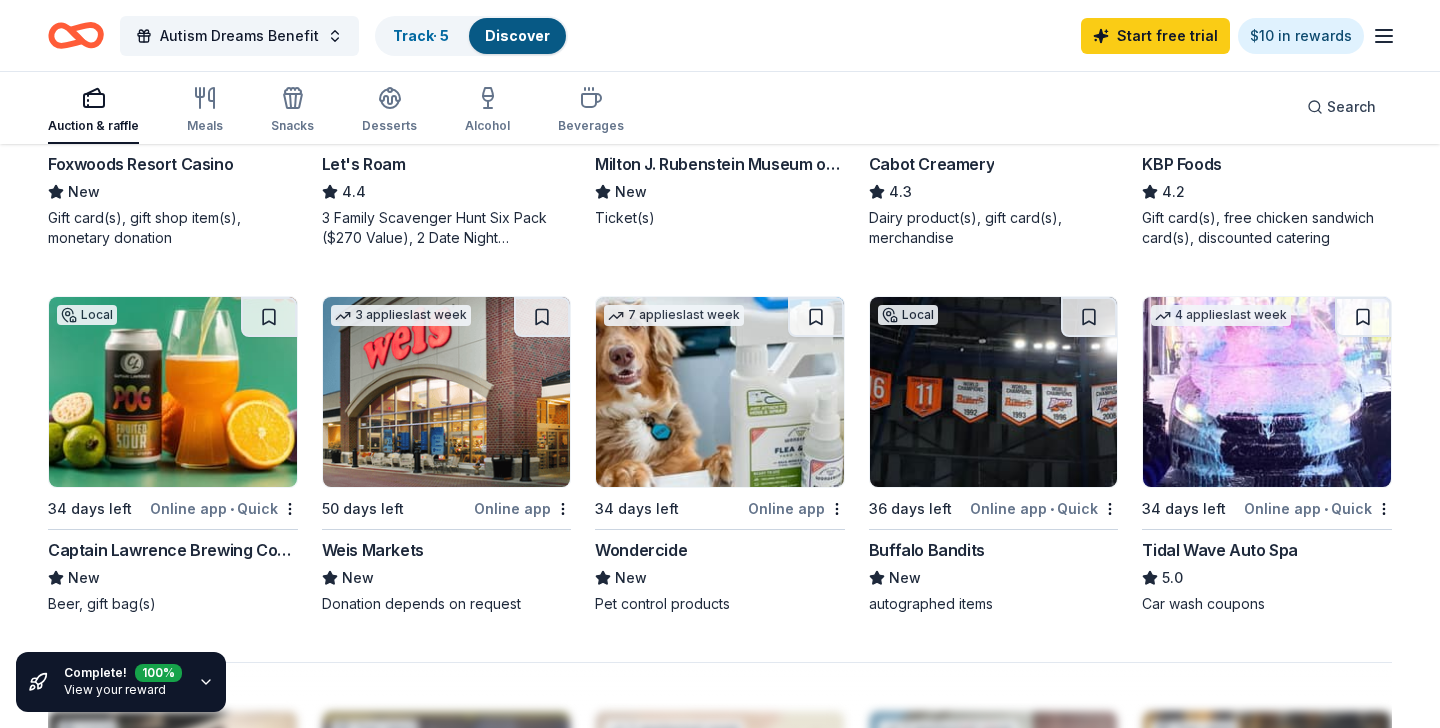 scroll, scrollTop: 1246, scrollLeft: 0, axis: vertical 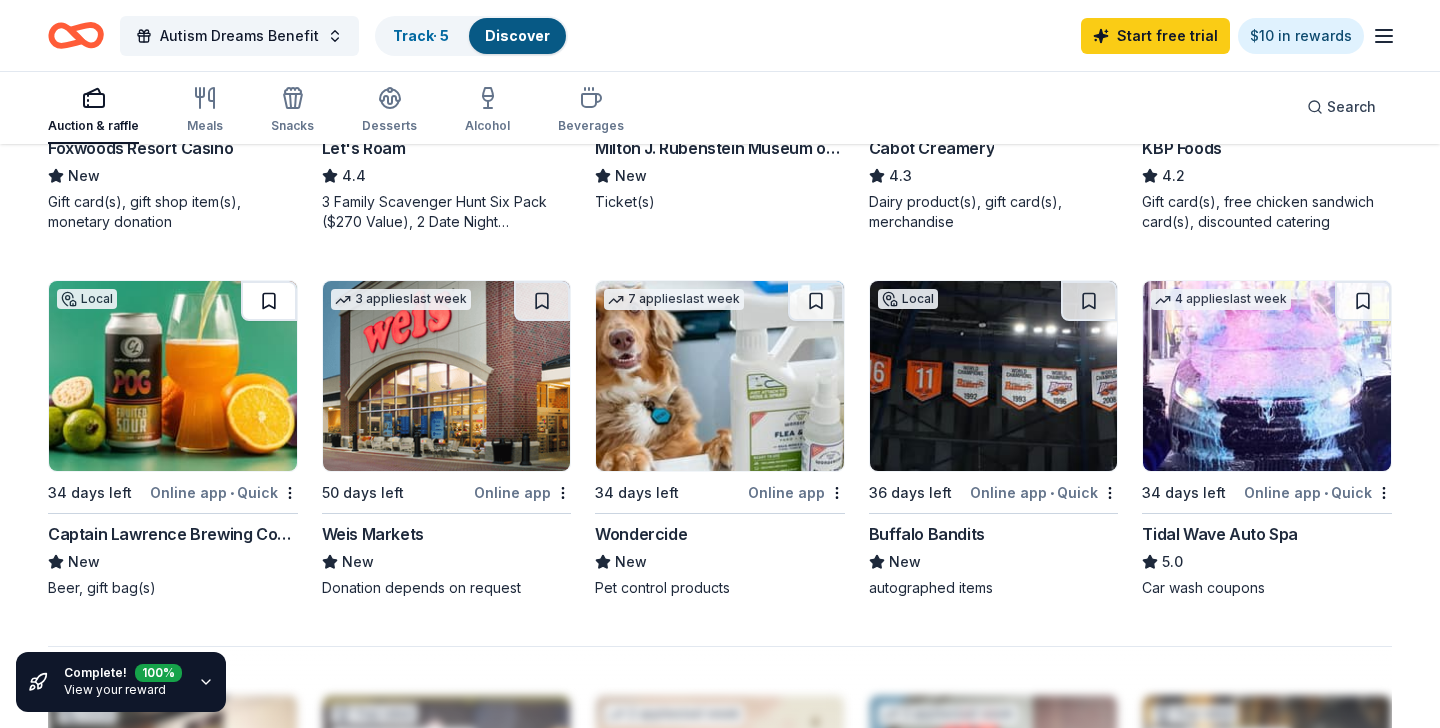 click at bounding box center [269, 301] 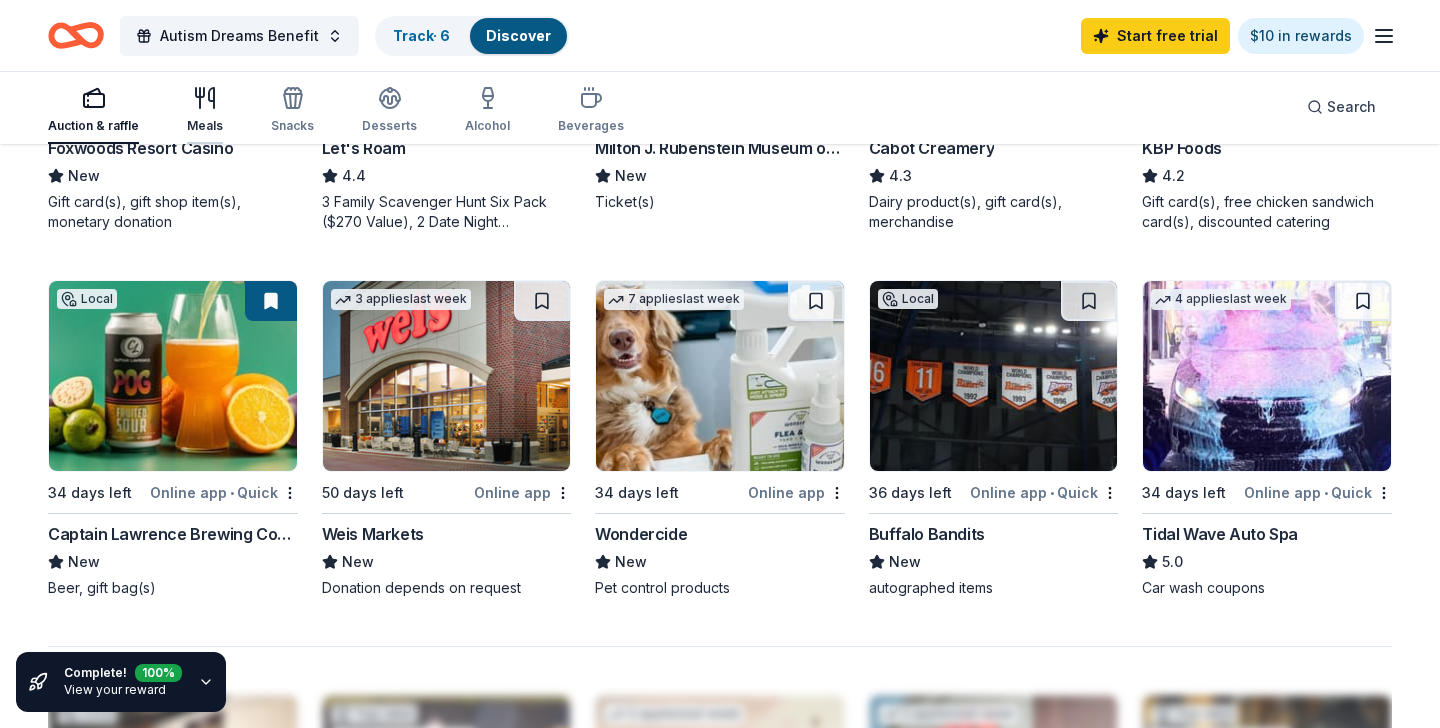 click at bounding box center [205, 98] 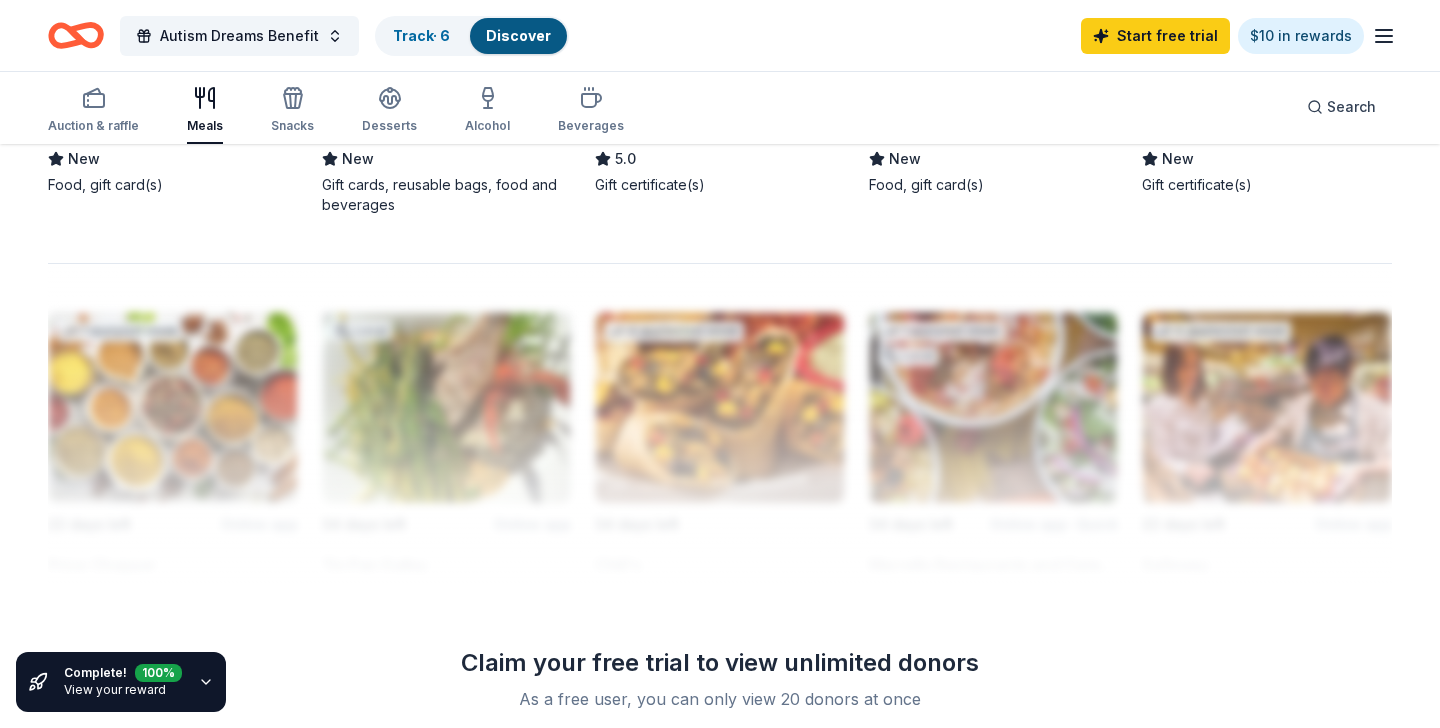 scroll, scrollTop: 457, scrollLeft: 0, axis: vertical 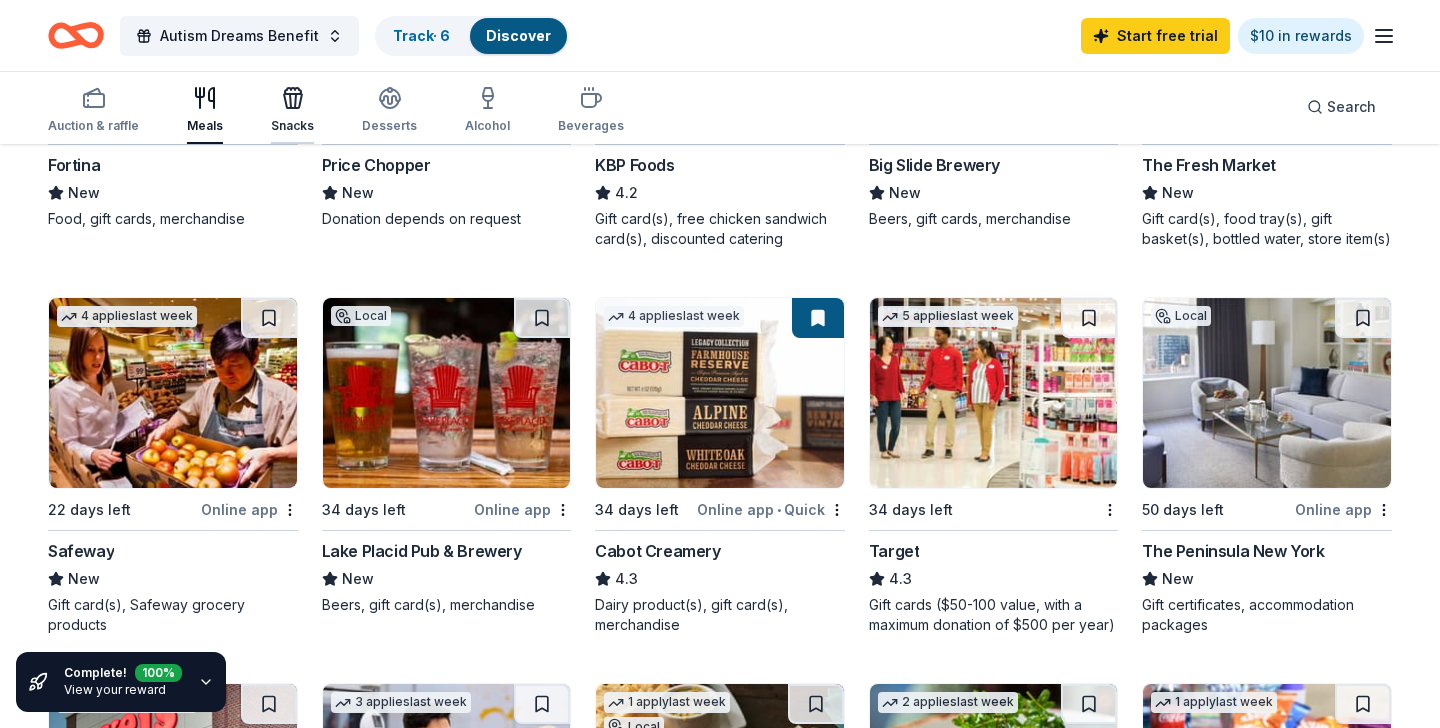 click on "Snacks" at bounding box center [292, 110] 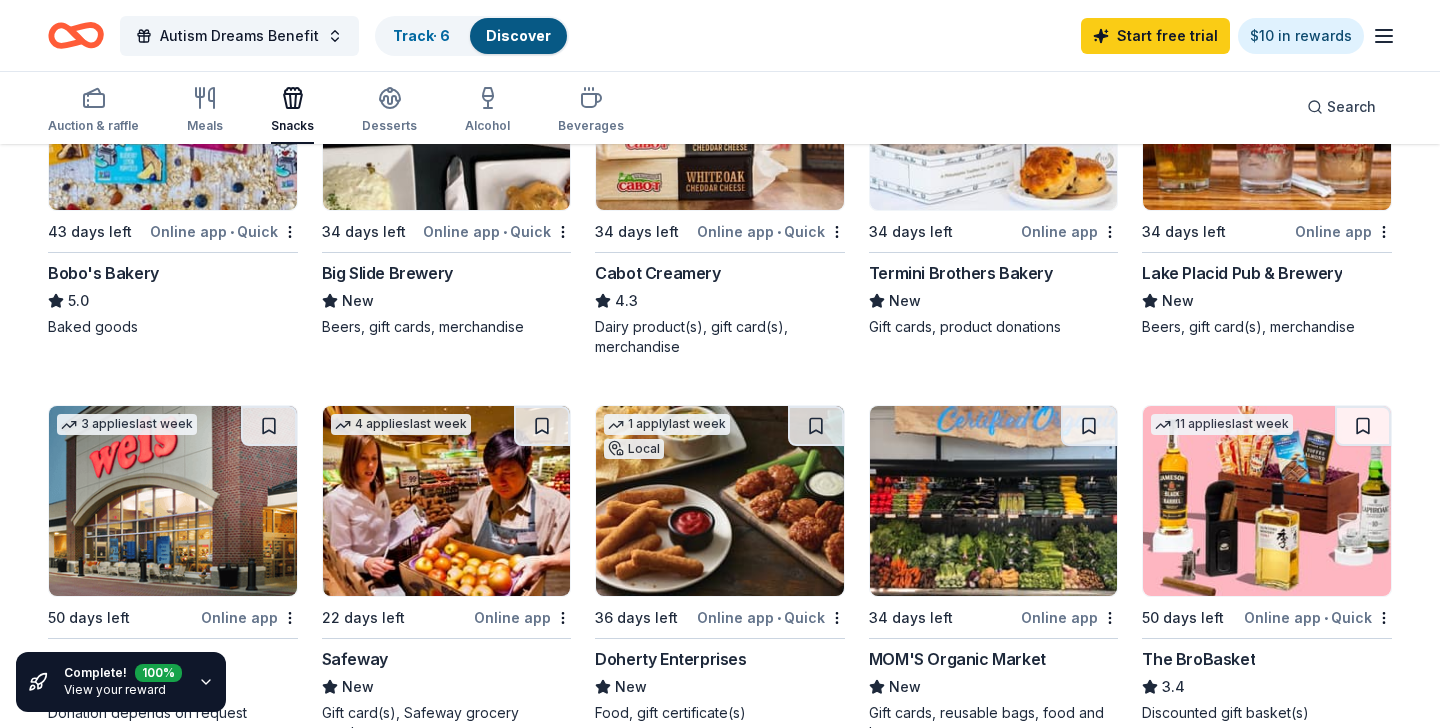 scroll, scrollTop: 502, scrollLeft: 0, axis: vertical 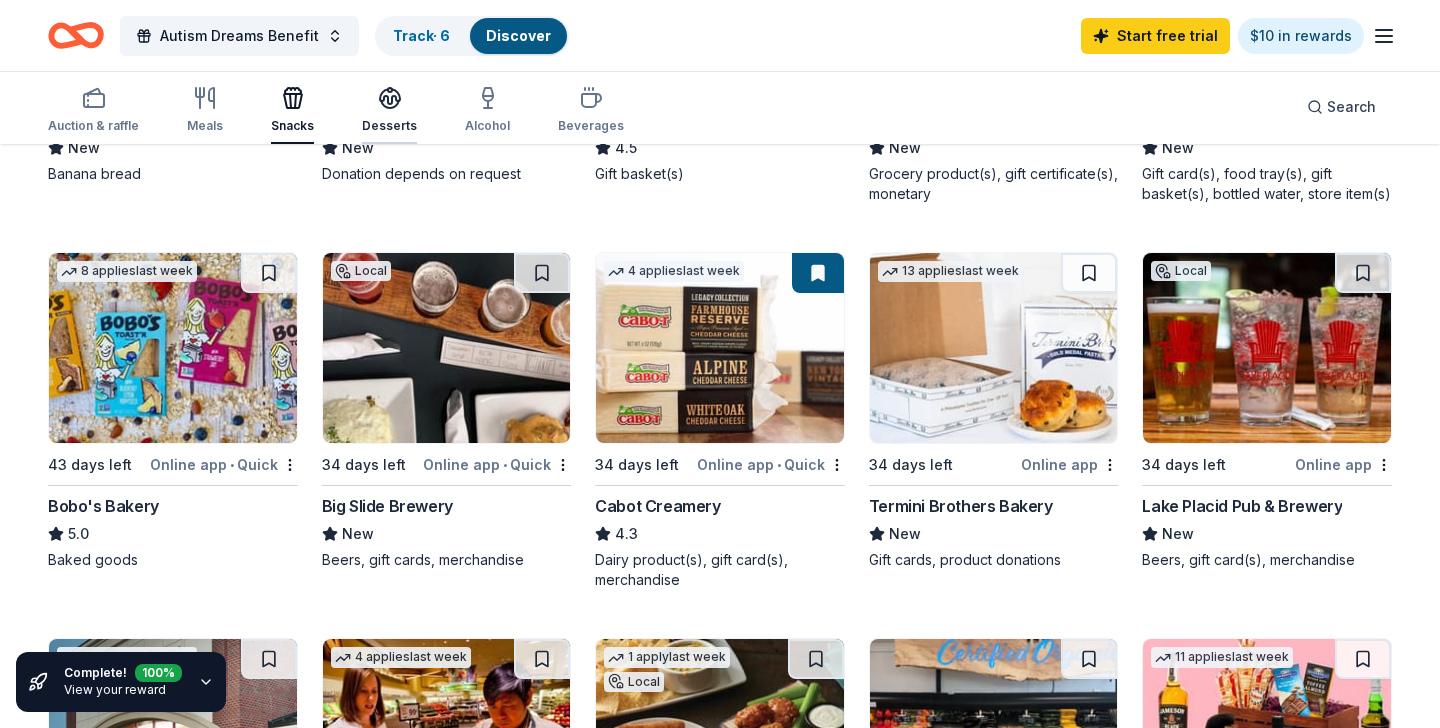 click 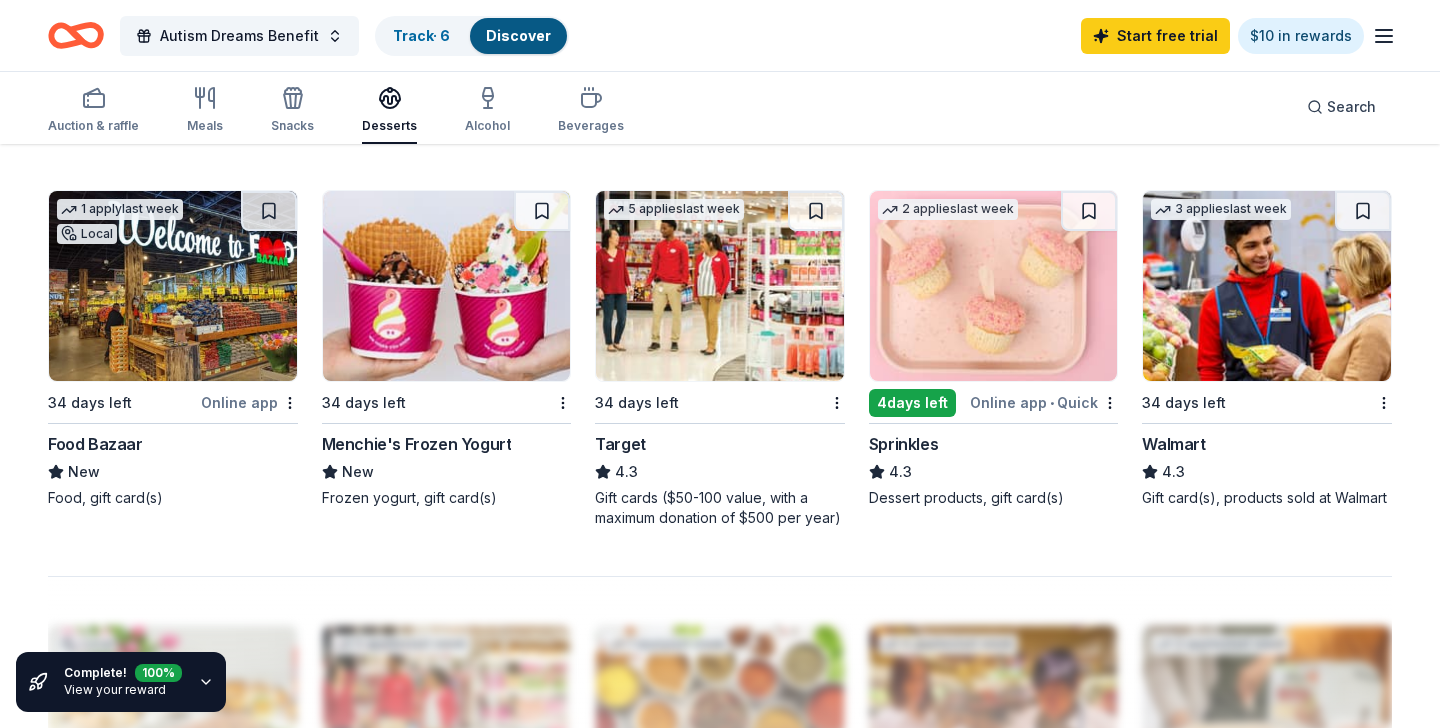 scroll, scrollTop: 1018, scrollLeft: 0, axis: vertical 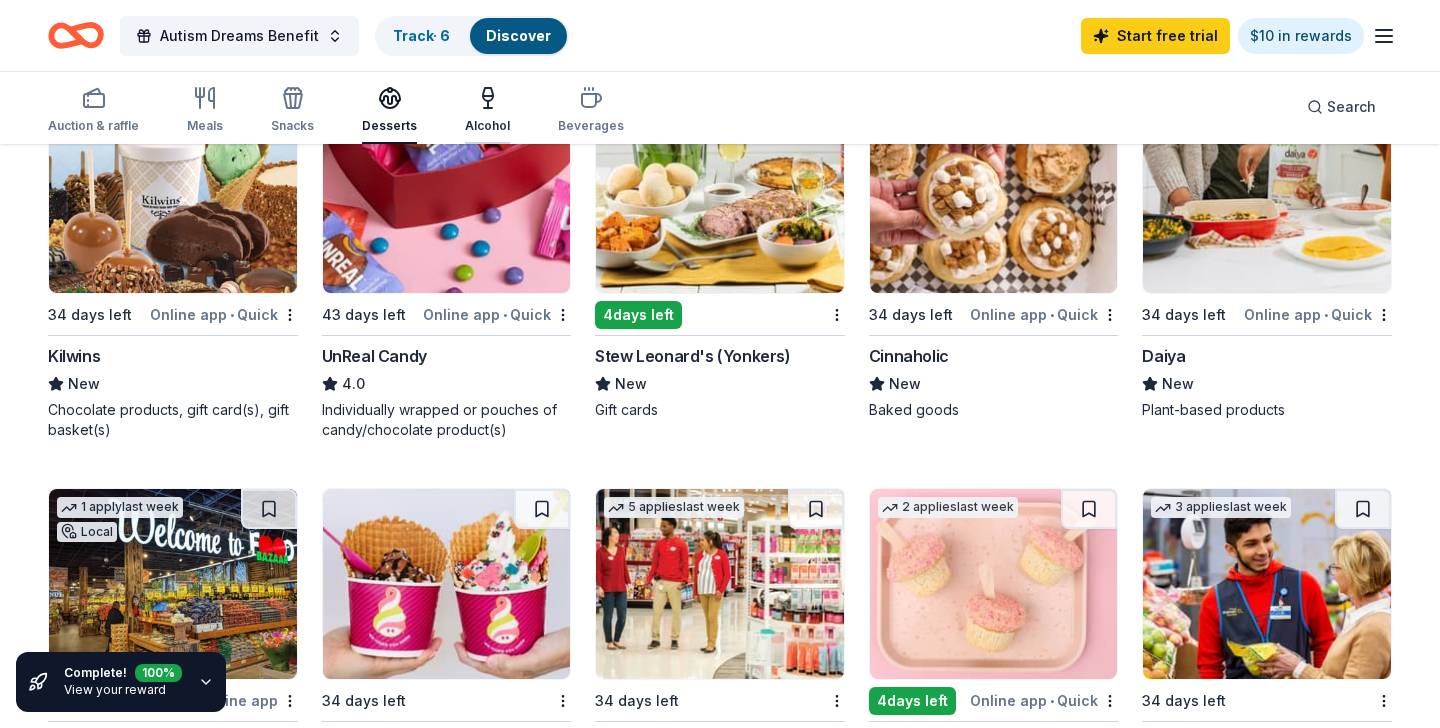 click 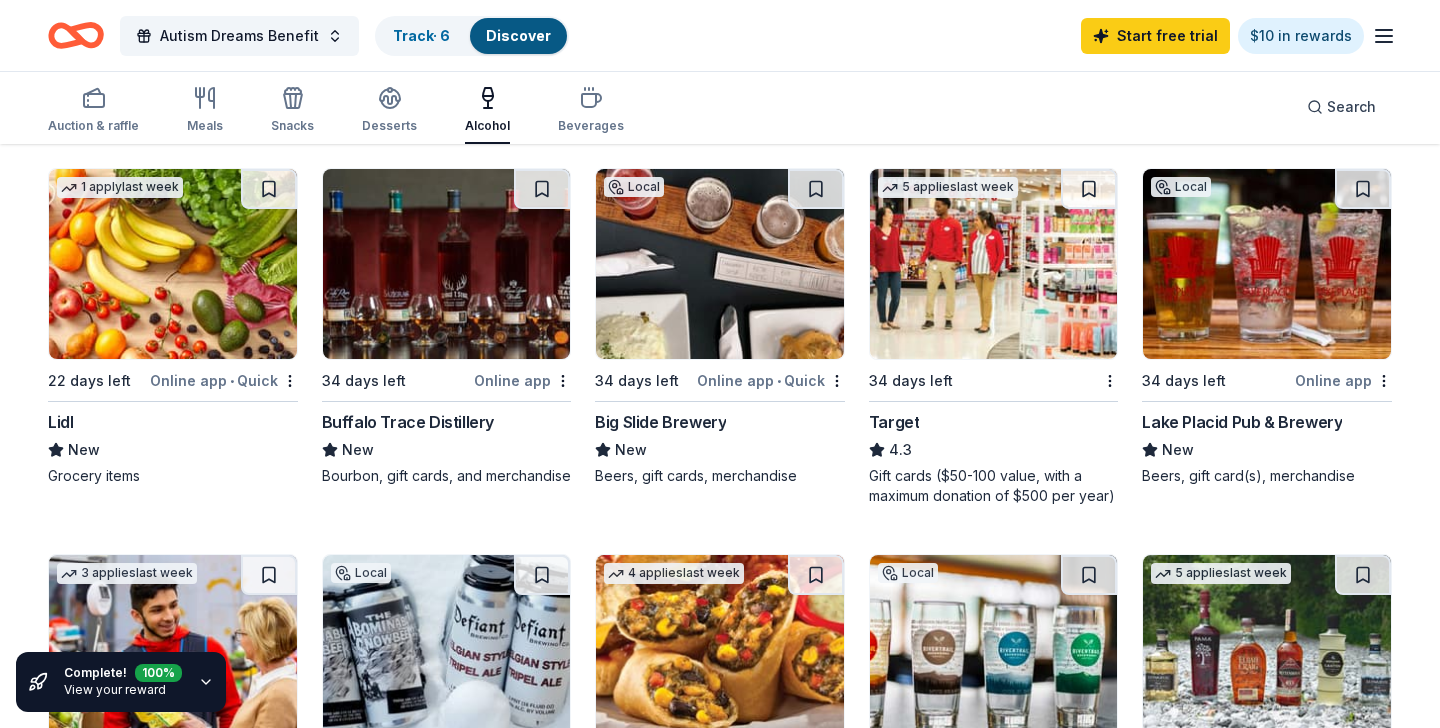 scroll, scrollTop: 971, scrollLeft: 0, axis: vertical 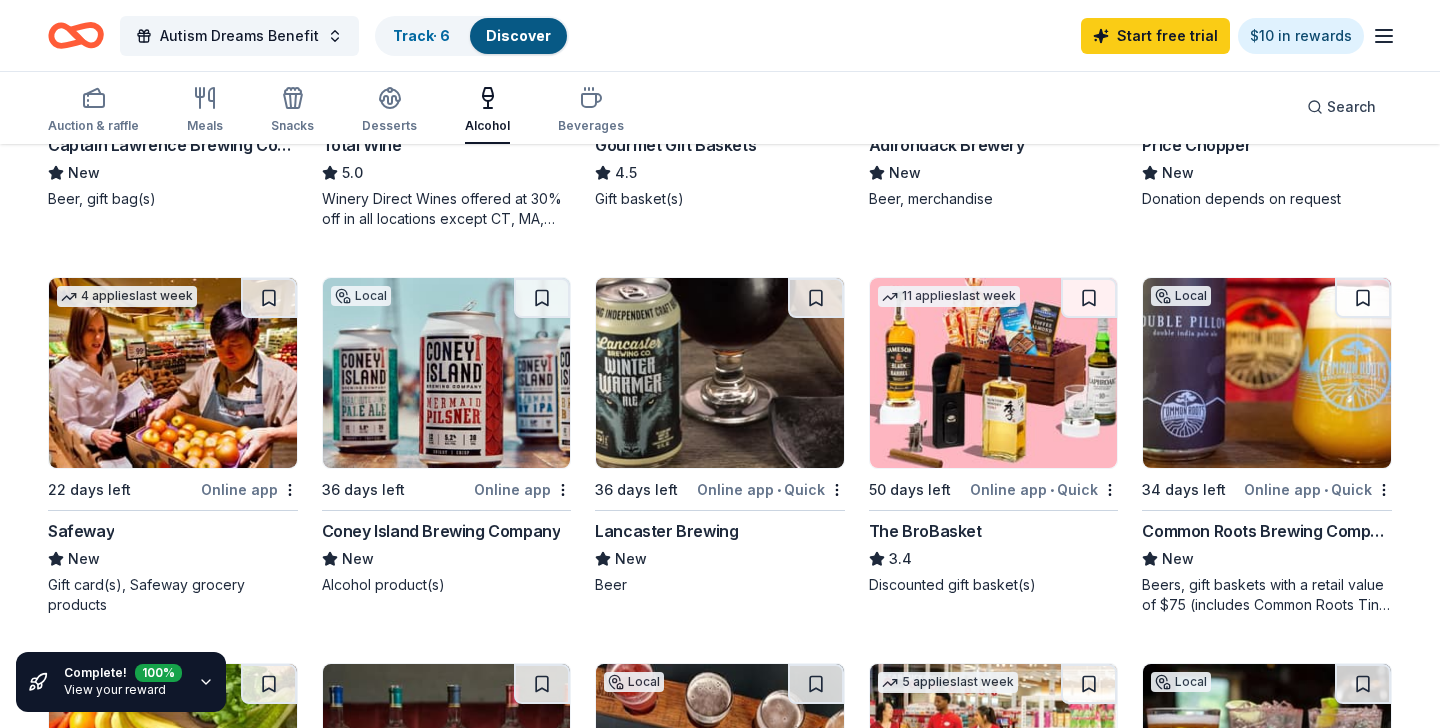 click on "50 days left" at bounding box center [910, 490] 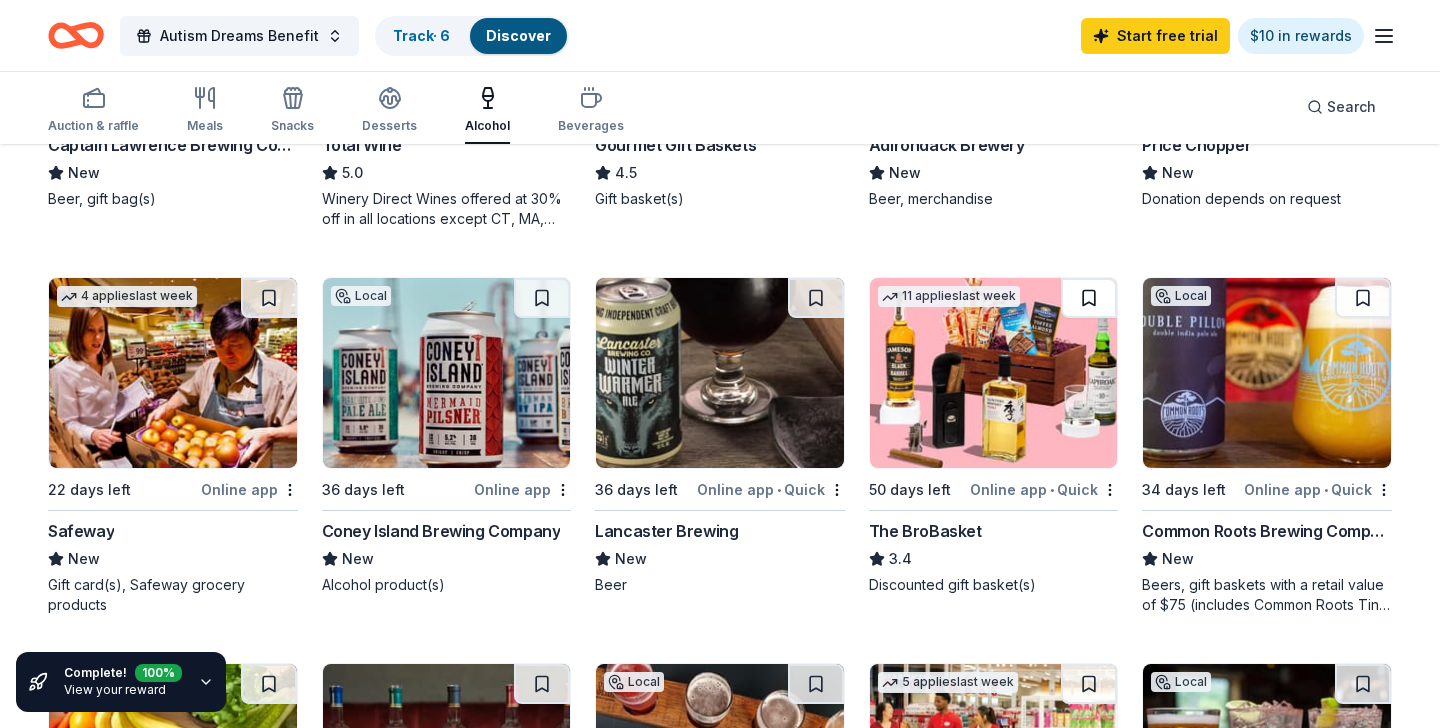 click at bounding box center [1089, 298] 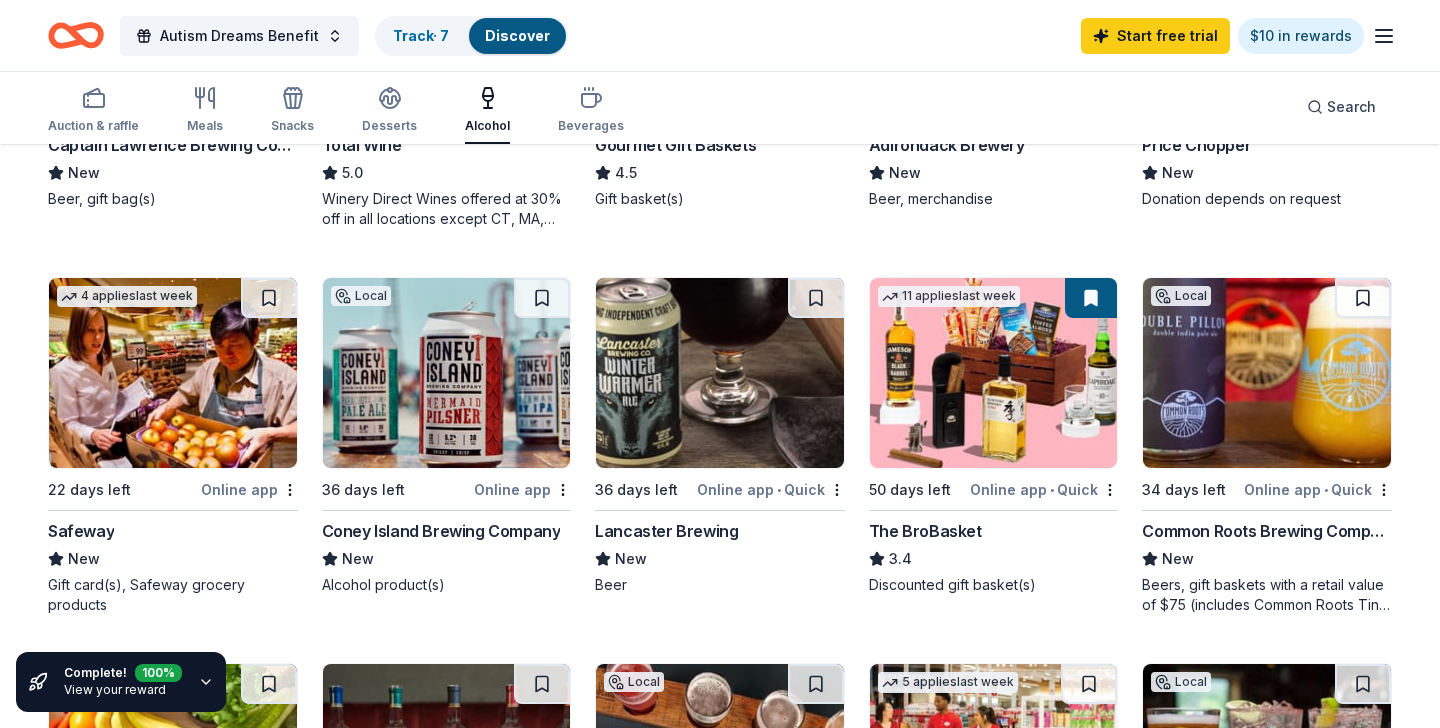 click at bounding box center [1091, 298] 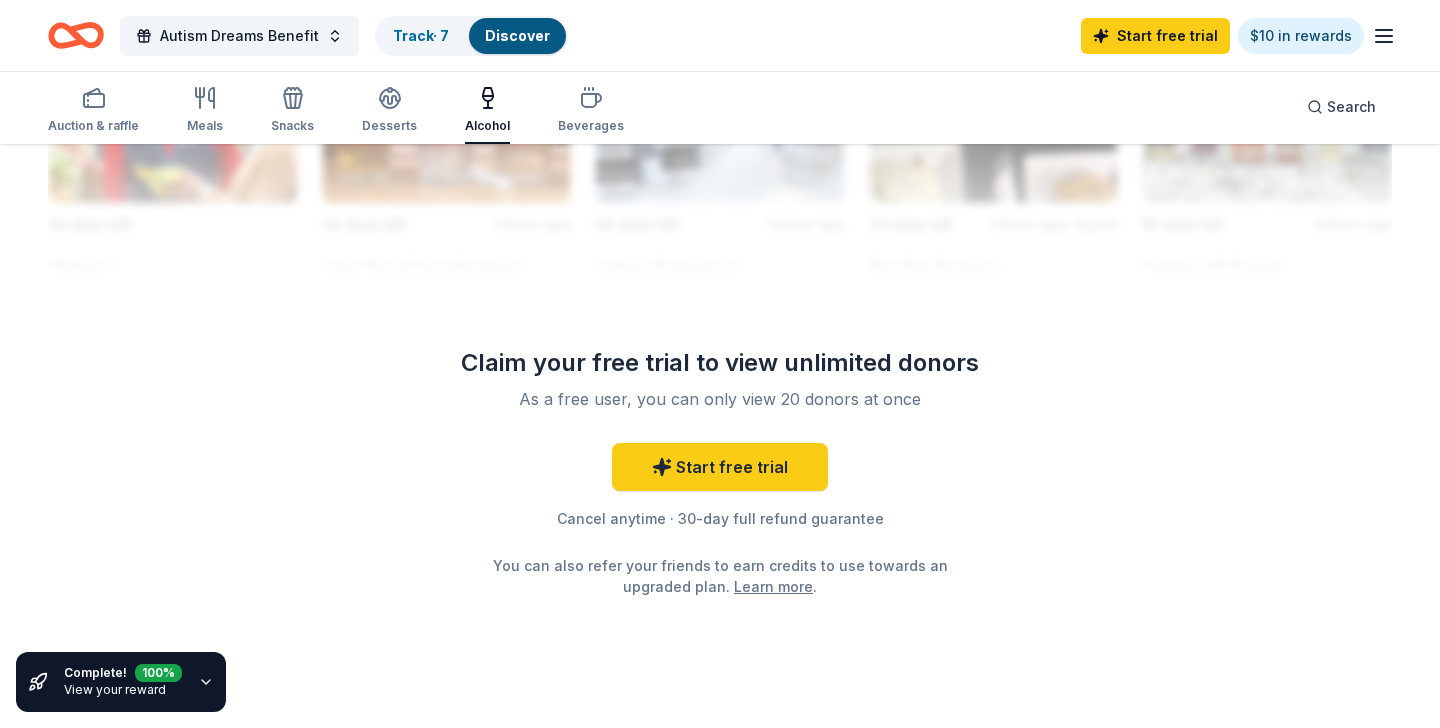 scroll, scrollTop: 804, scrollLeft: 0, axis: vertical 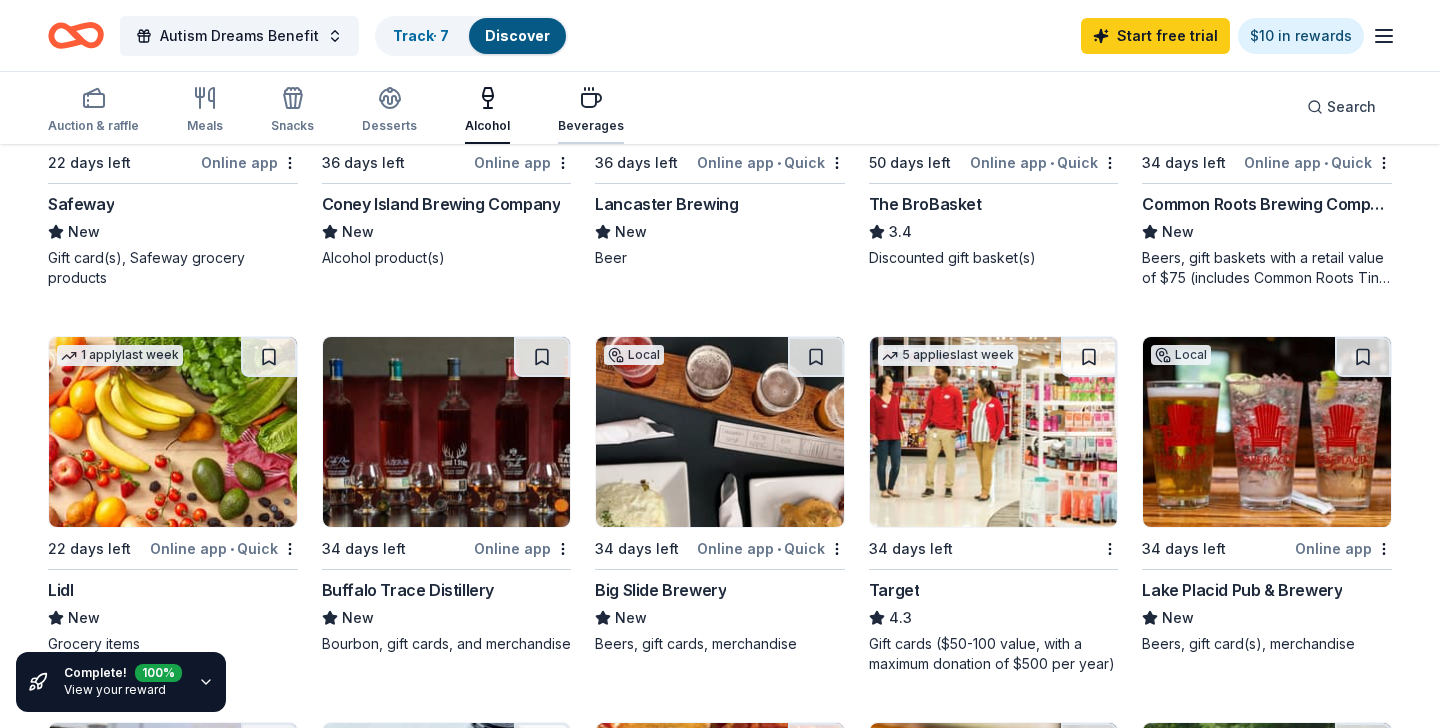 click 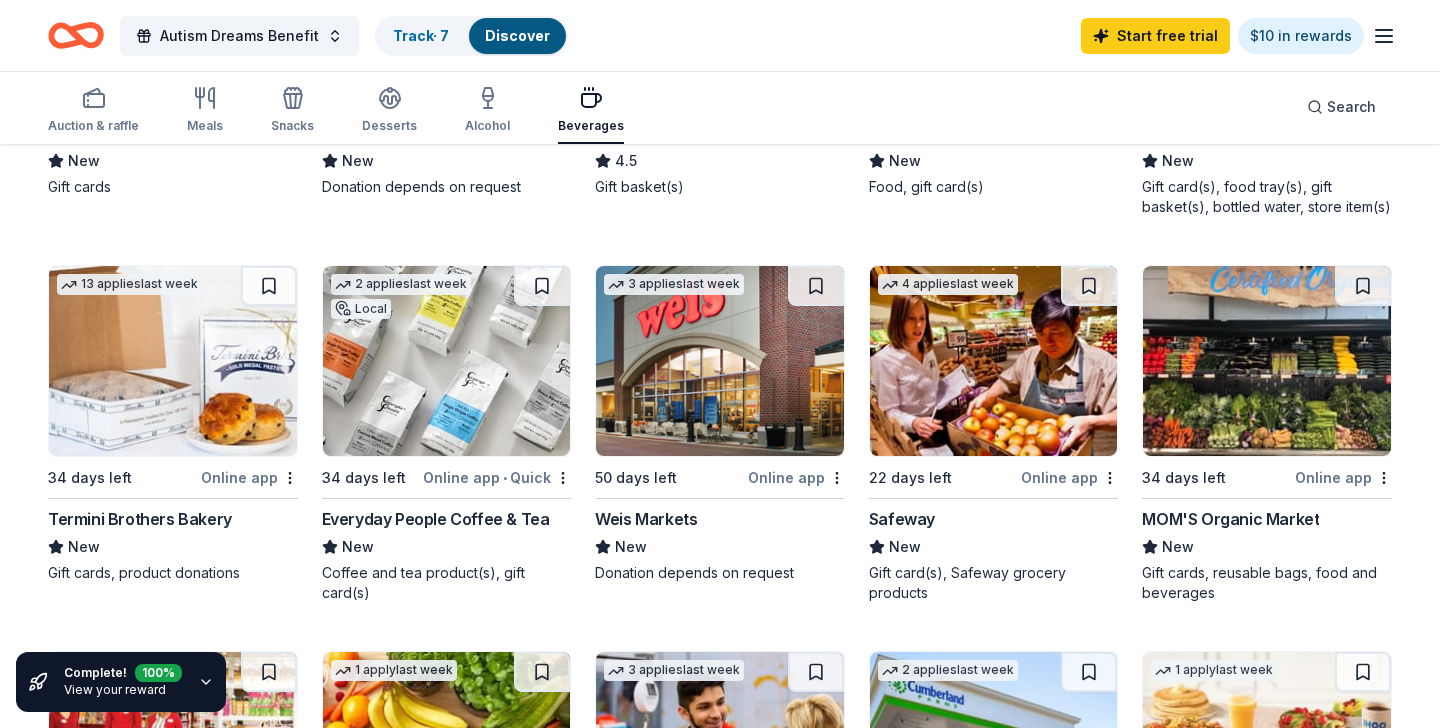 scroll, scrollTop: 491, scrollLeft: 0, axis: vertical 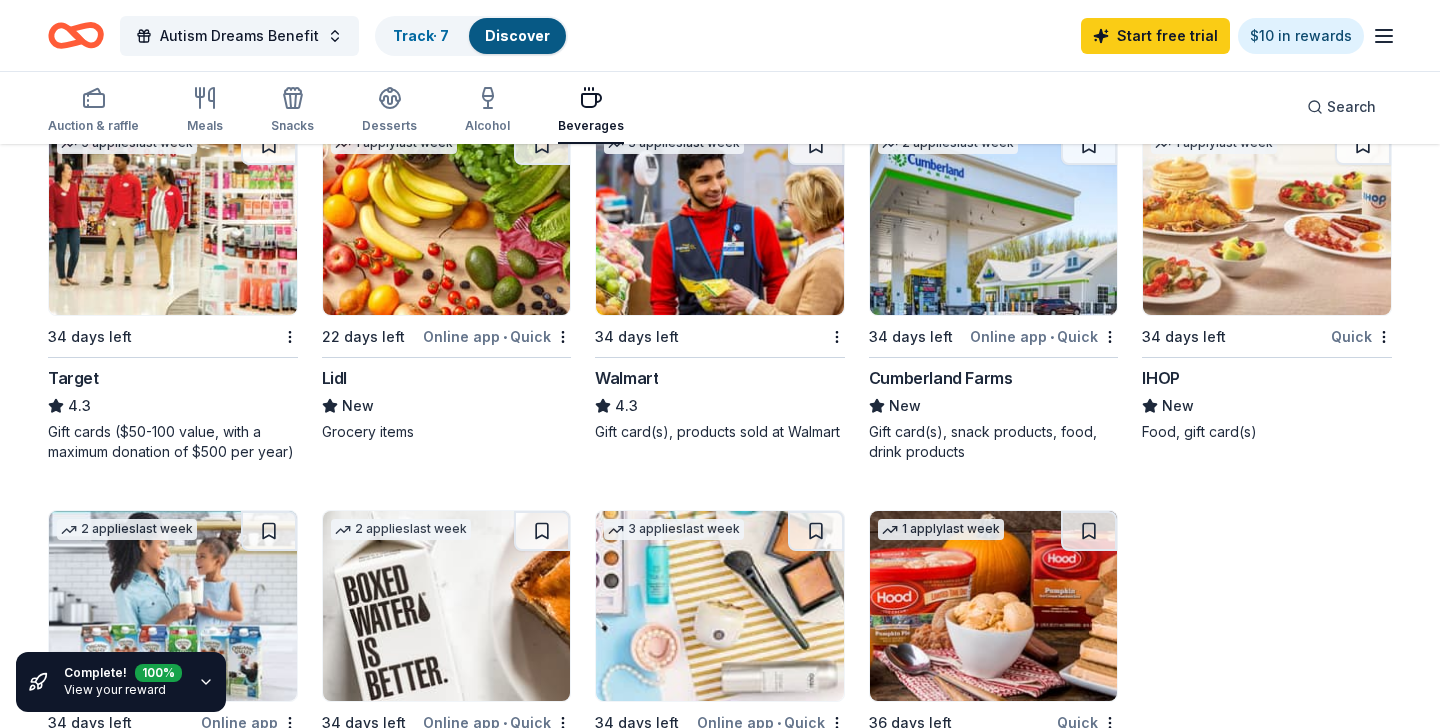 click at bounding box center [1267, 220] 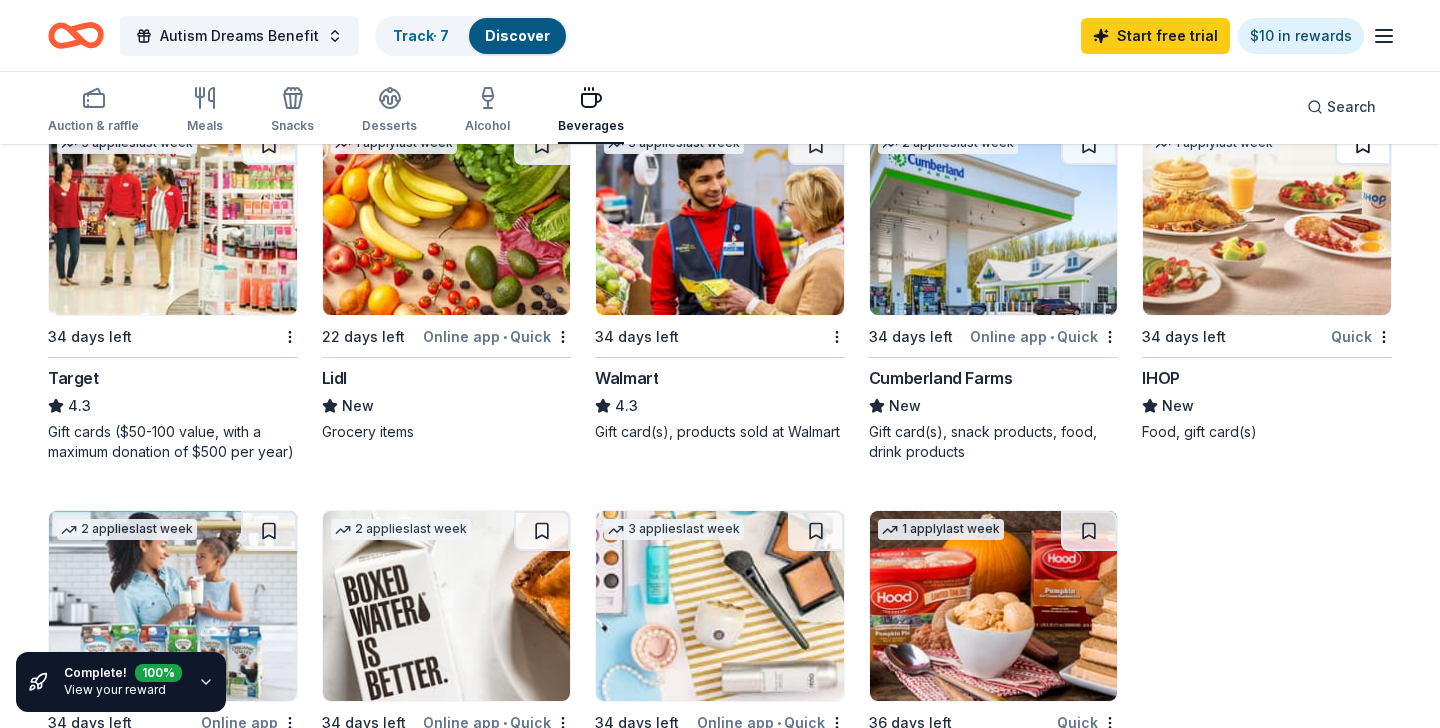 click at bounding box center [1363, 145] 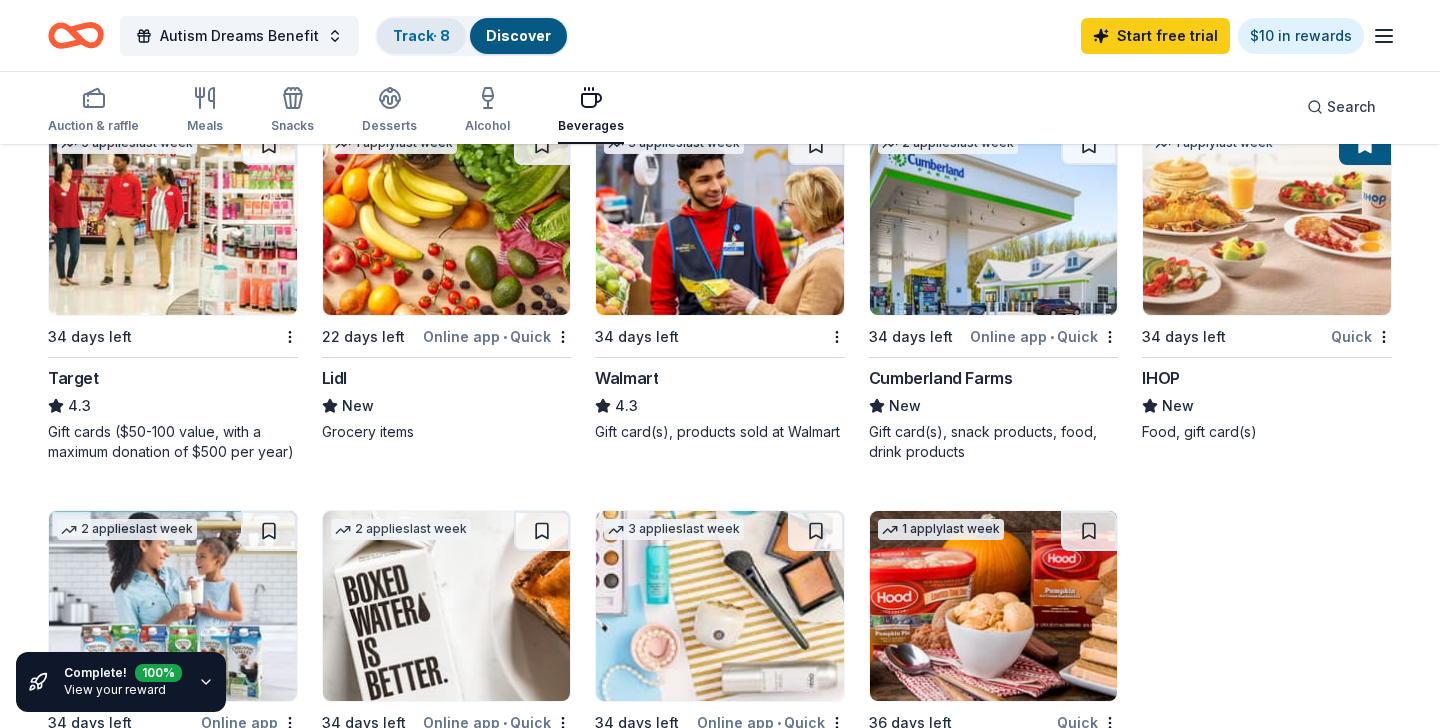 click on "Track  · 8" at bounding box center [421, 36] 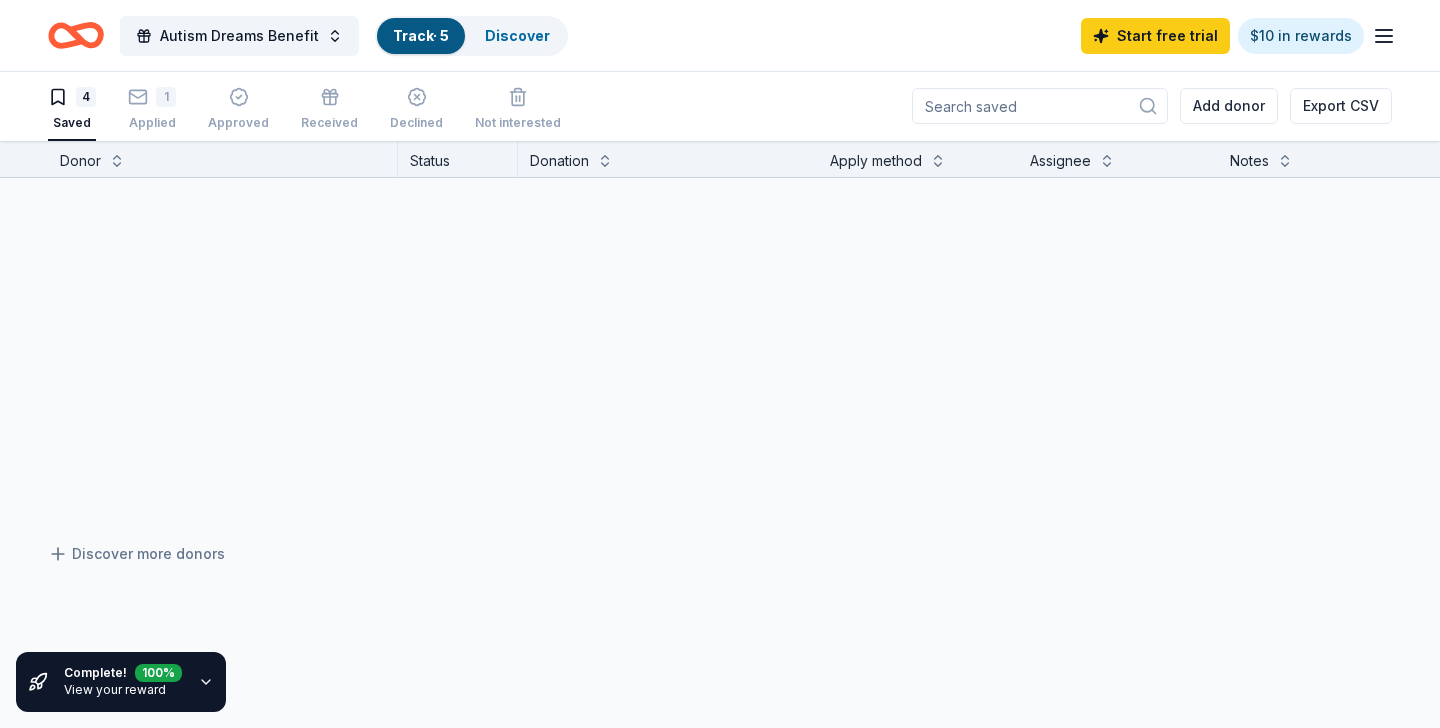 scroll, scrollTop: 1, scrollLeft: 0, axis: vertical 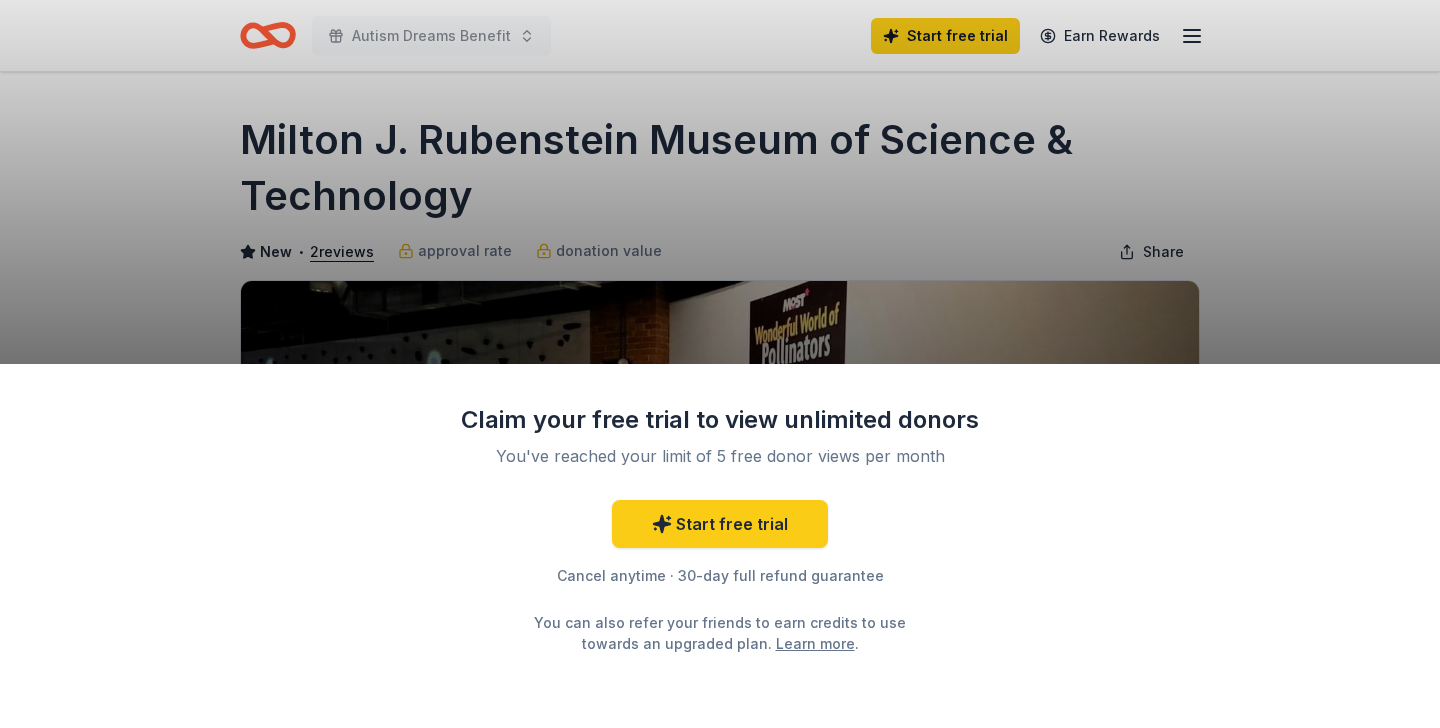 click on "Start free  trial Cancel anytime · 30-day full refund guarantee You can also refer your friends to earn credits to use towards an upgraded plan.   Learn more ." at bounding box center (720, 577) 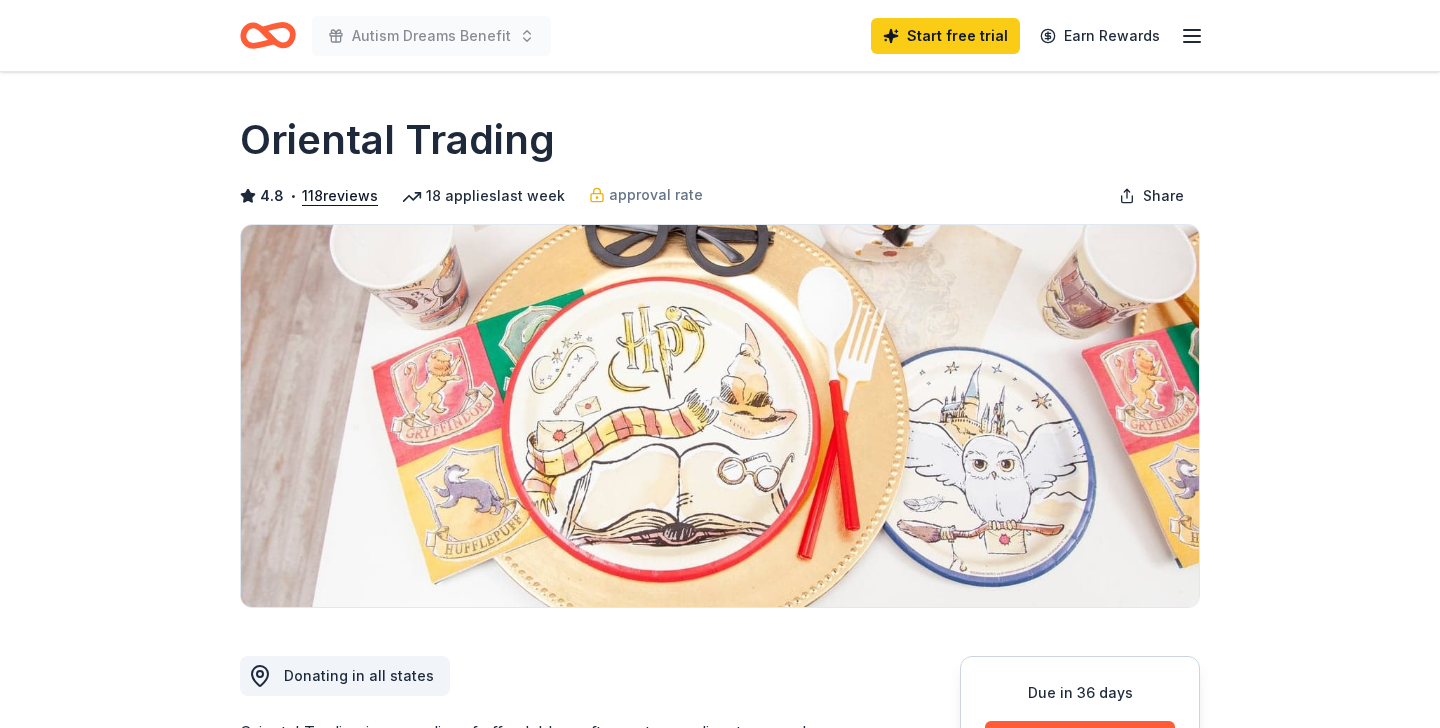 scroll, scrollTop: 88, scrollLeft: 0, axis: vertical 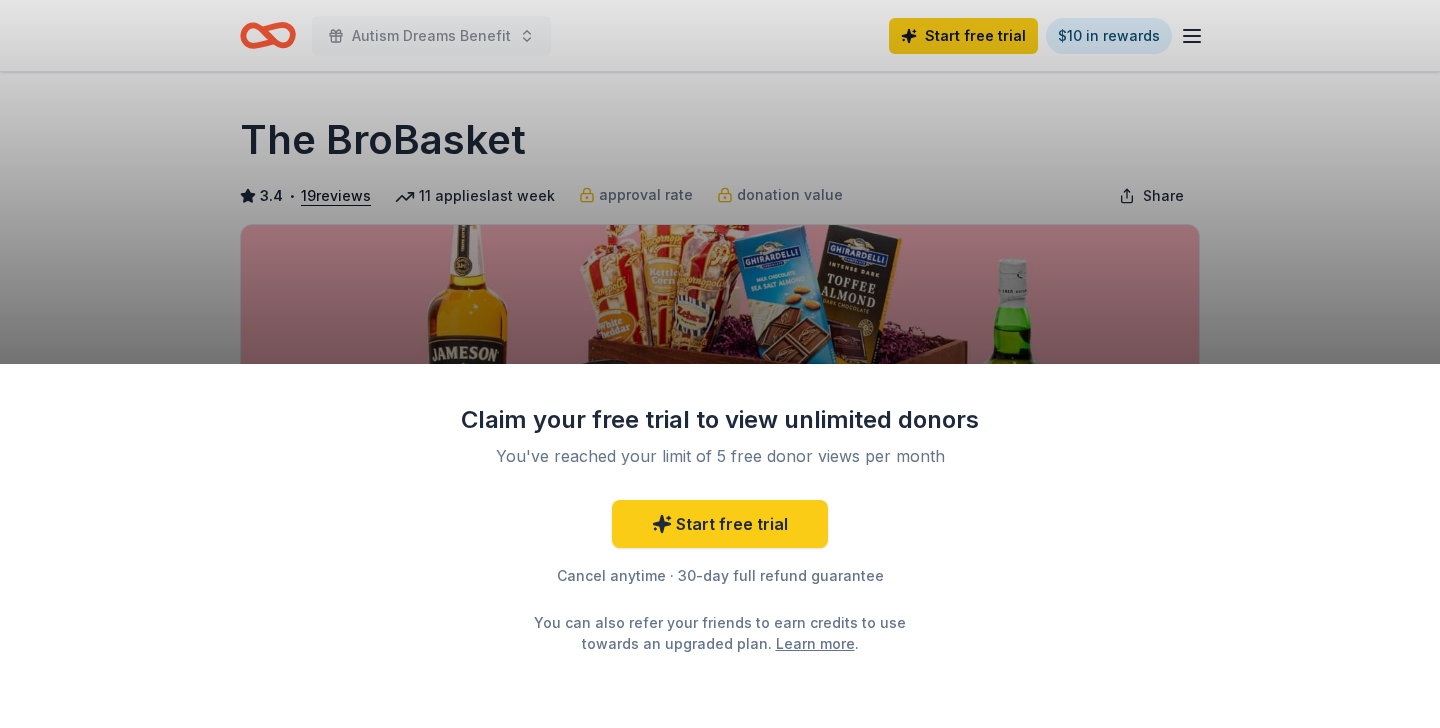 click on "Claim your free trial to view unlimited donors You've reached your limit of 5 free donor views per month Start free  trial Cancel anytime · 30-day full refund guarantee You can also refer your friends to earn credits to use towards an upgraded plan.   Learn more ." at bounding box center (720, 364) 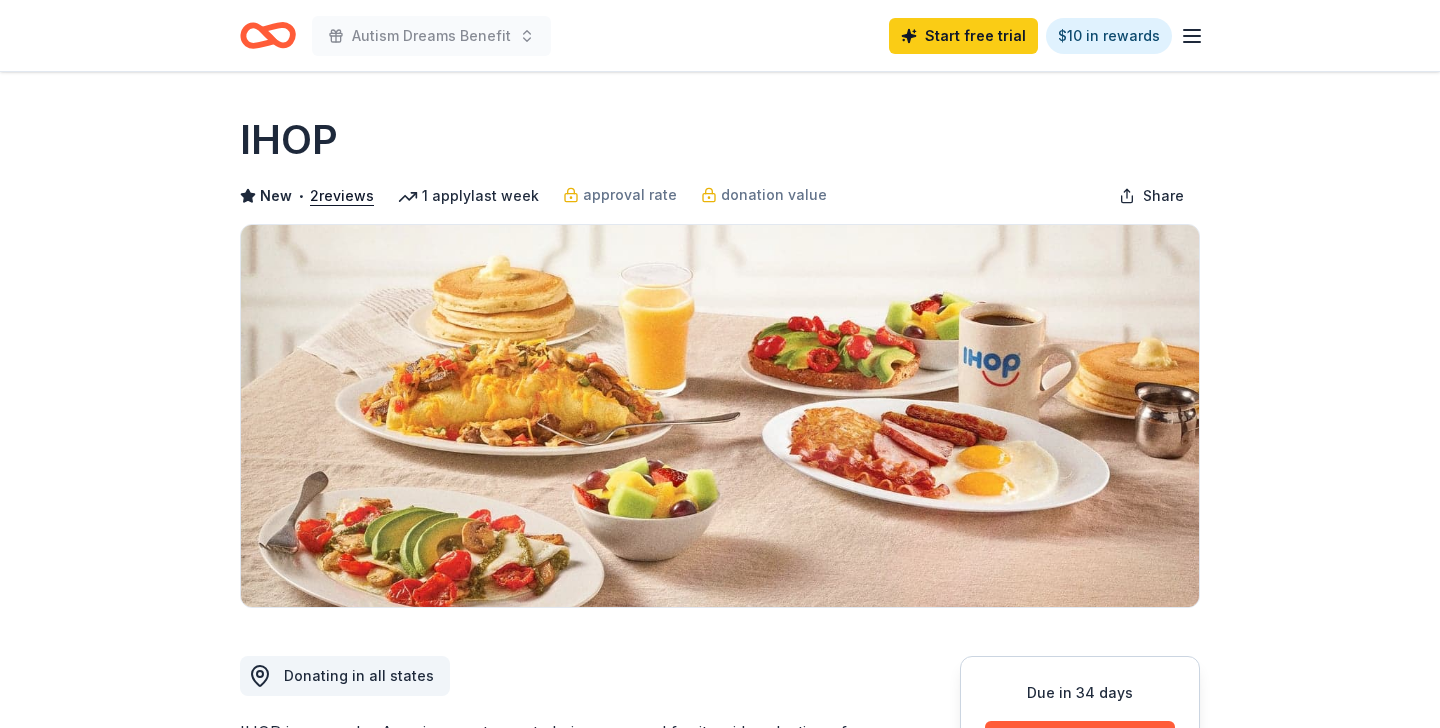 scroll, scrollTop: 0, scrollLeft: 0, axis: both 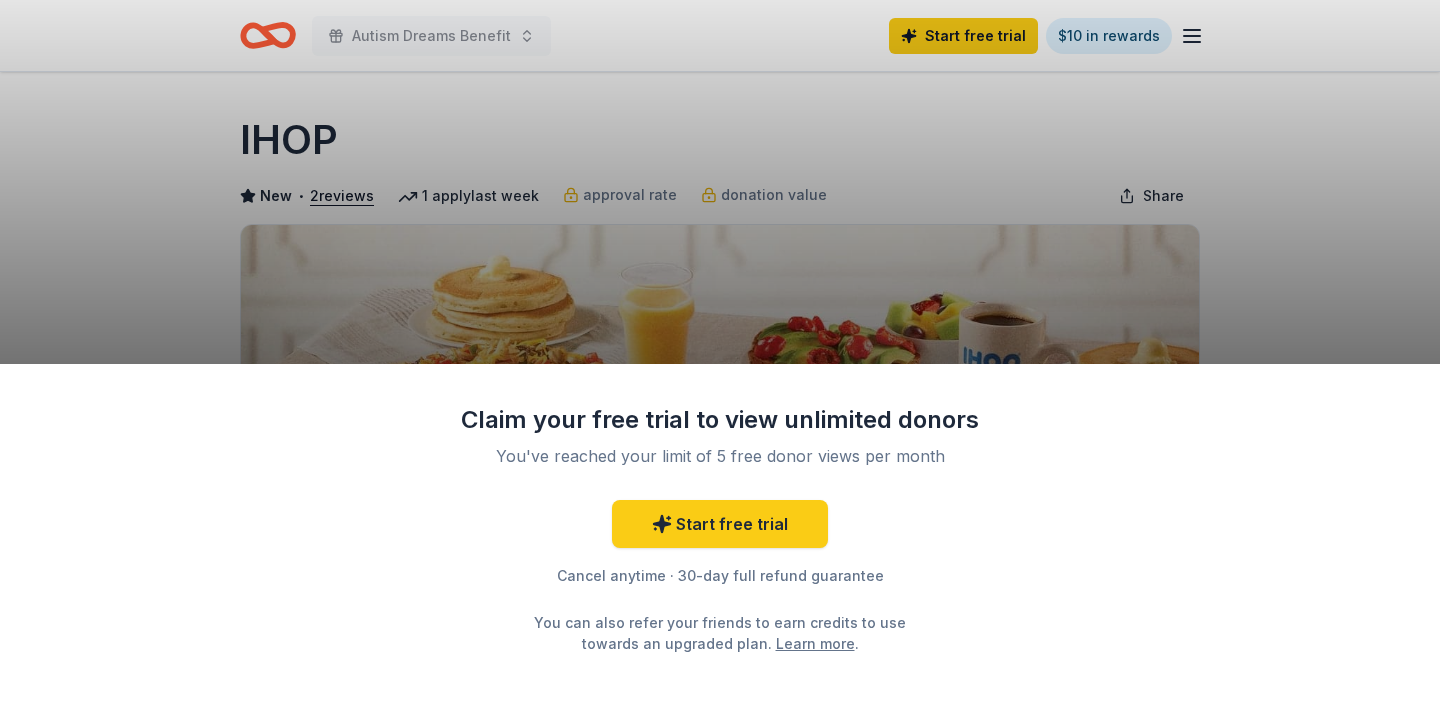 click on "Claim your free trial to view unlimited donors You've reached your limit of 5 free donor views per month Start free  trial Cancel anytime · 30-day full refund guarantee You can also refer your friends to earn credits to use towards an upgraded plan.   Learn more ." at bounding box center (720, 364) 